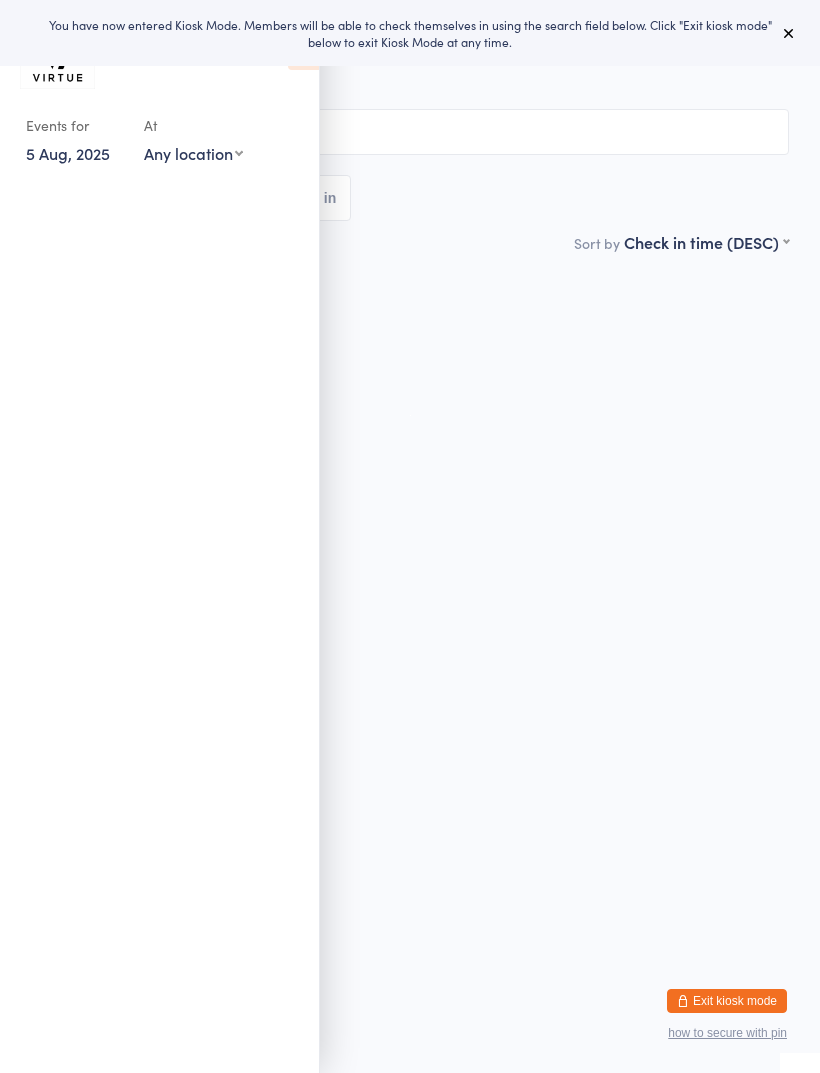 scroll, scrollTop: 0, scrollLeft: 0, axis: both 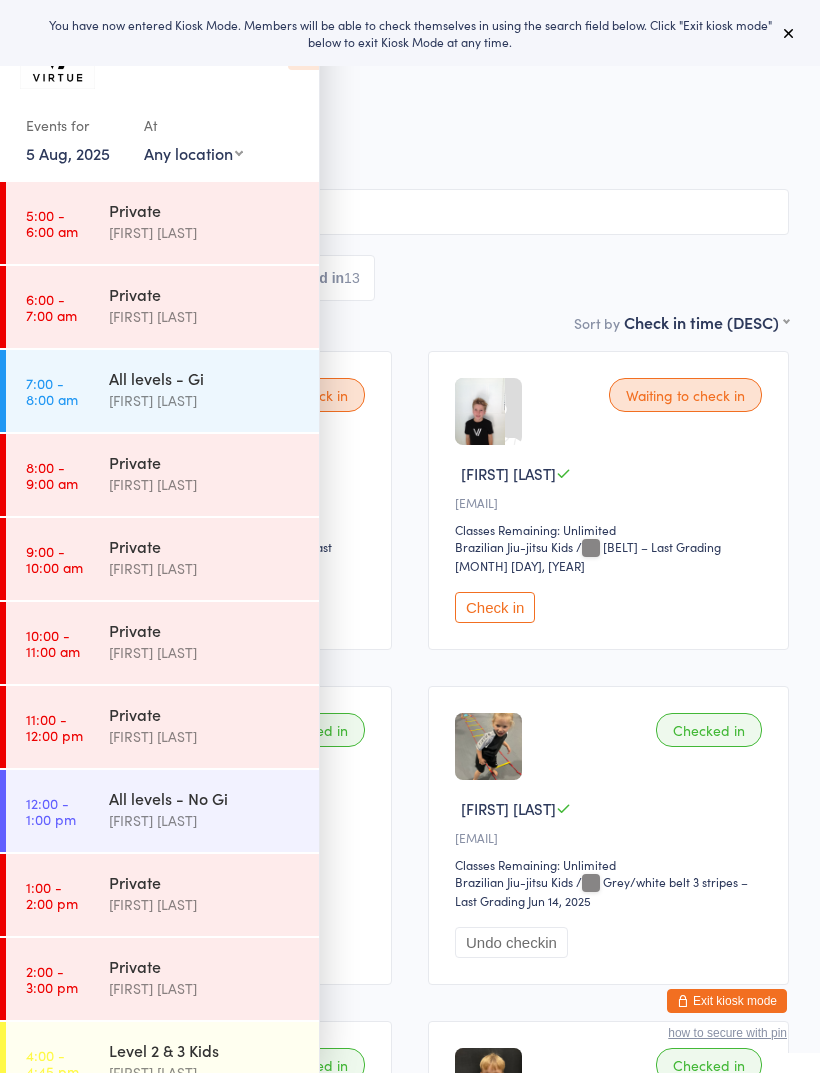 click at bounding box center (789, 33) 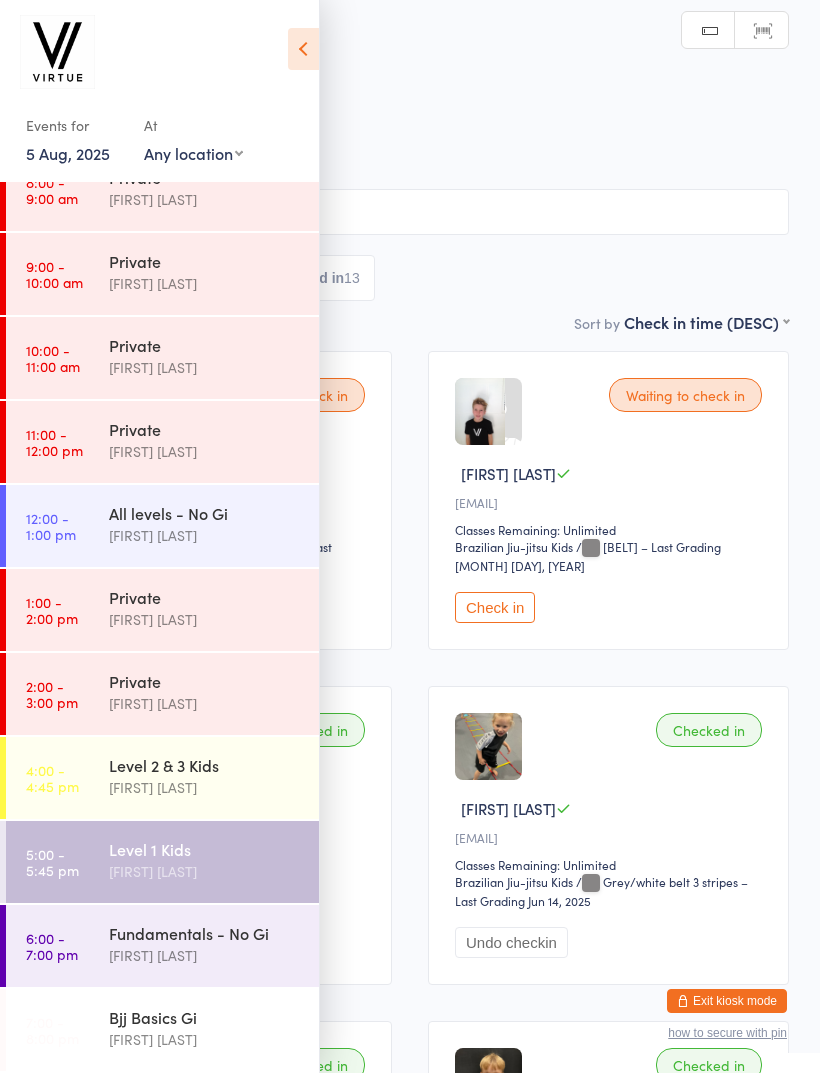 scroll, scrollTop: 285, scrollLeft: 0, axis: vertical 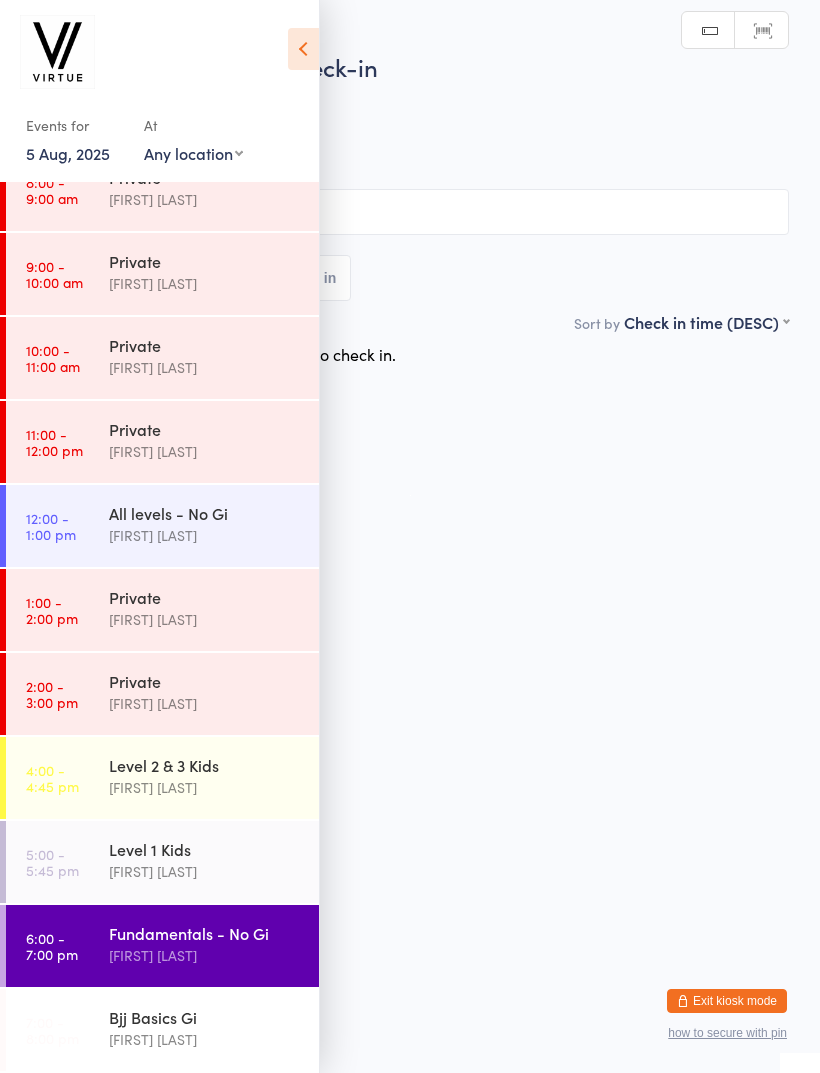 click at bounding box center (303, 49) 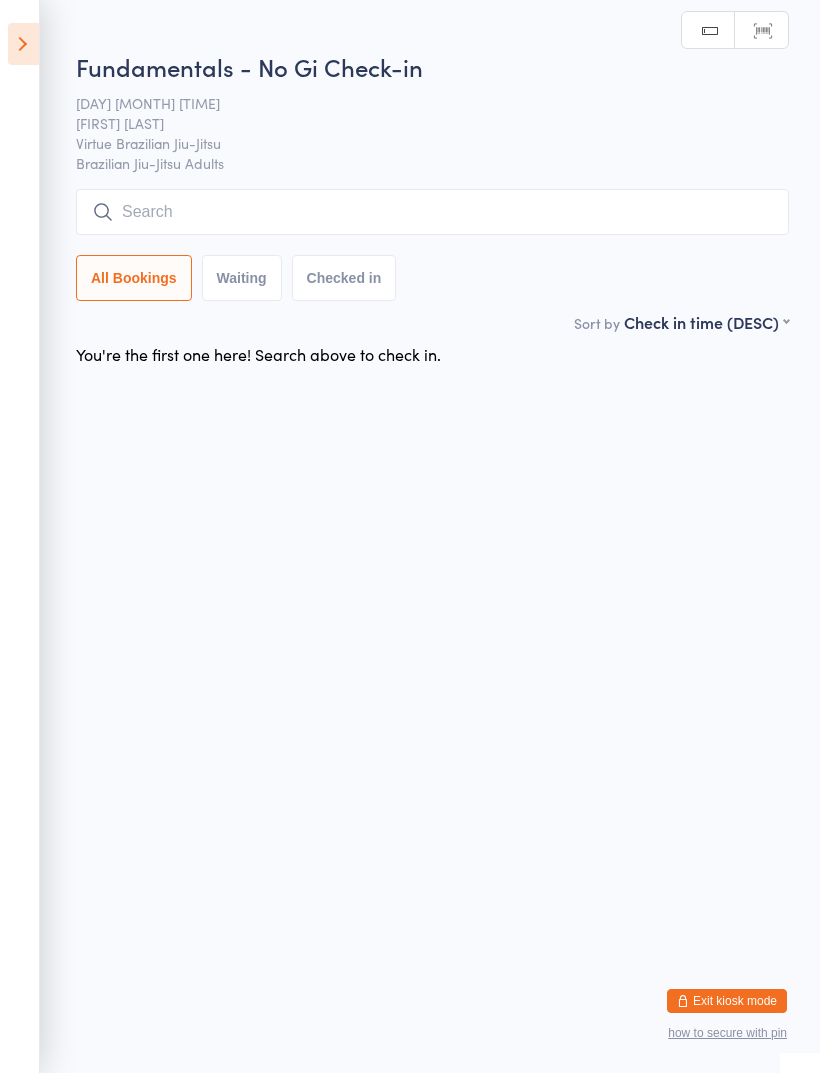 click at bounding box center (432, 212) 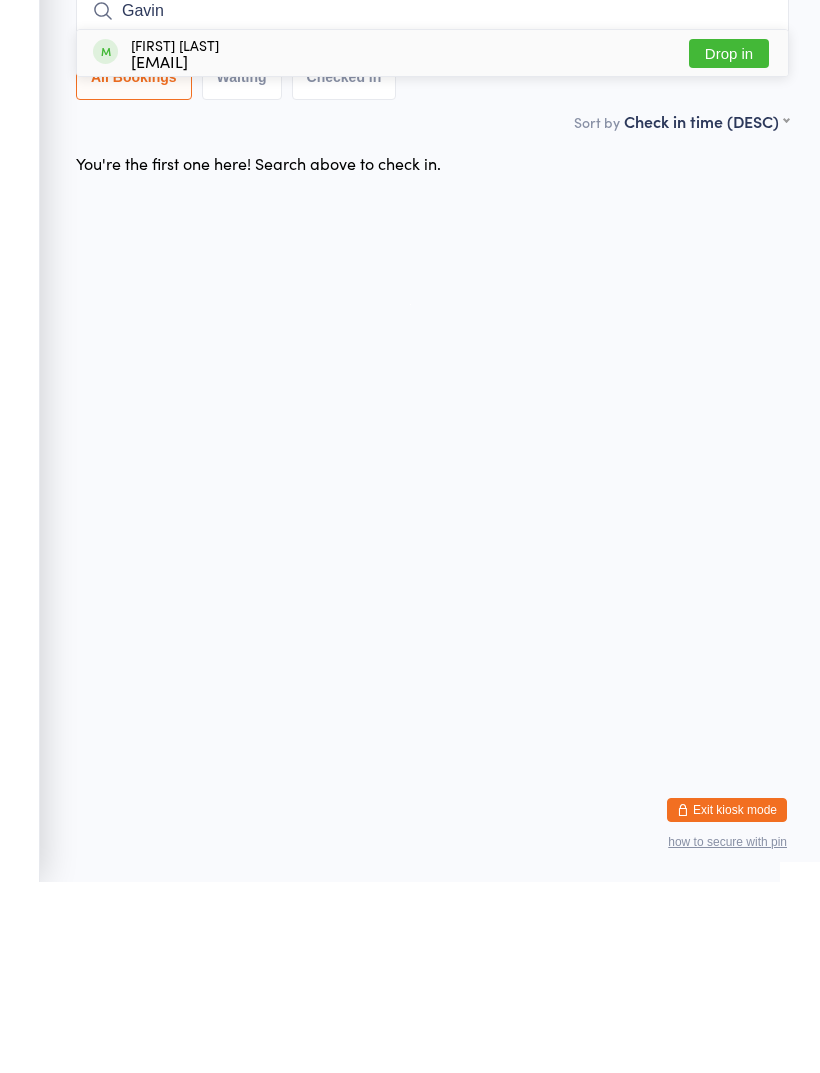 type on "Gavin" 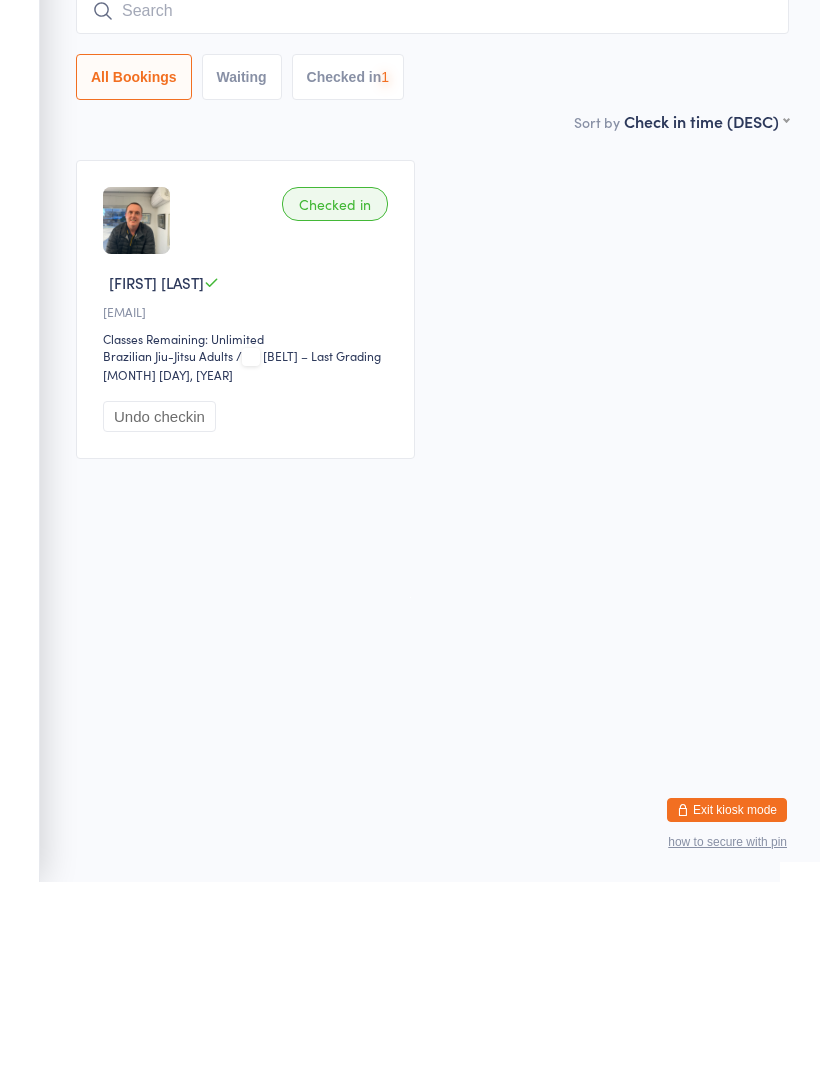 click at bounding box center [432, 202] 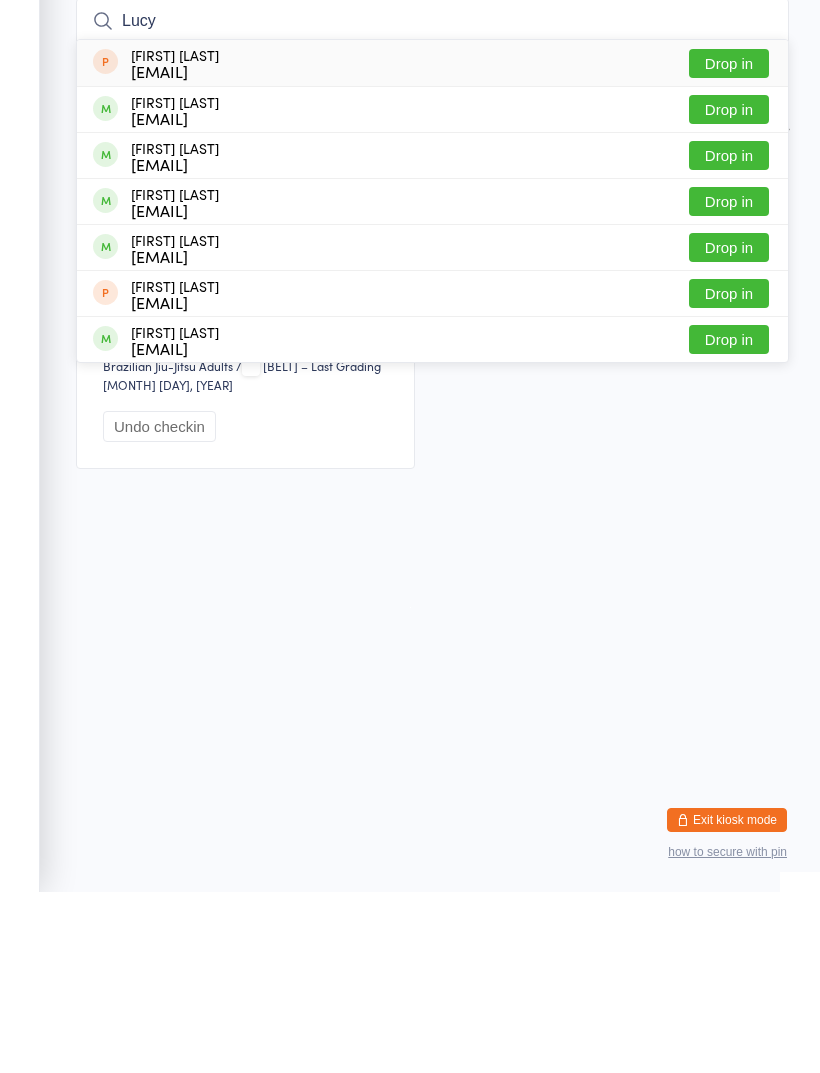 type on "Lucy" 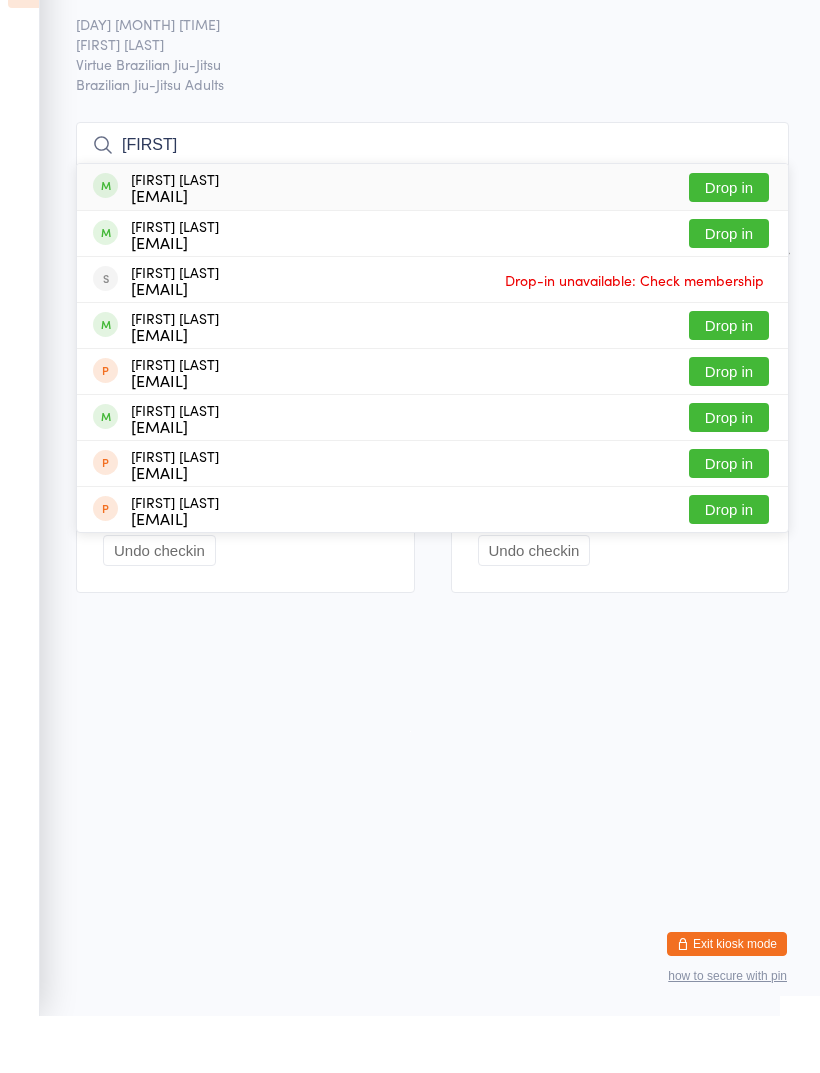 type on "Mark" 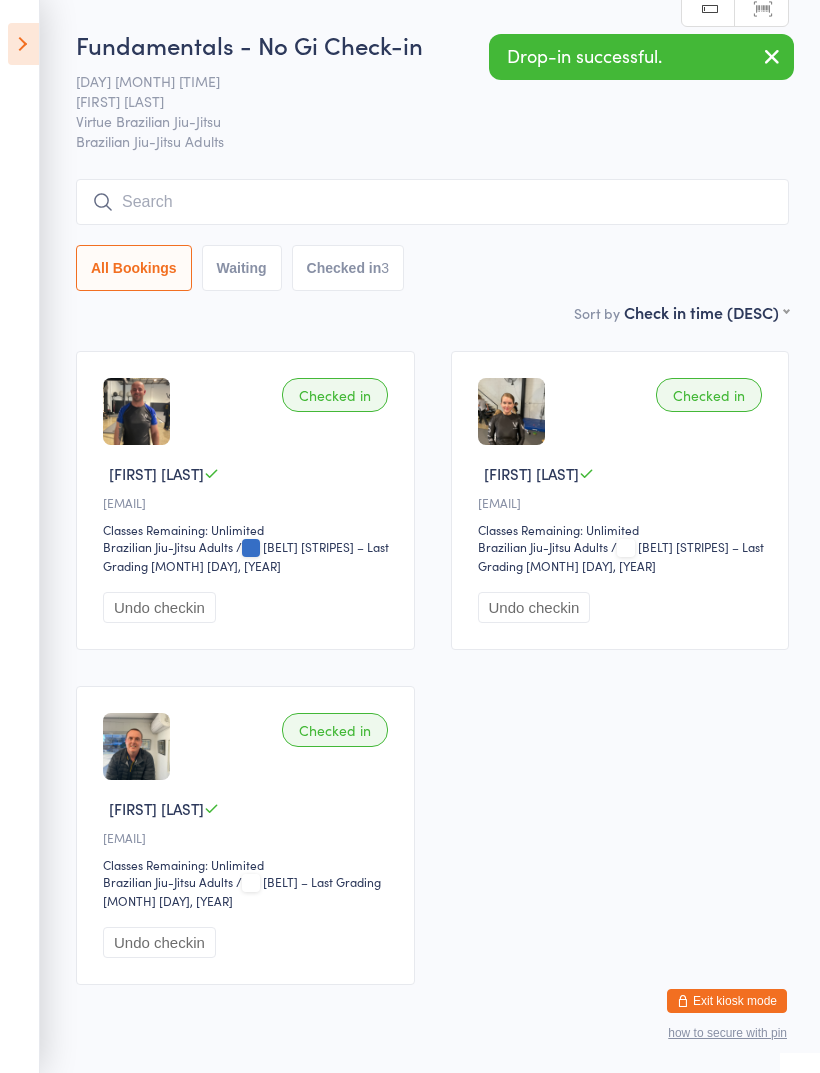 click at bounding box center [432, 202] 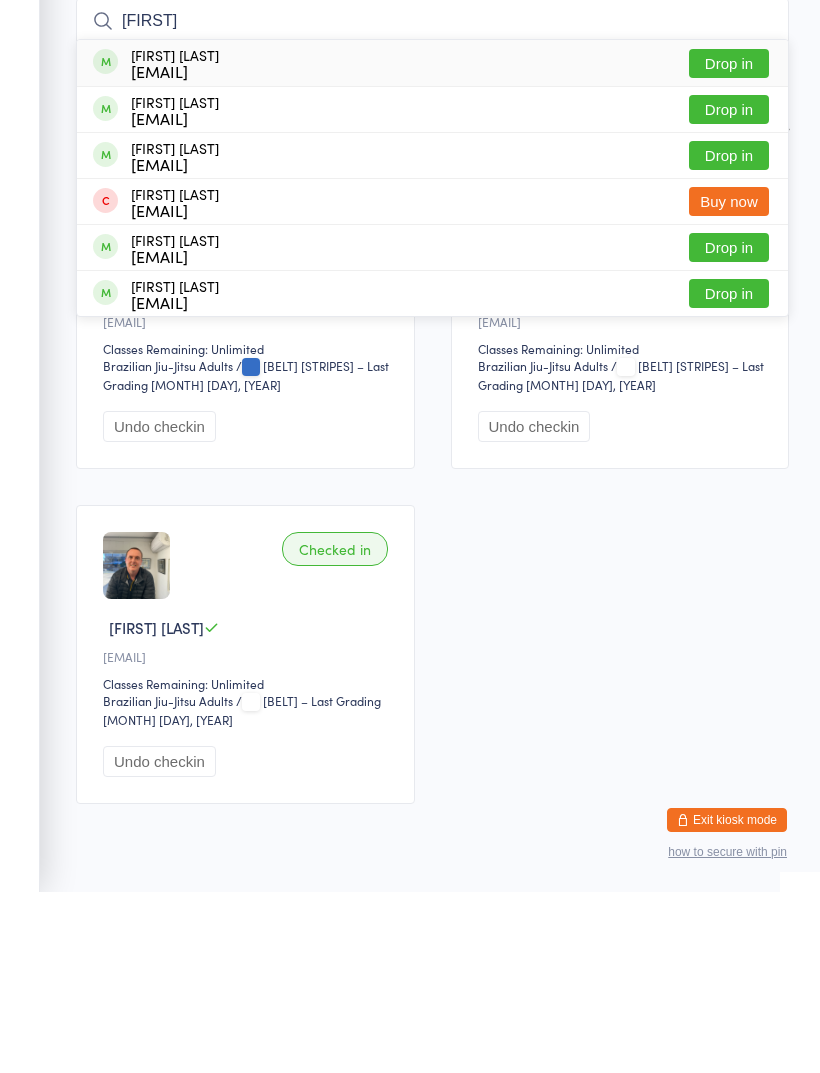 type on "Mich" 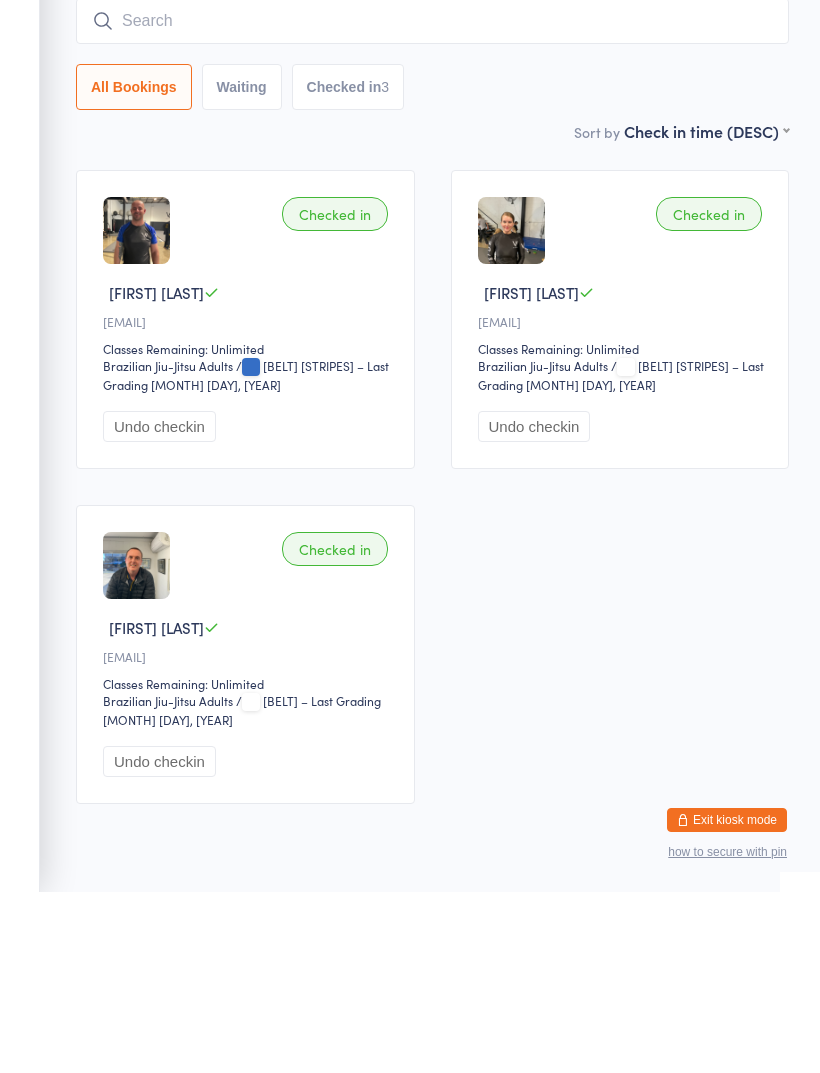 scroll, scrollTop: 76, scrollLeft: 0, axis: vertical 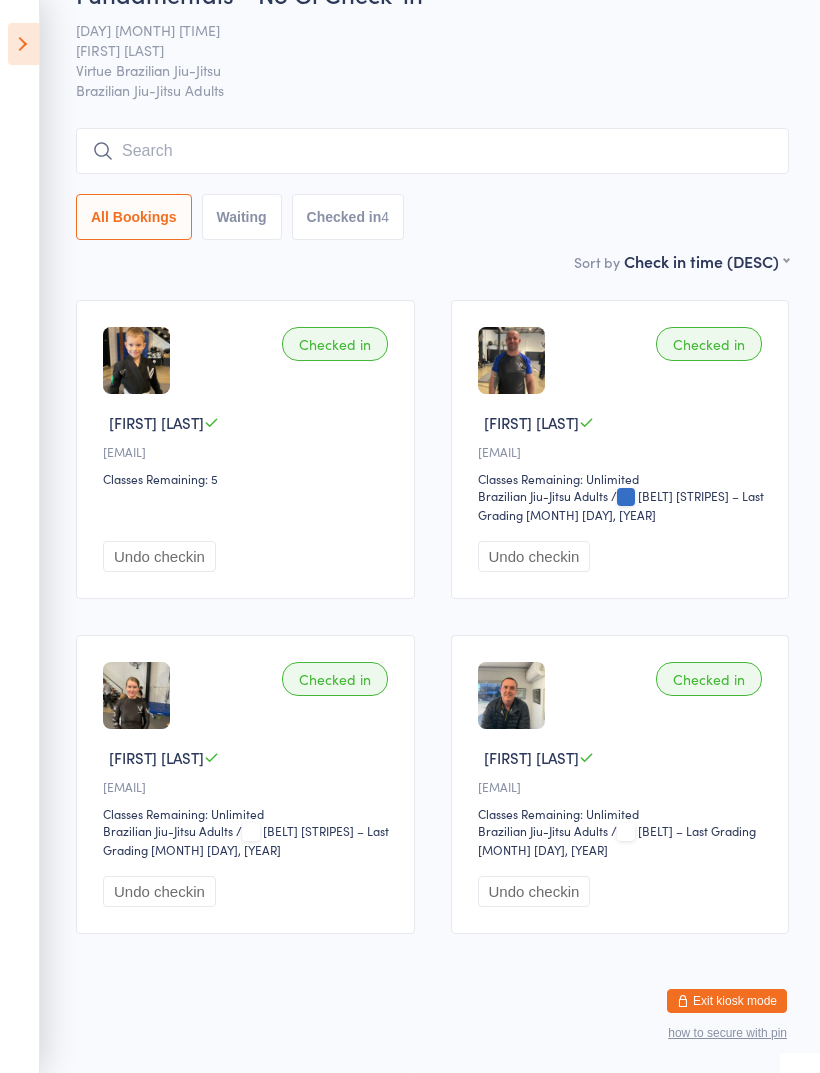 click at bounding box center (432, 151) 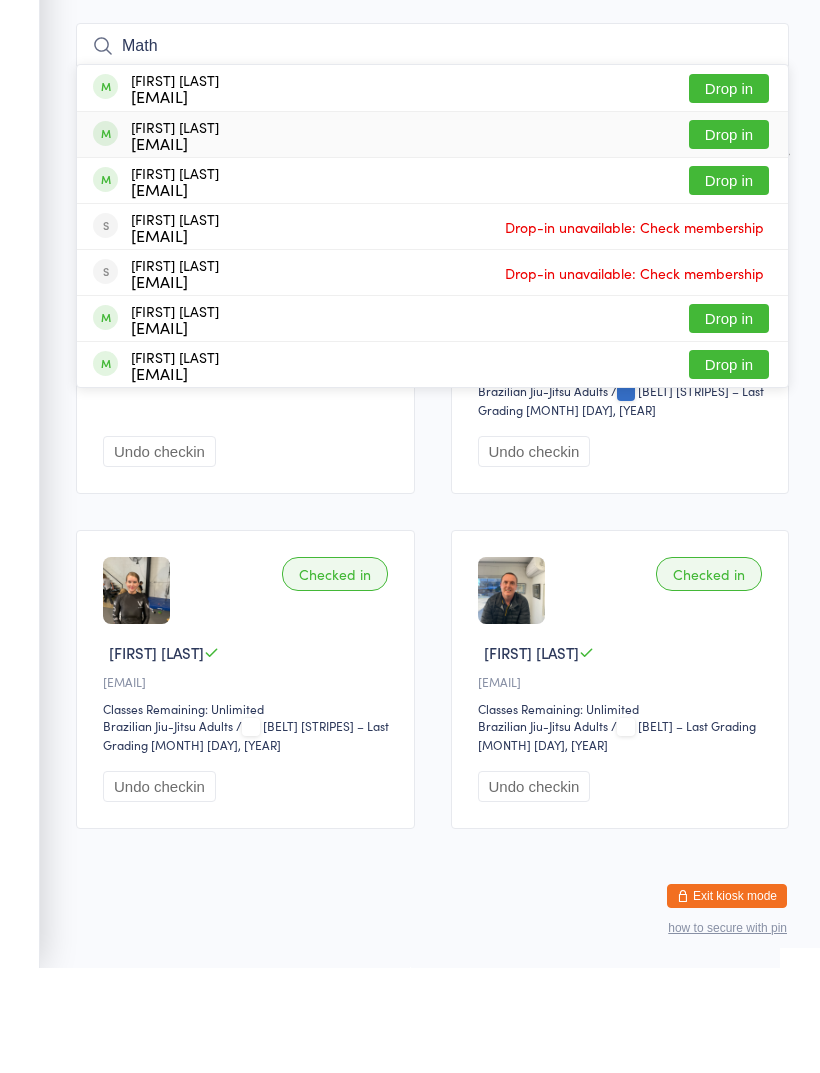 type on "Math" 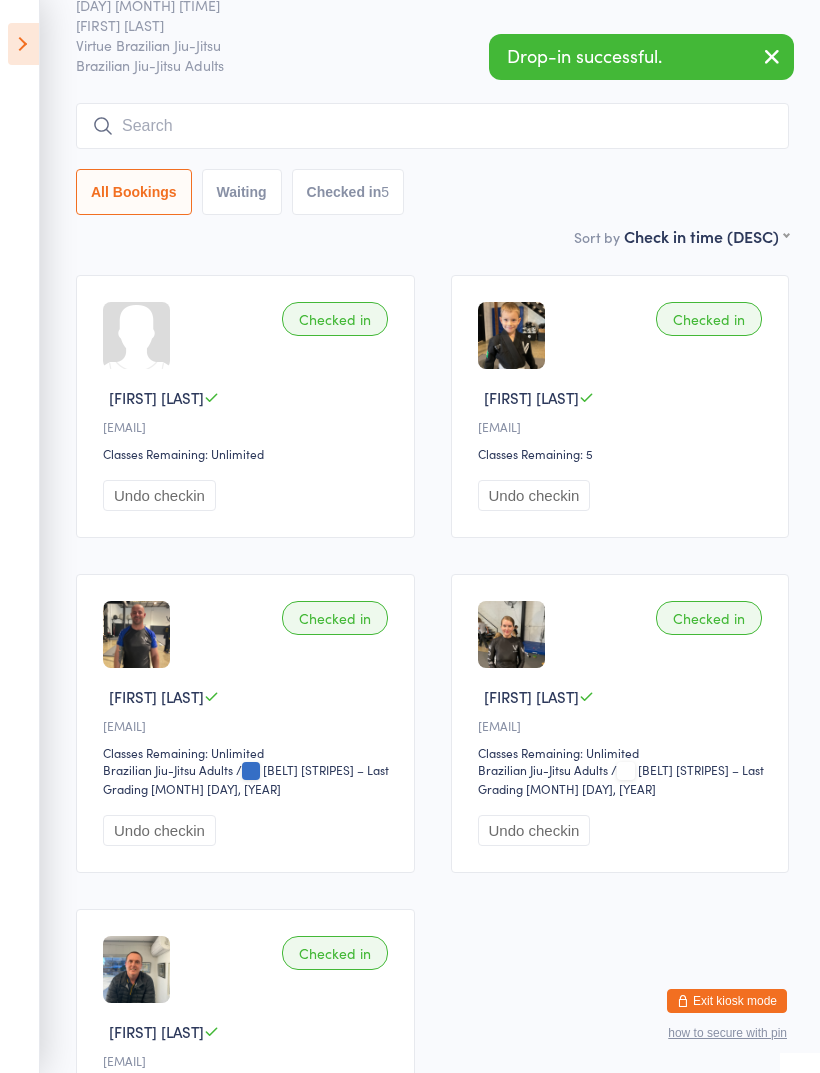 click on "Undo checkin" at bounding box center (534, 495) 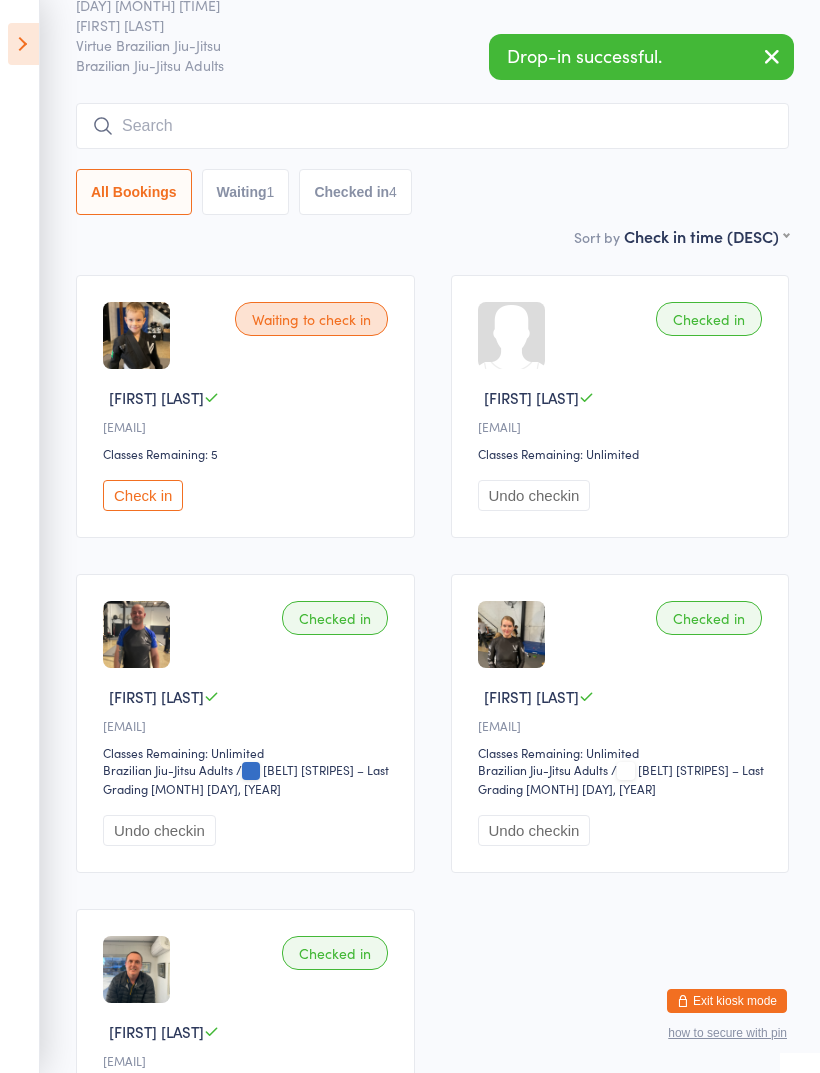 click at bounding box center (432, 126) 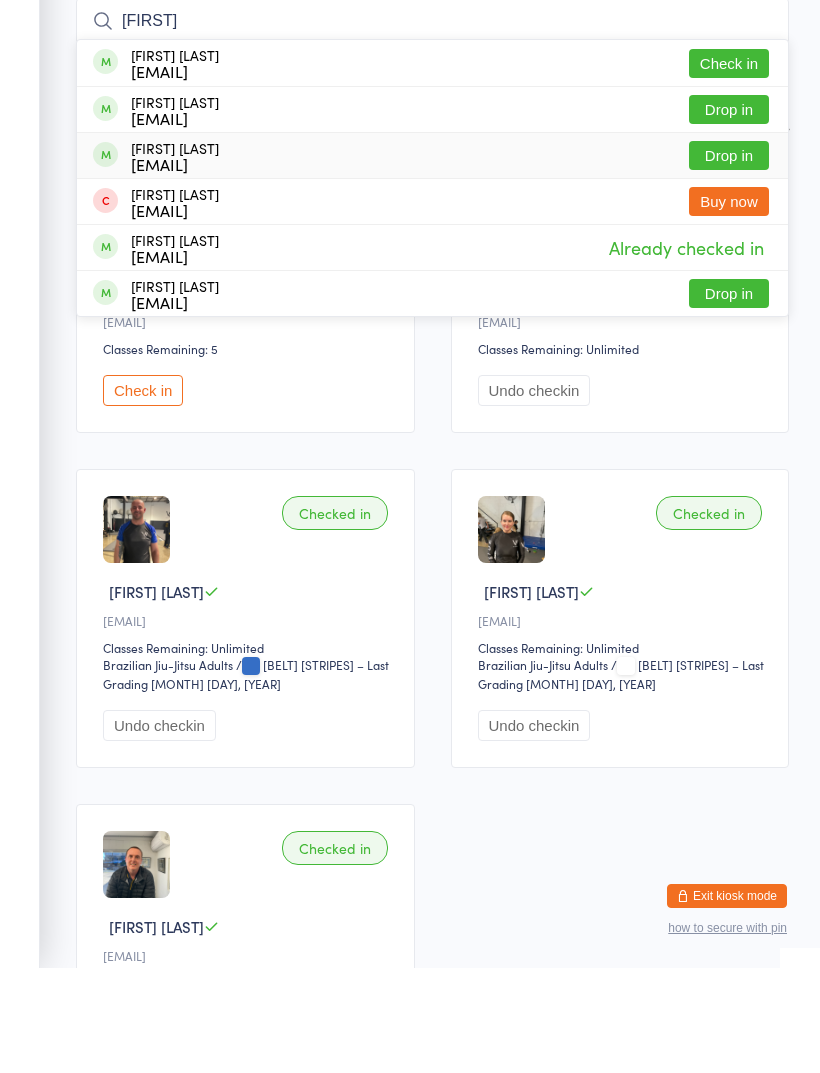 type on "Mich" 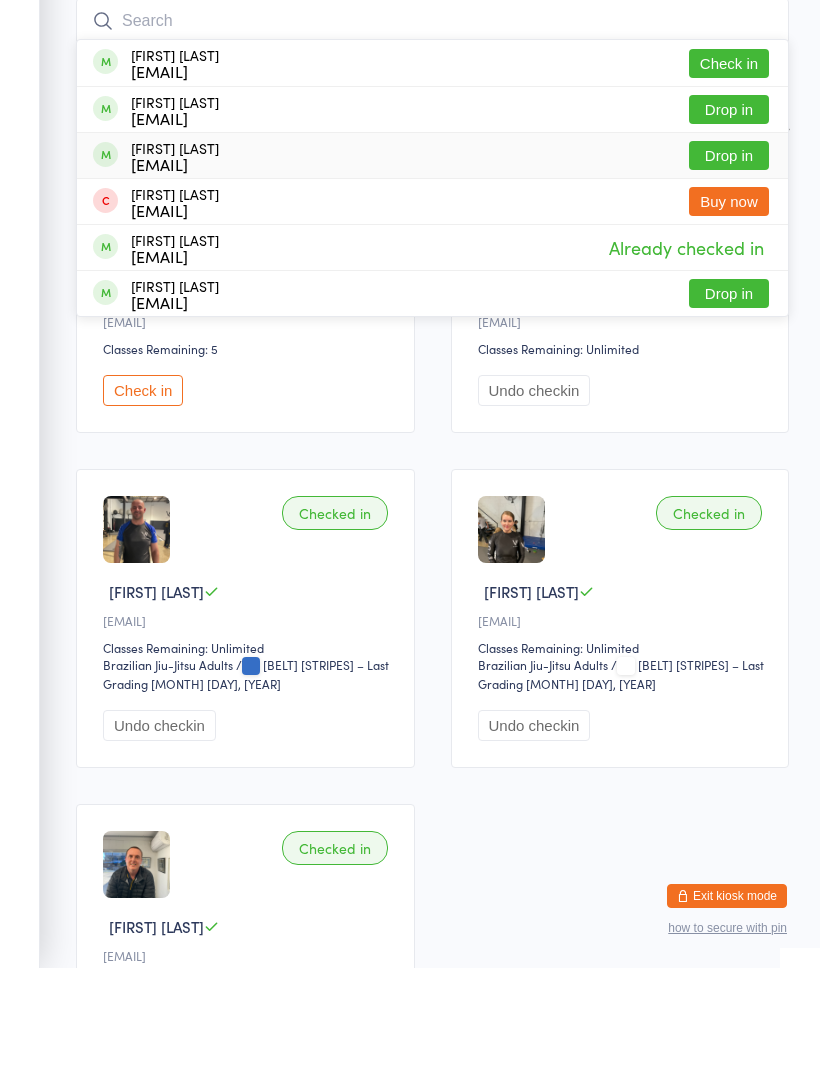 scroll, scrollTop: 181, scrollLeft: 0, axis: vertical 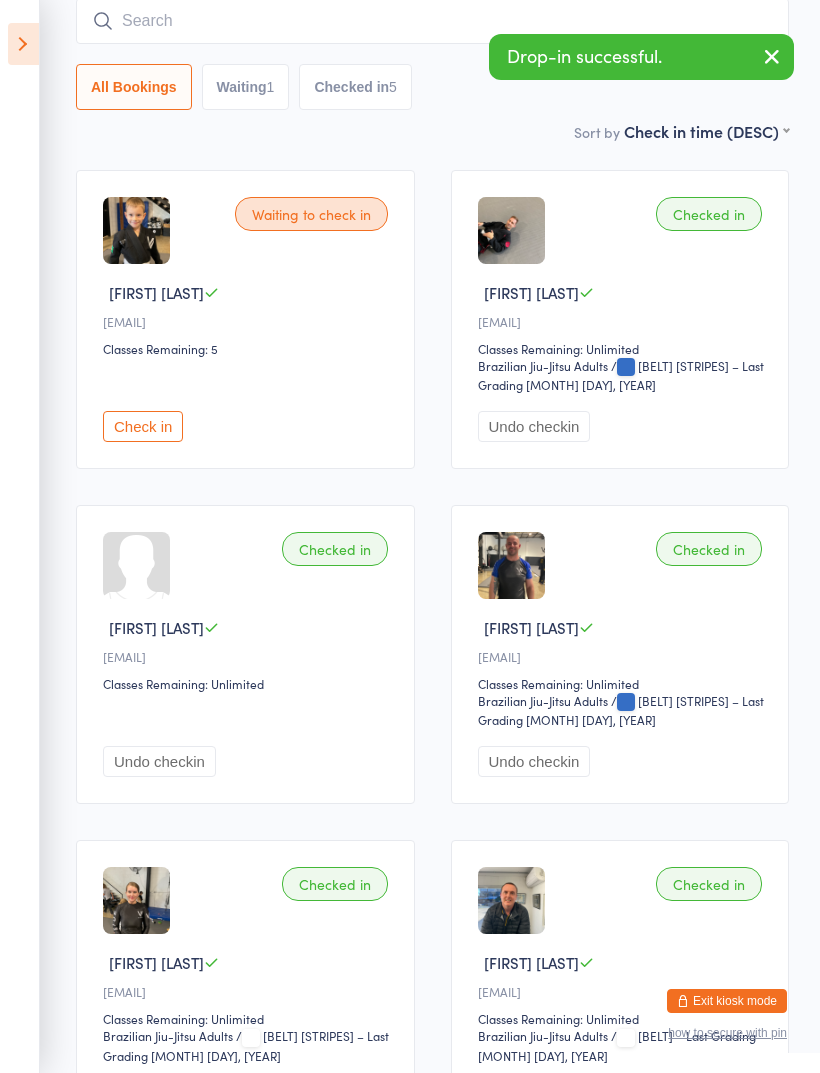 click at bounding box center [432, 21] 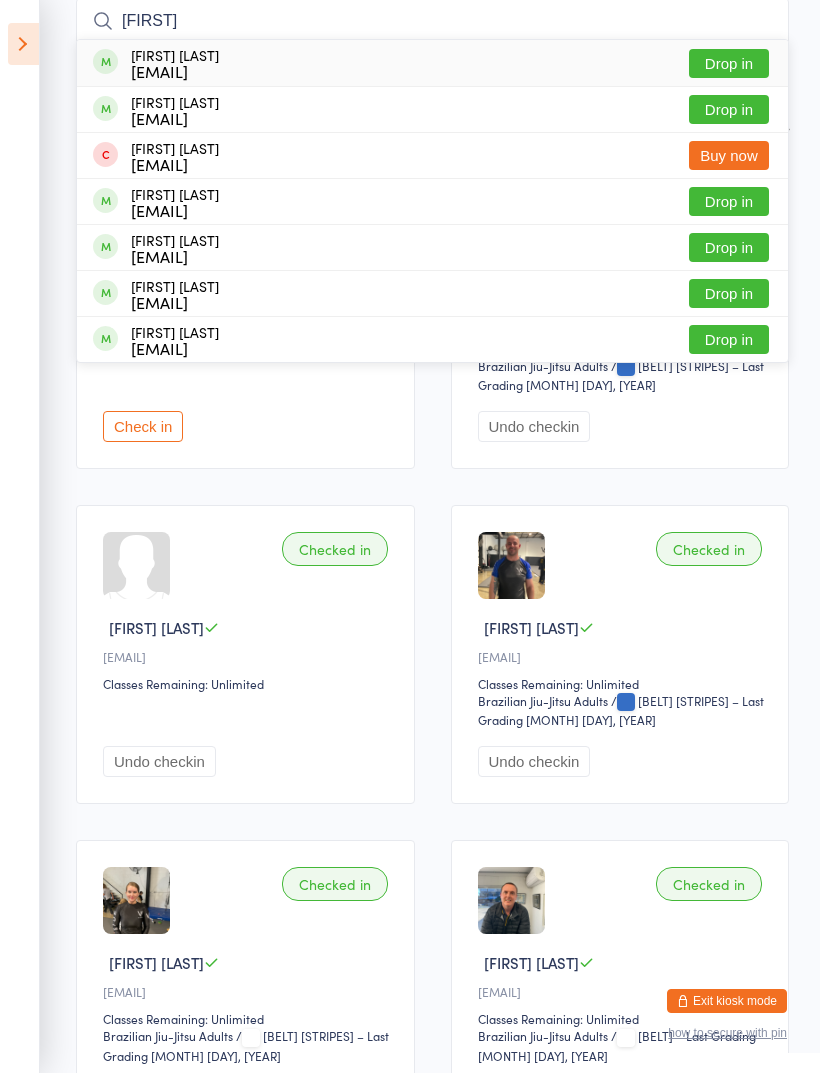 type on "Ben" 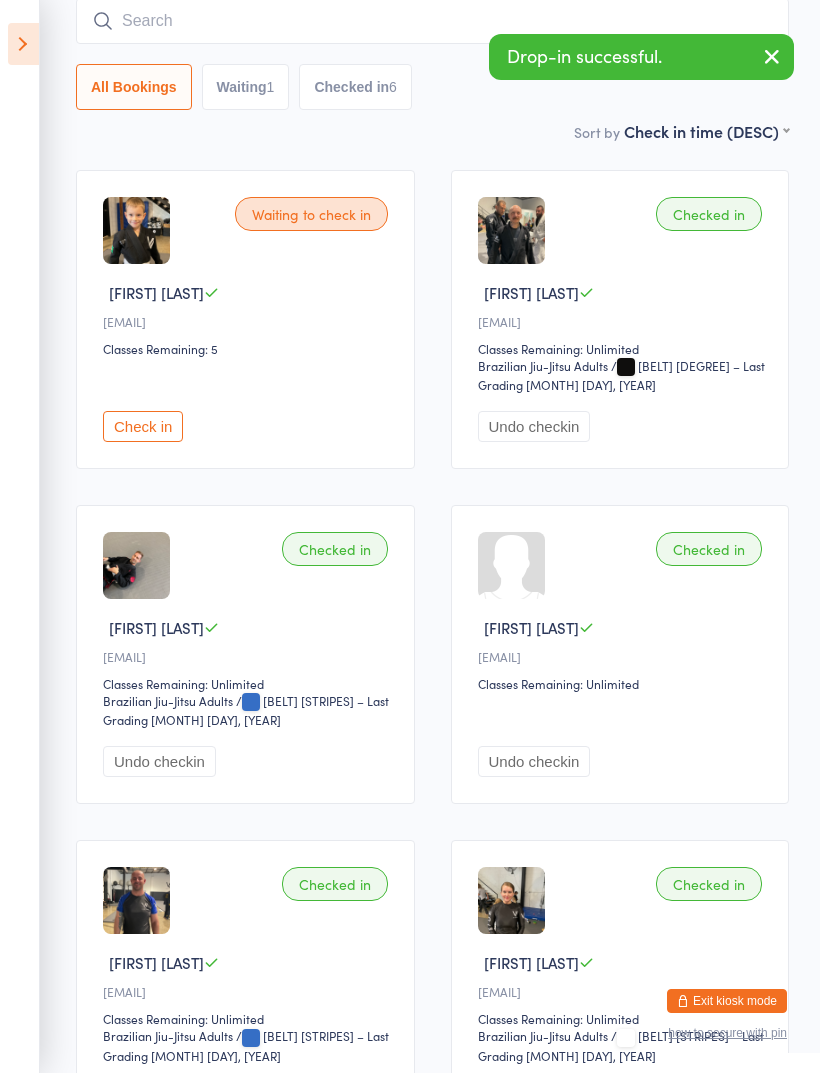 click at bounding box center (432, 21) 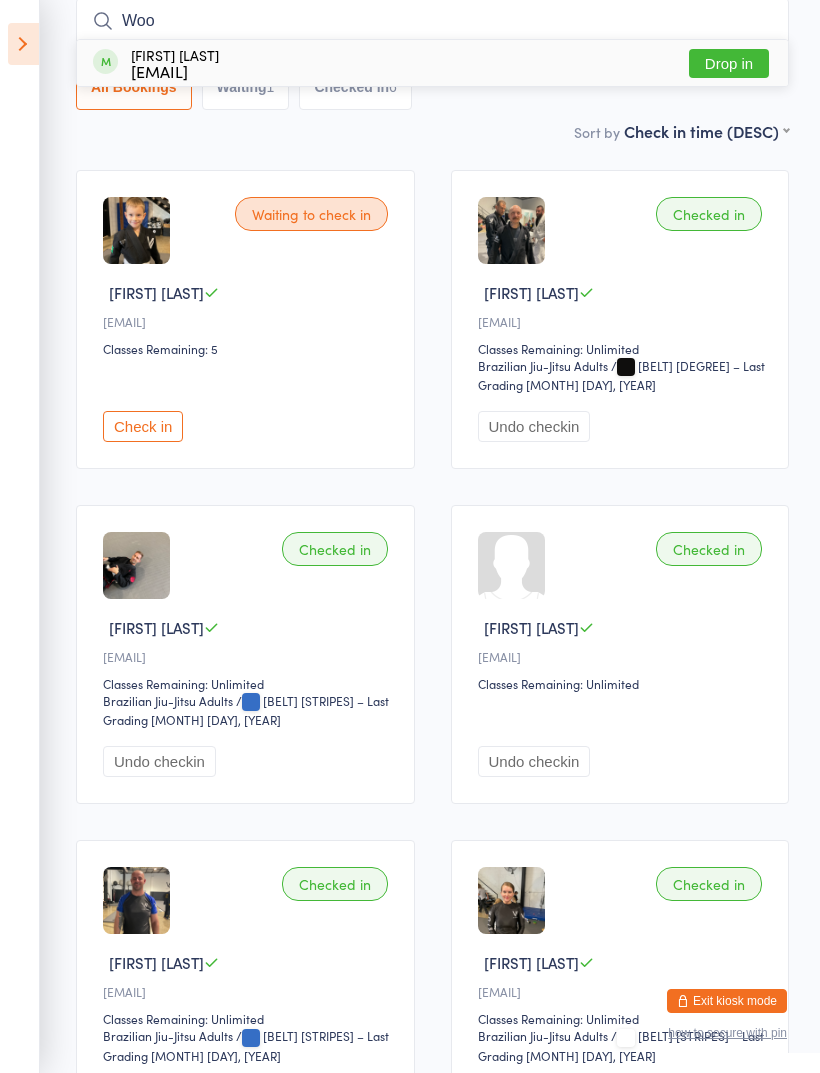 type on "Woo" 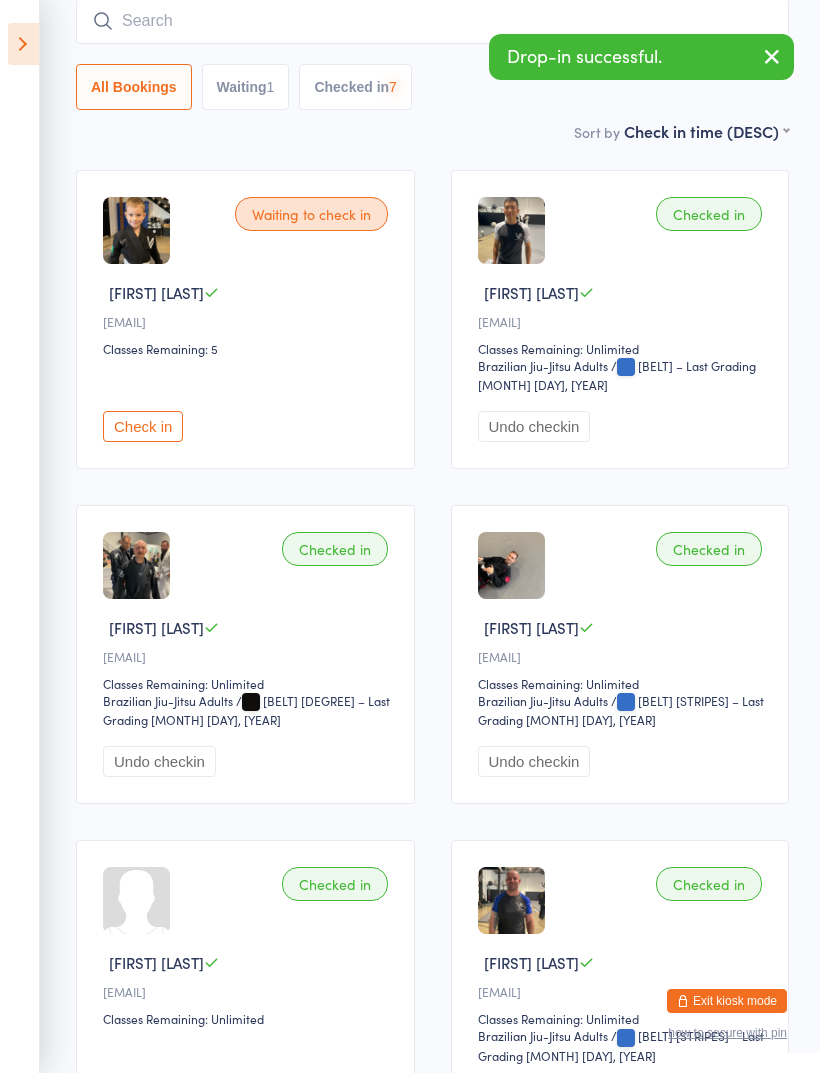 click at bounding box center [432, 21] 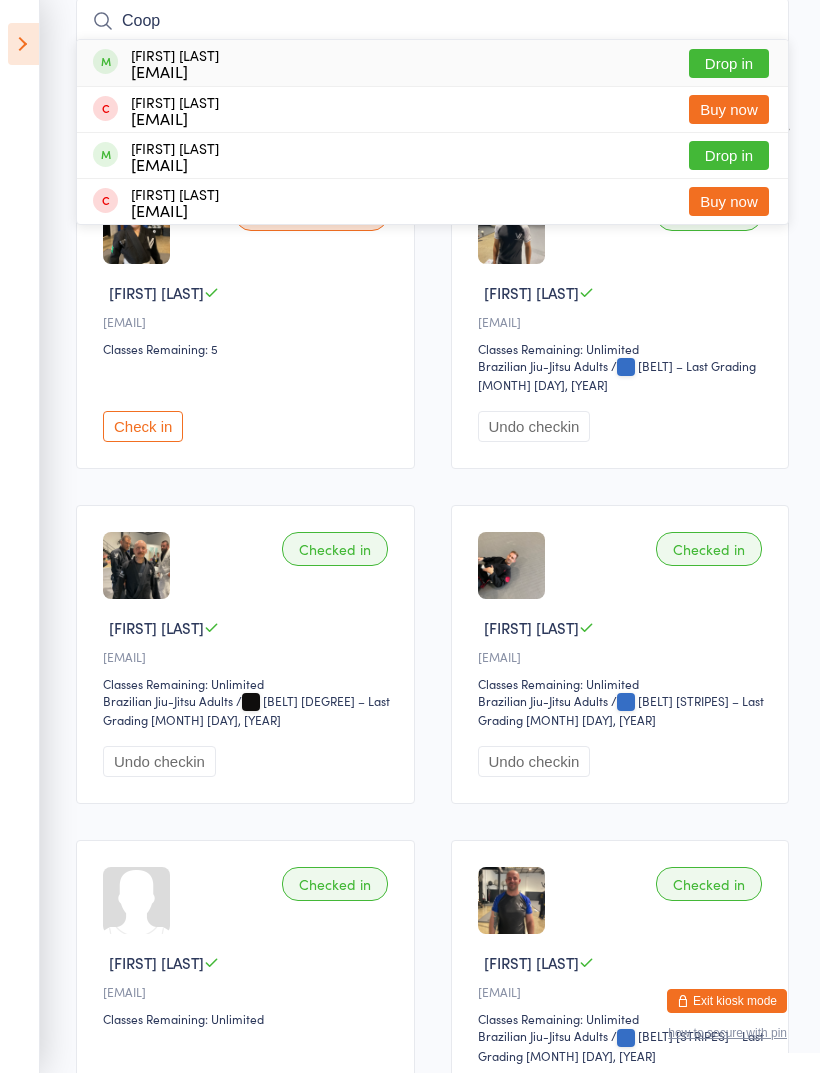 type on "Coop" 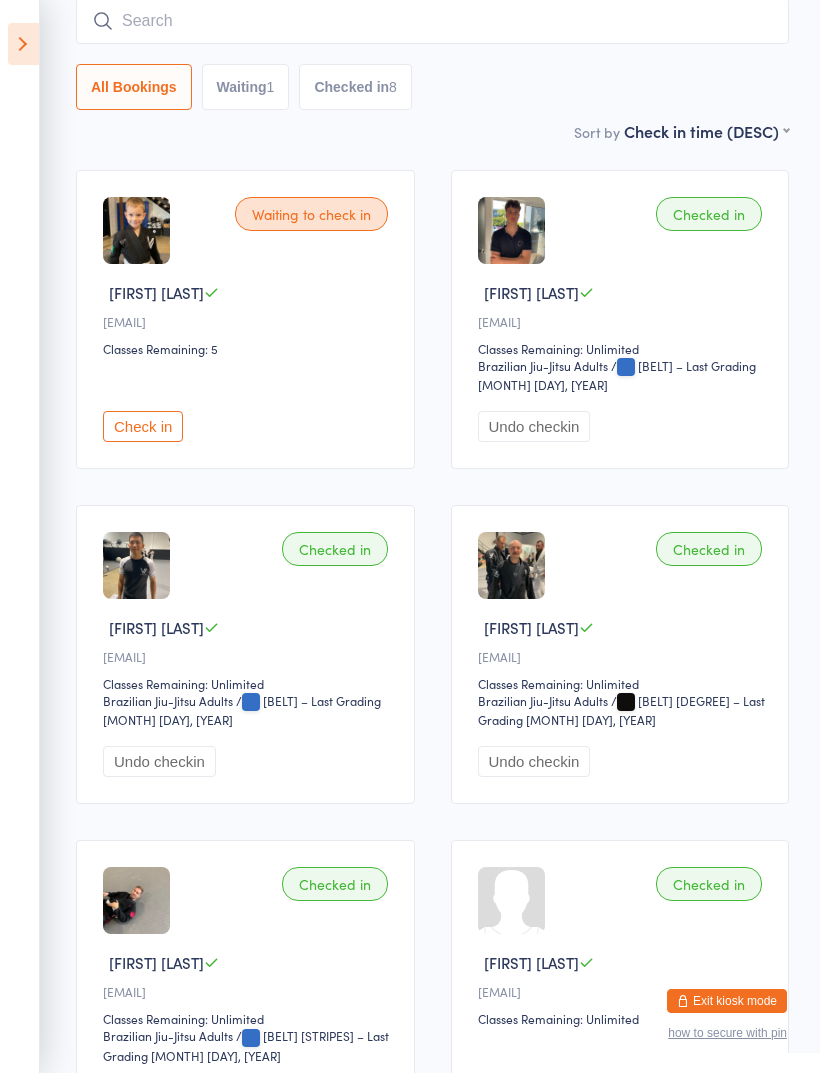 click at bounding box center (432, 21) 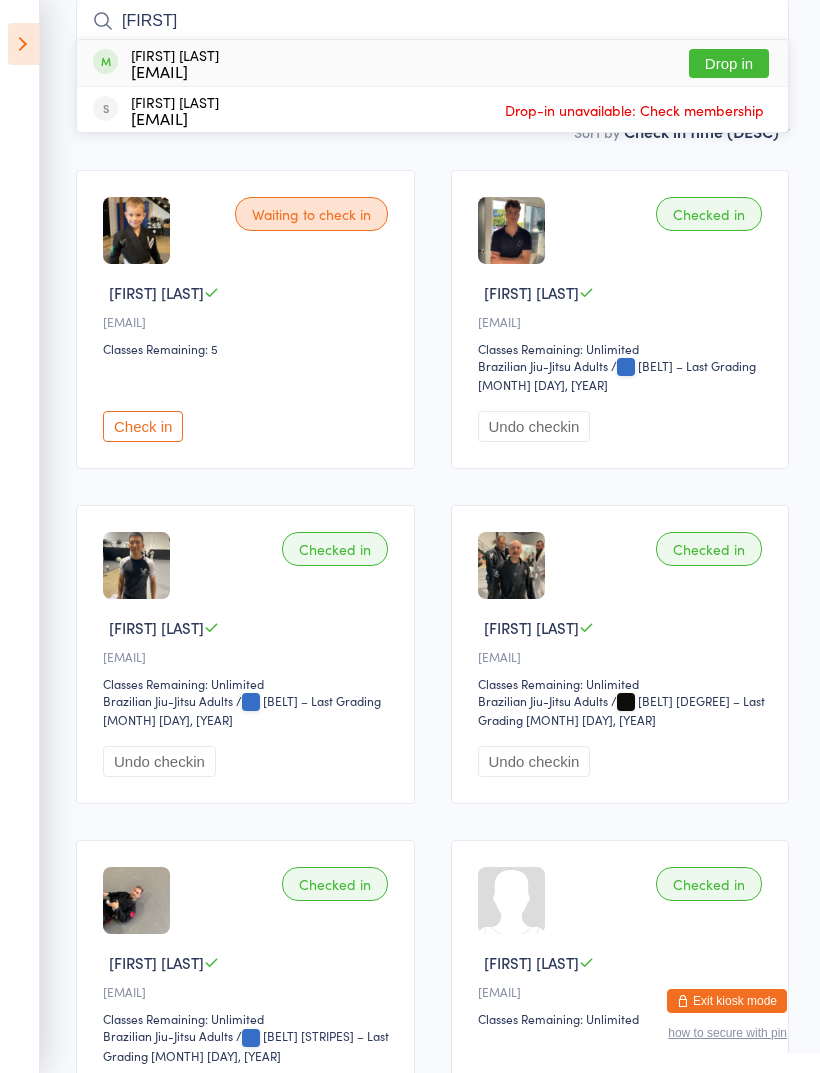 type on "Rade" 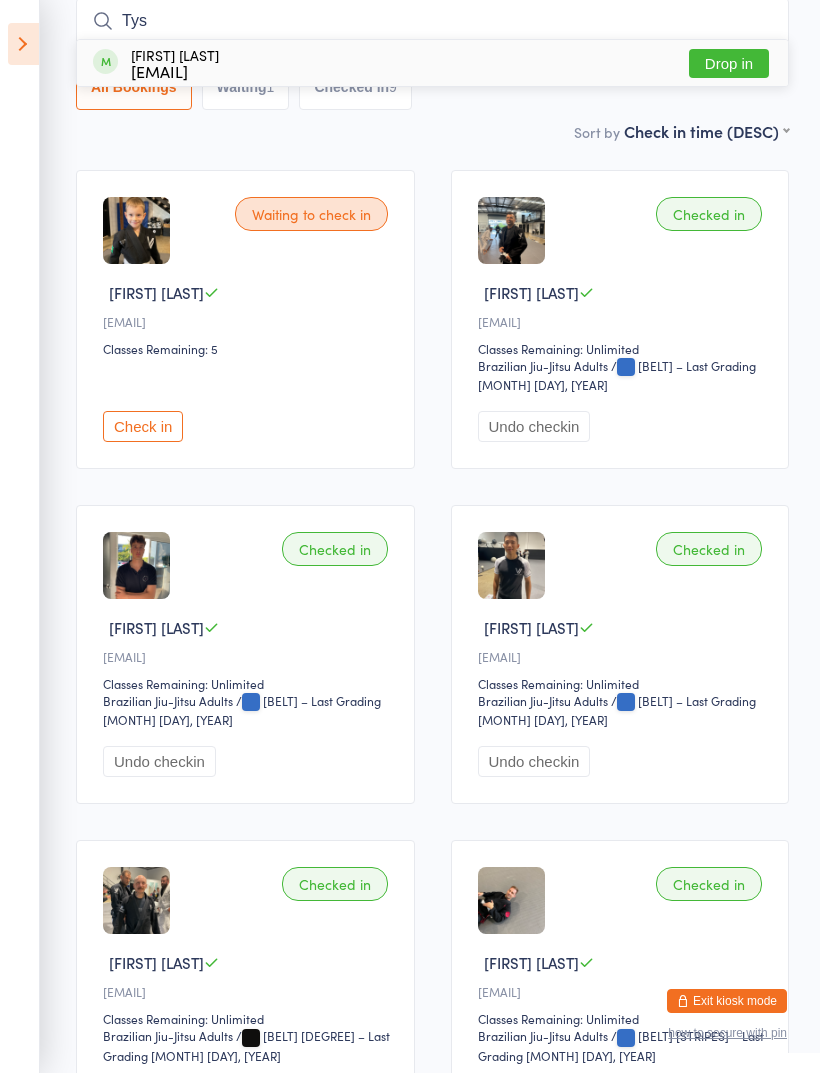 type on "Tys" 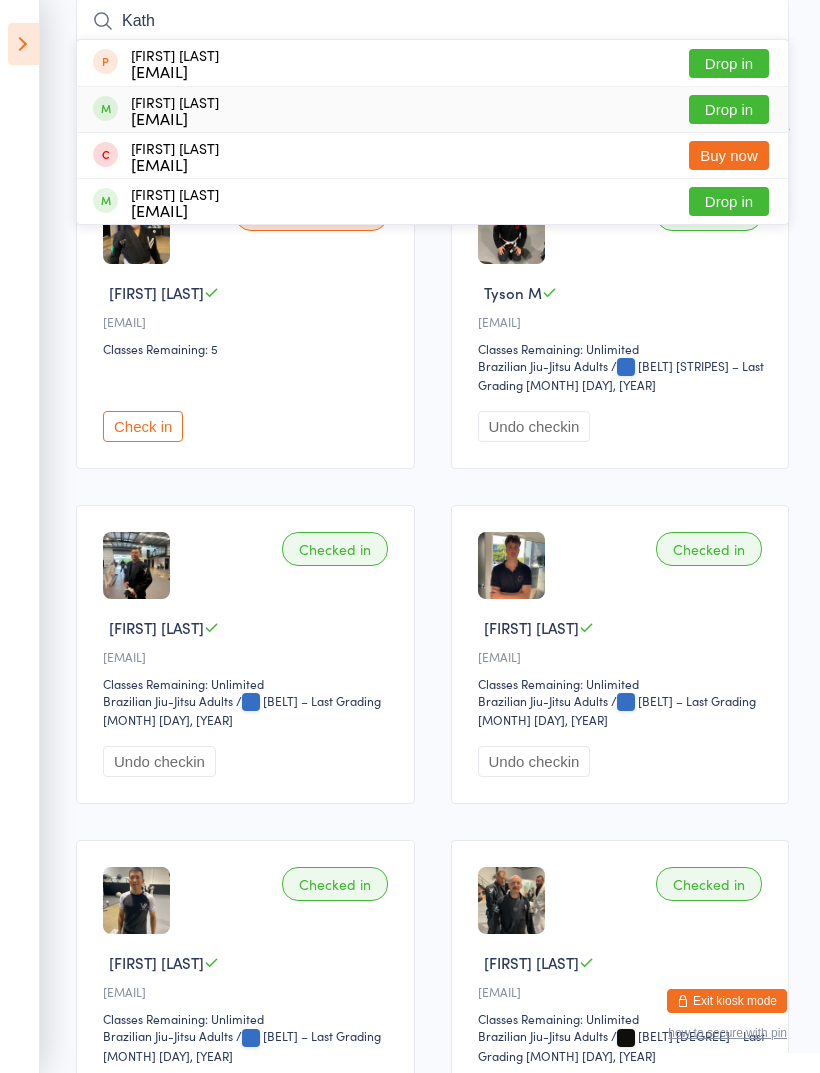 type on "Kath" 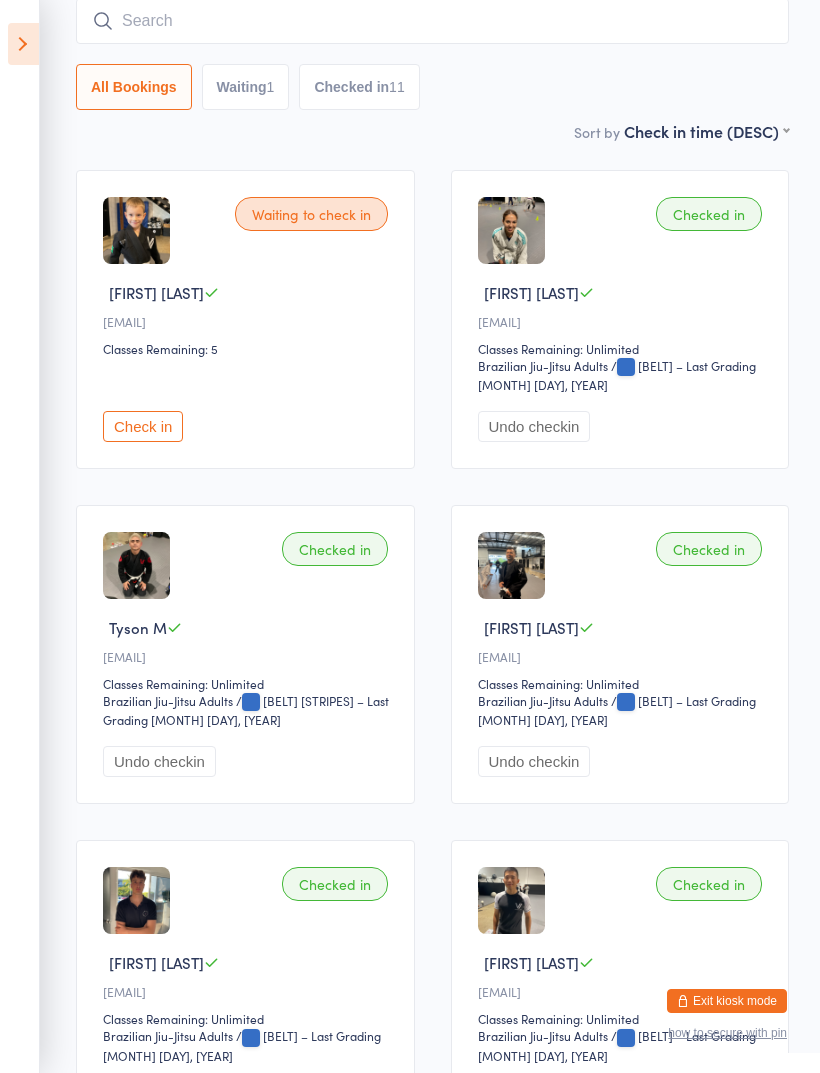 click at bounding box center (432, 21) 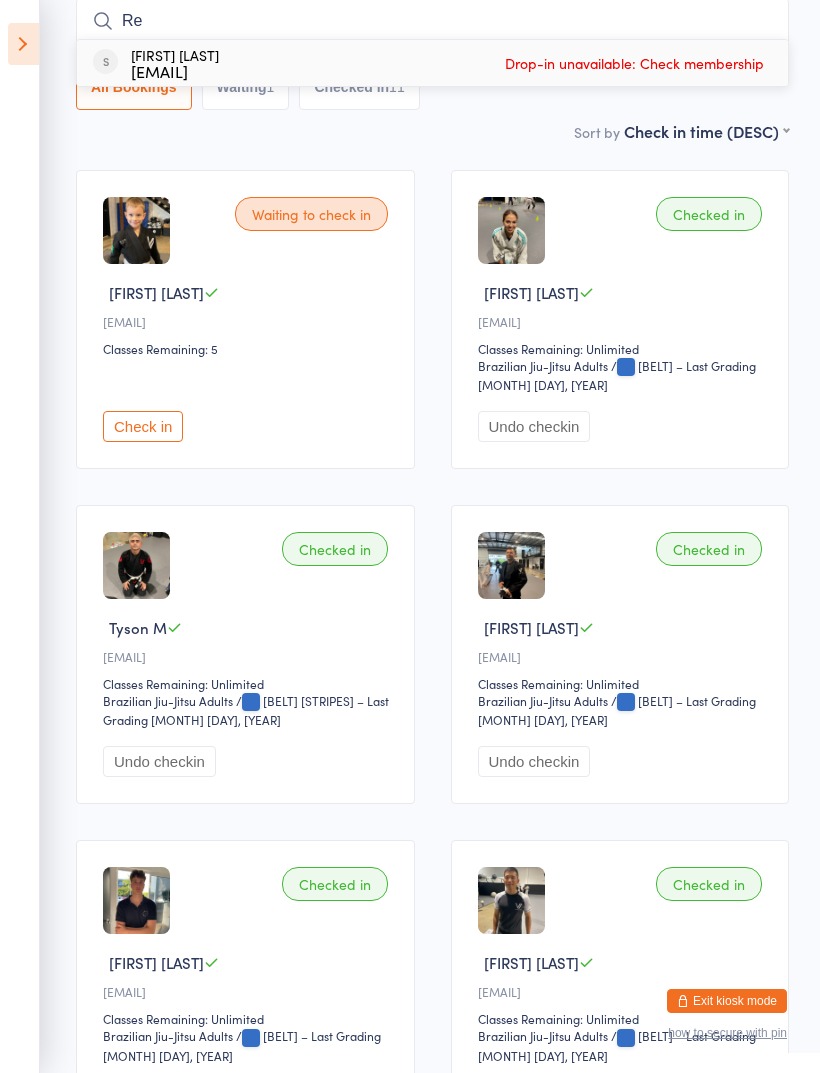type on "R" 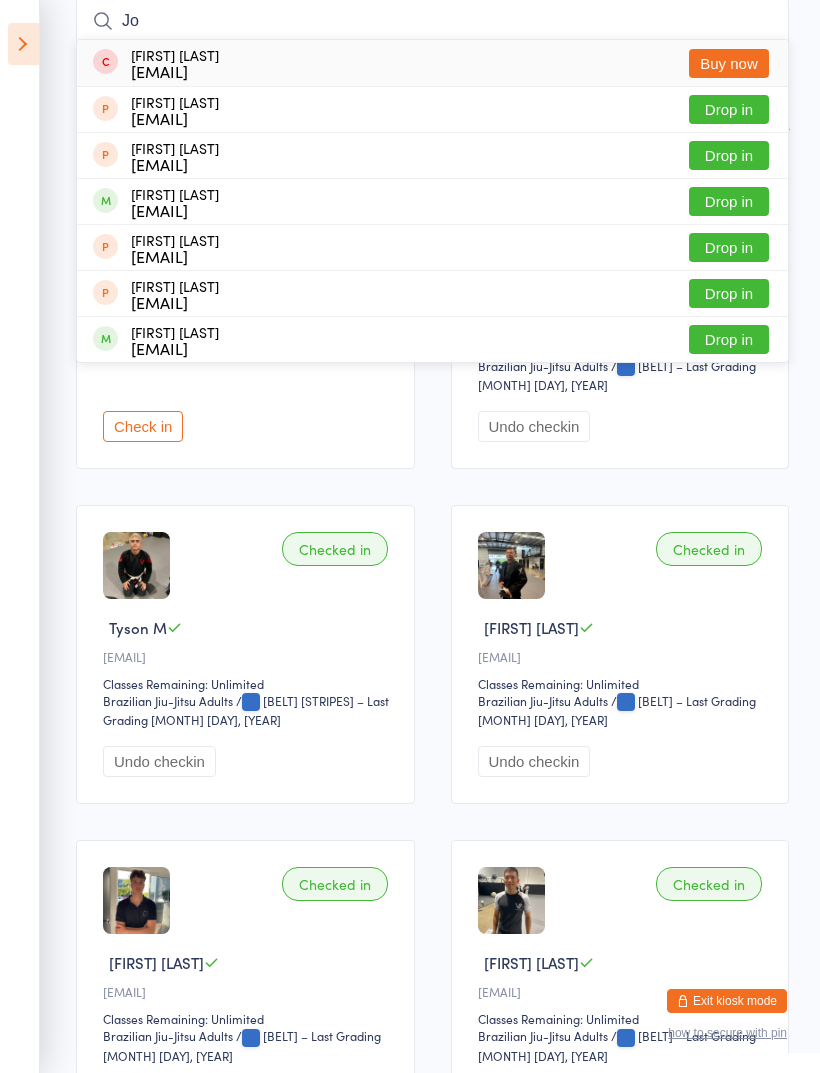 type on "J" 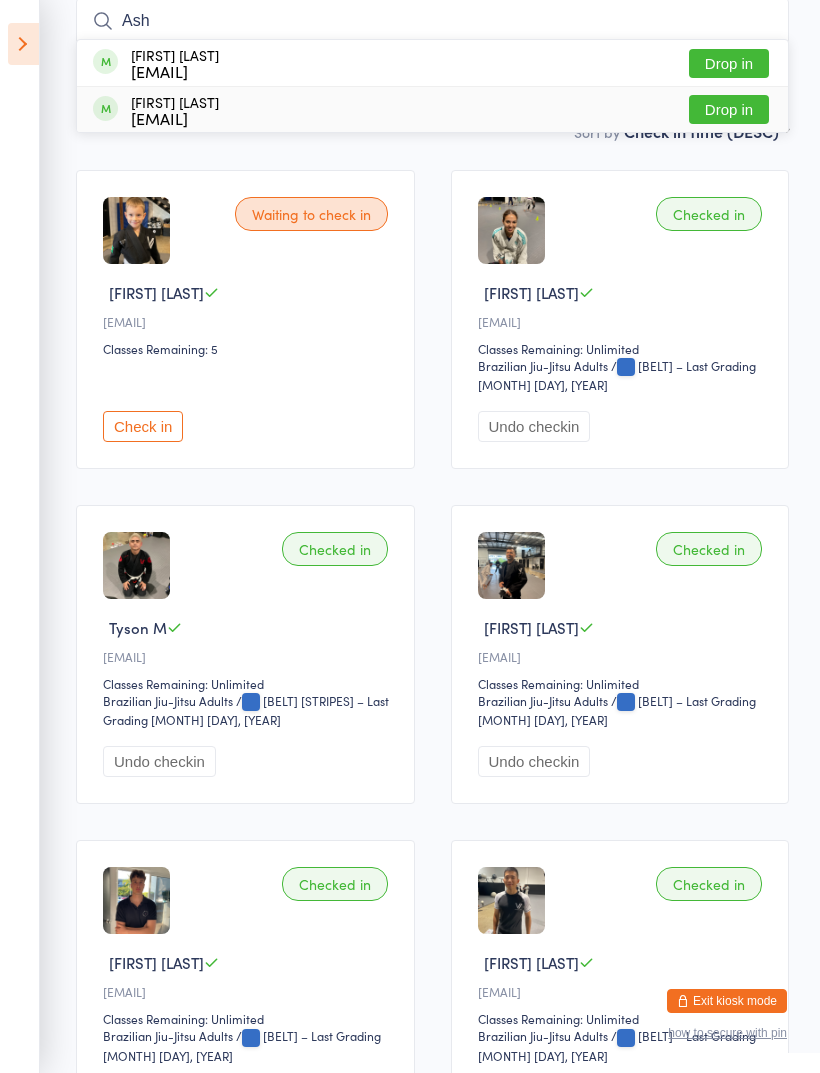 type on "Ash" 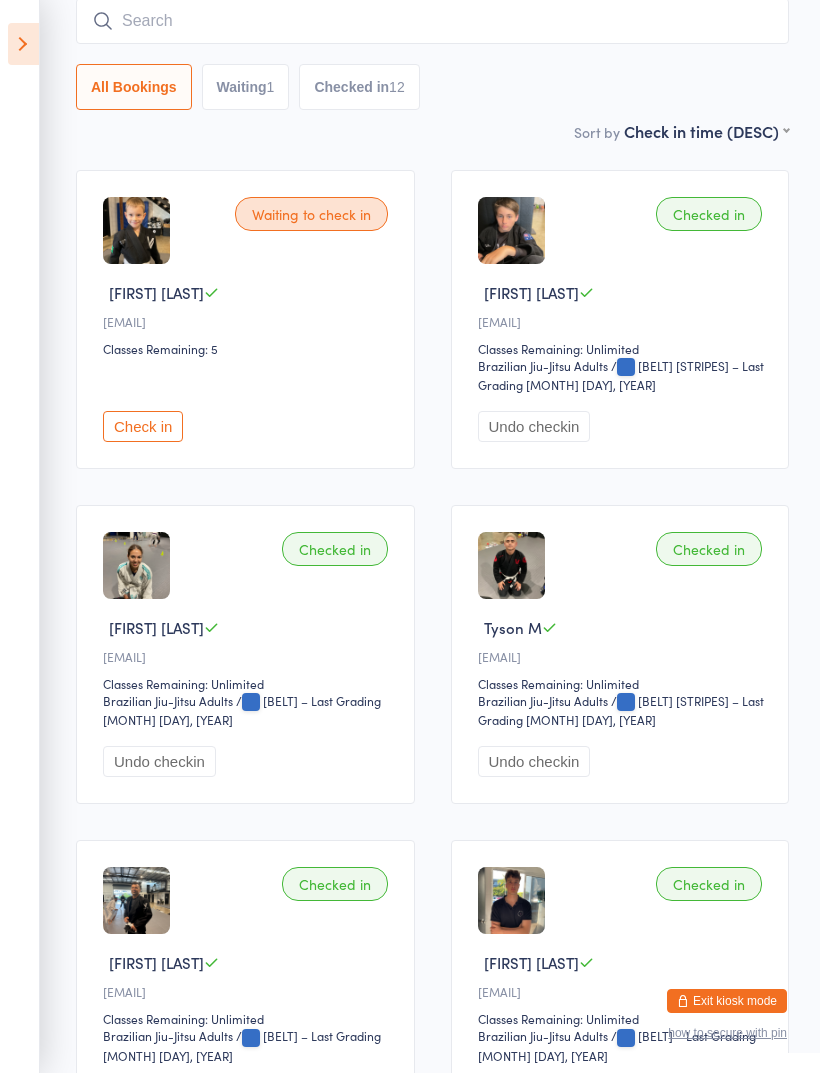 click on "Exit kiosk mode" at bounding box center (727, 1001) 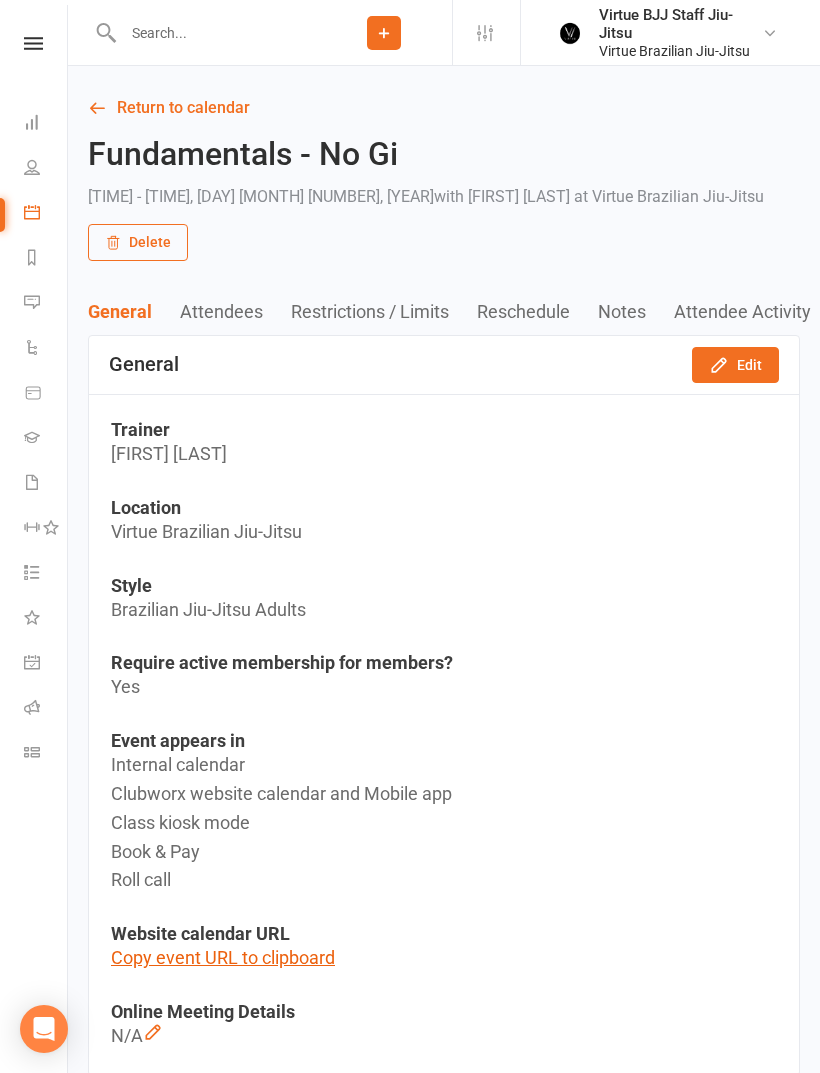 scroll, scrollTop: 0, scrollLeft: 0, axis: both 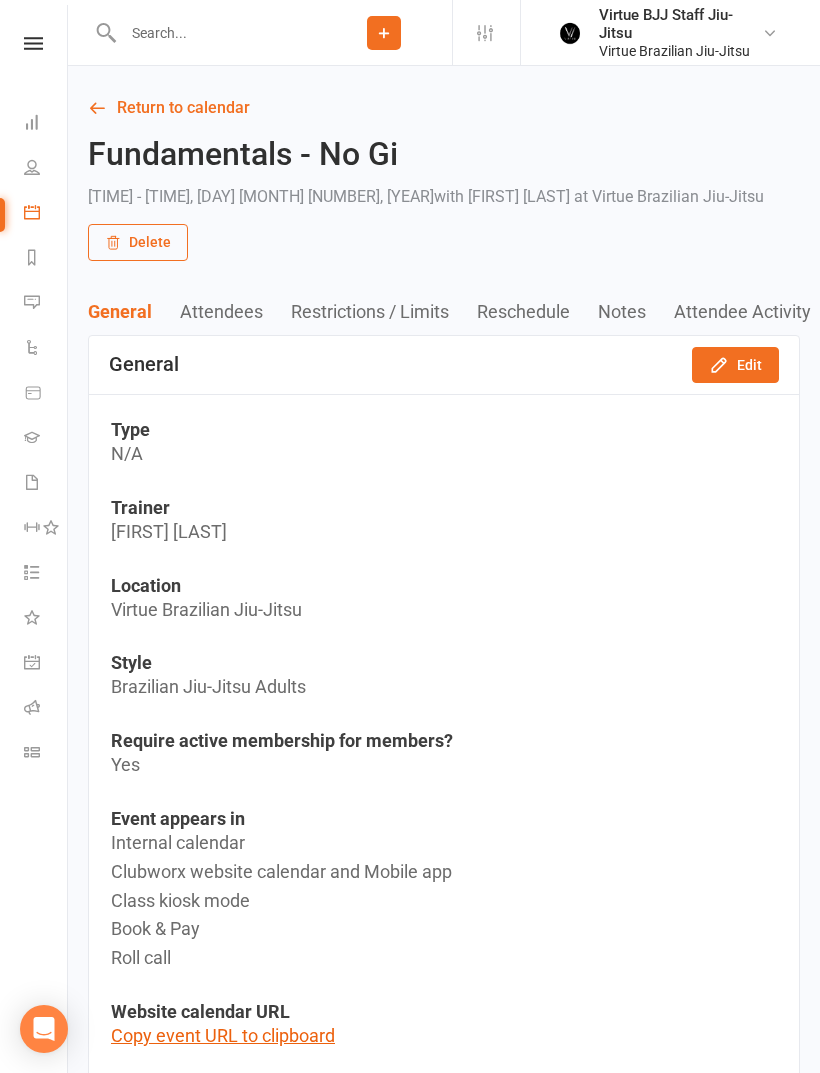 click at bounding box center (216, 33) 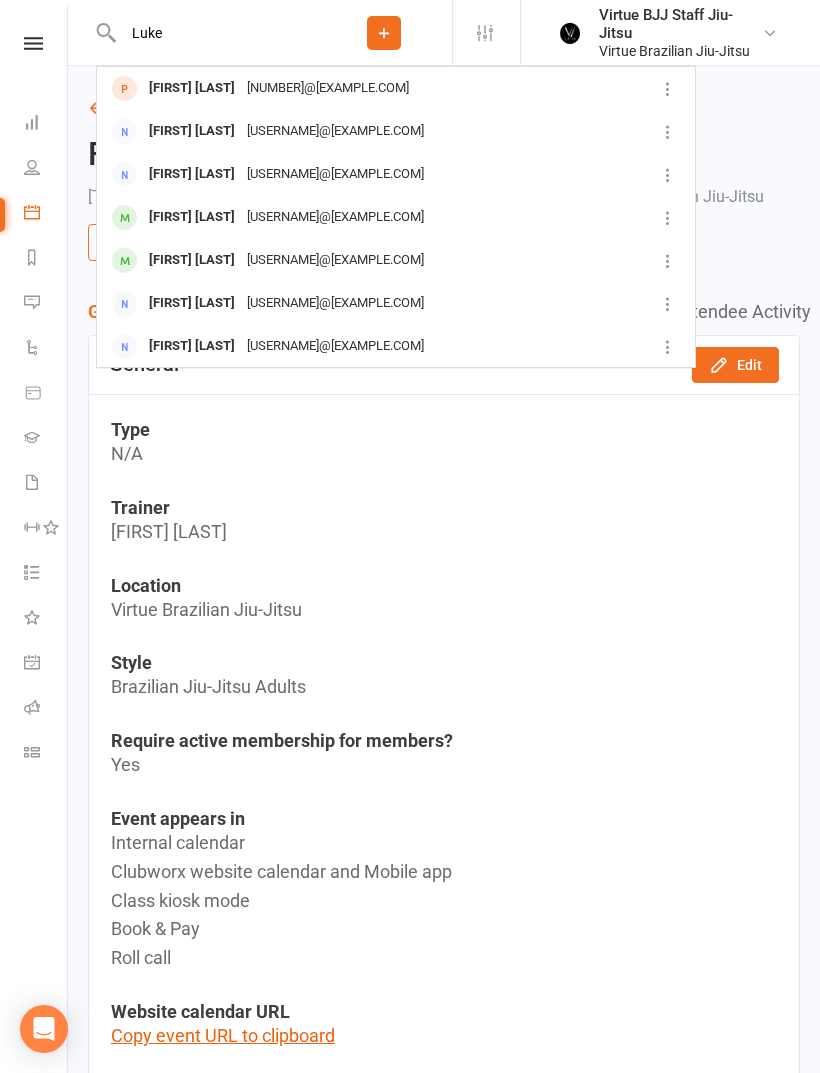 scroll, scrollTop: 0, scrollLeft: 0, axis: both 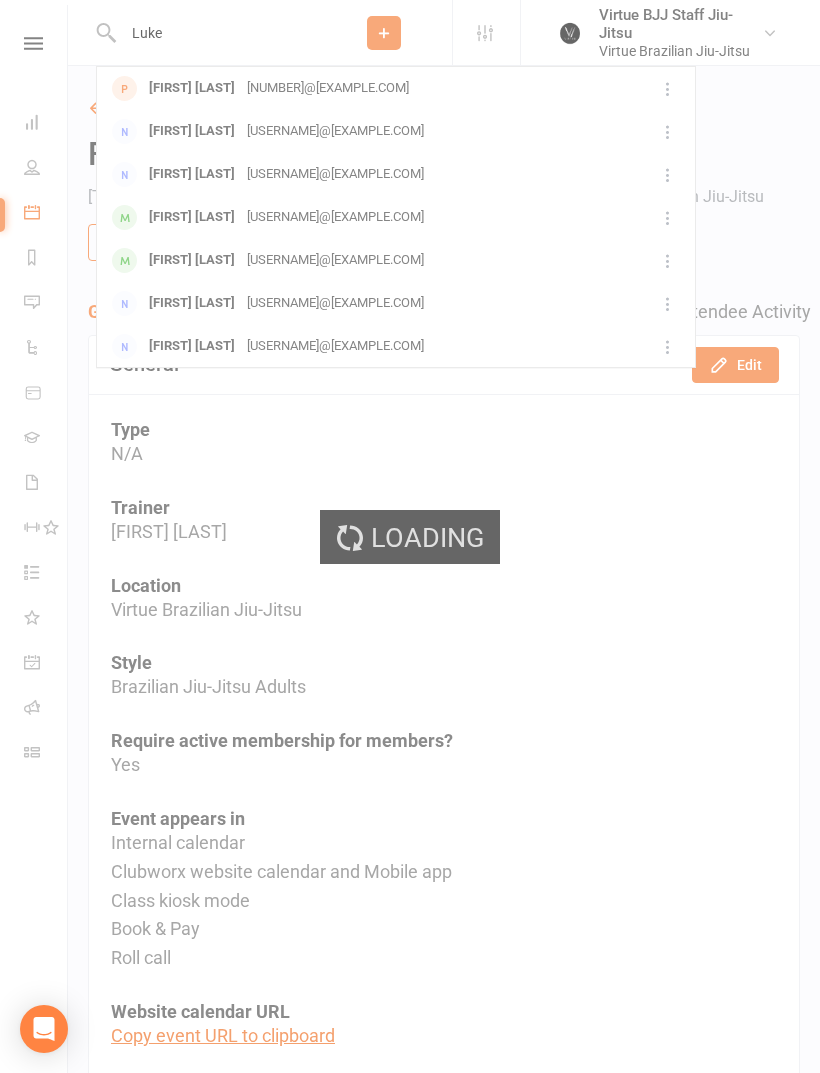 type 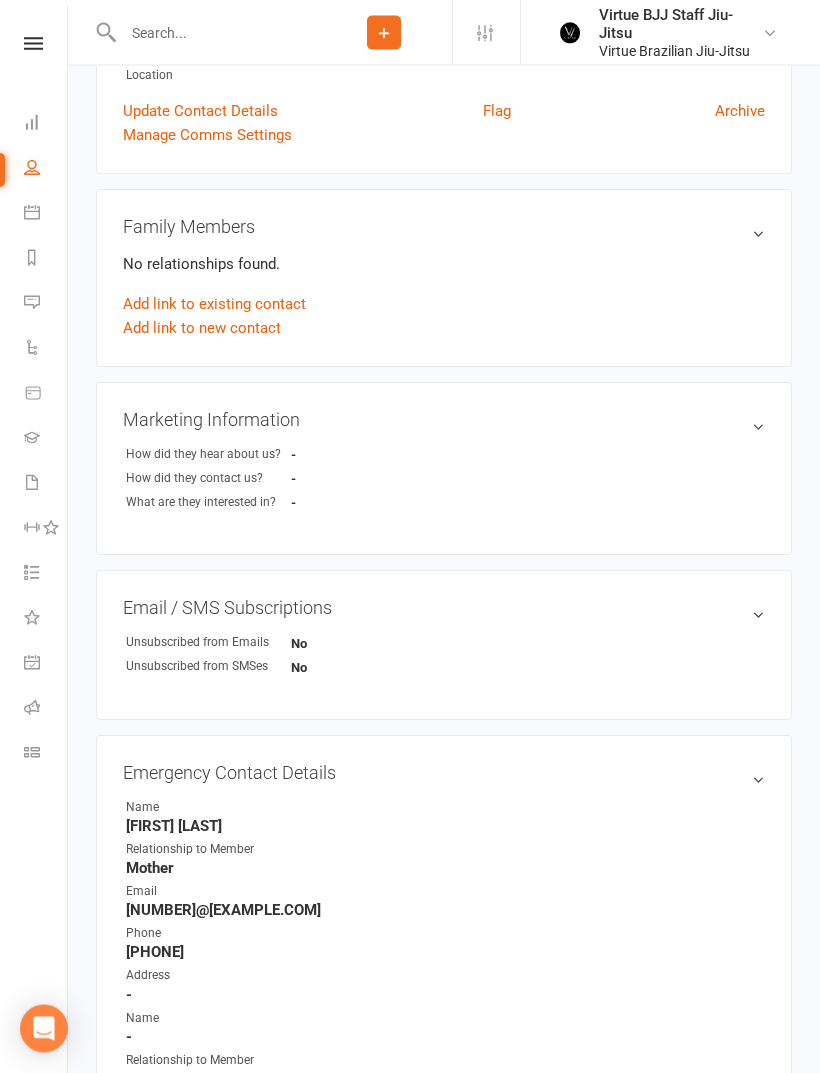 scroll, scrollTop: 380, scrollLeft: 0, axis: vertical 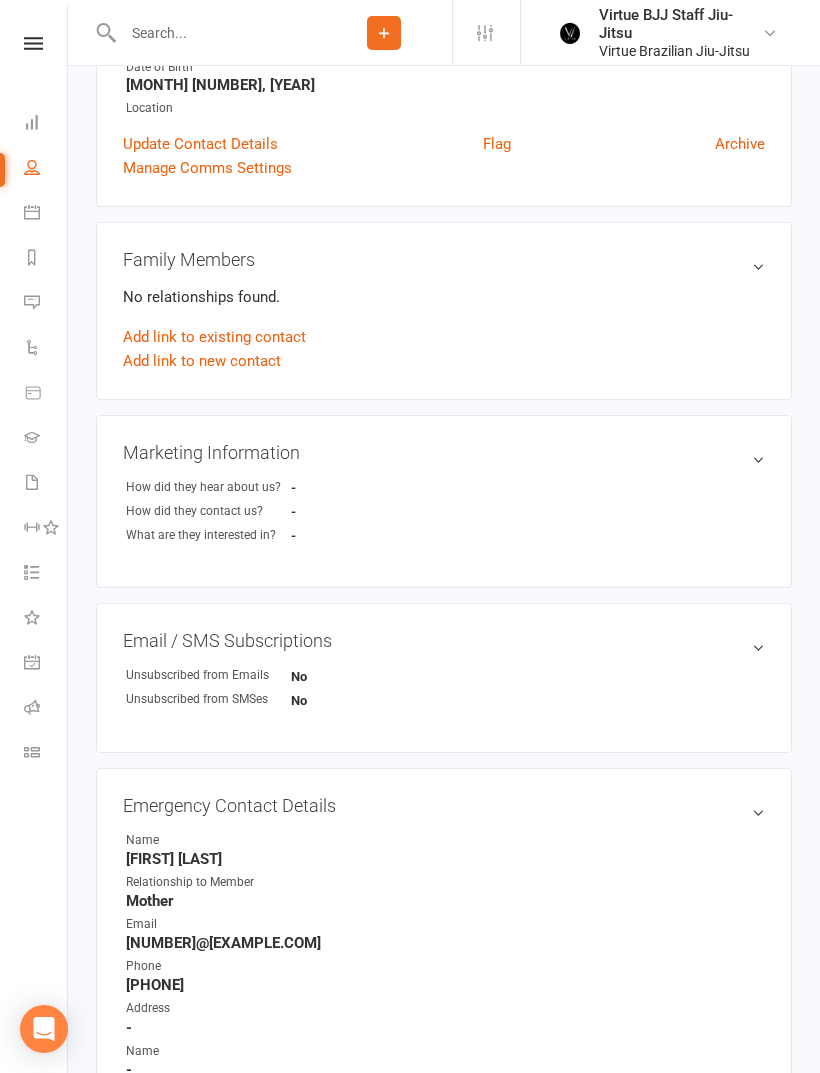 click on "Clubworx Dashboard People Calendar Reports Messages   1 Automations   Product Sales Gradings   Waivers   1 Workouts   Tasks   What's New Check-in Kiosk modes General attendance Roll call Class check-in" at bounding box center (34, 541) 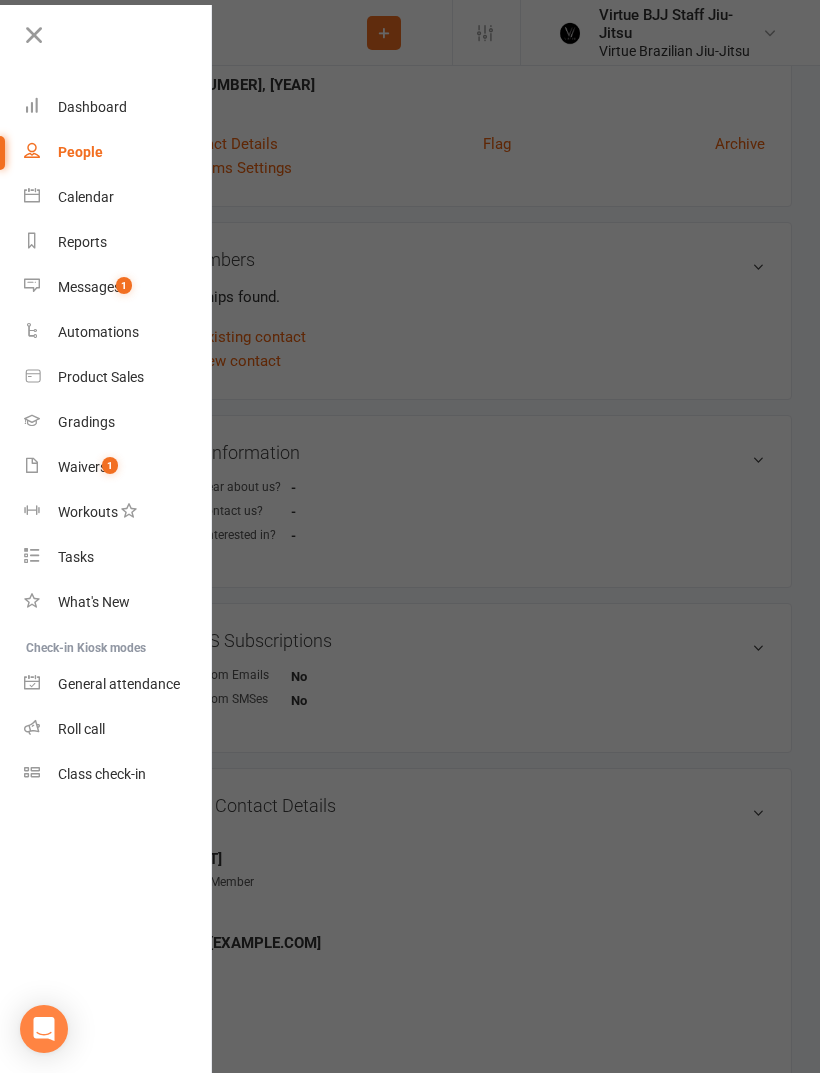 click on "Class check-in" at bounding box center [102, 774] 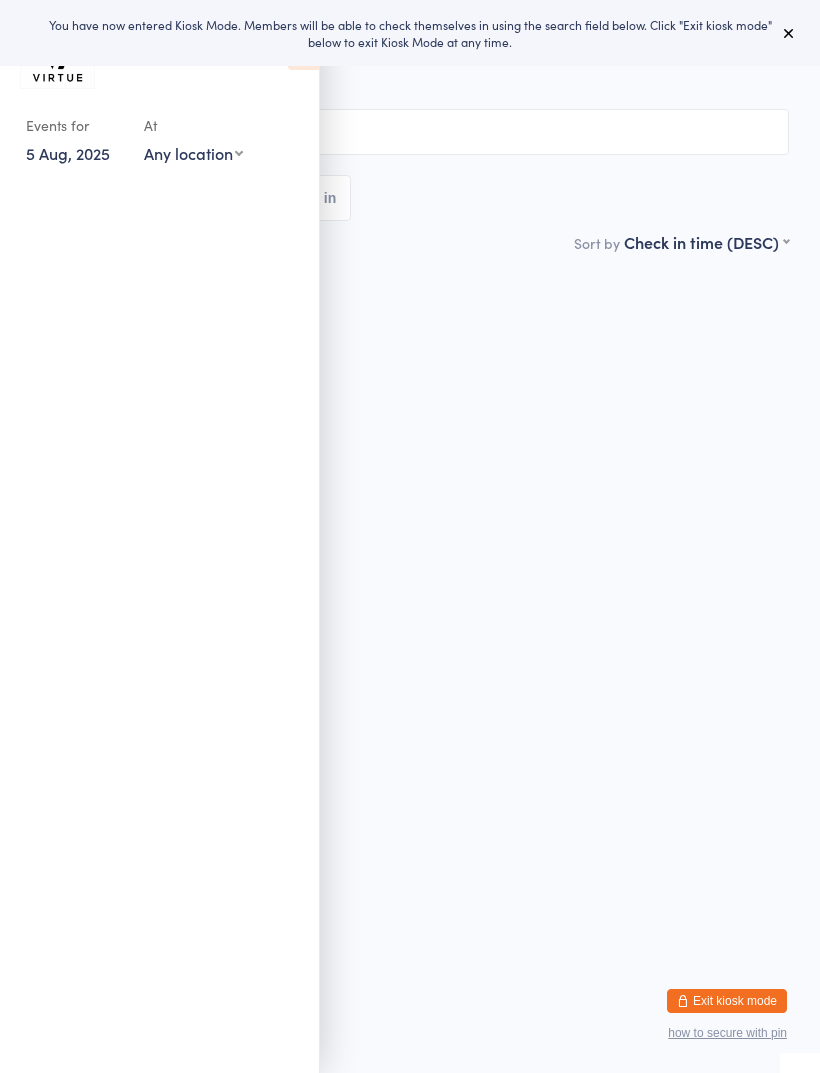 scroll, scrollTop: 0, scrollLeft: 0, axis: both 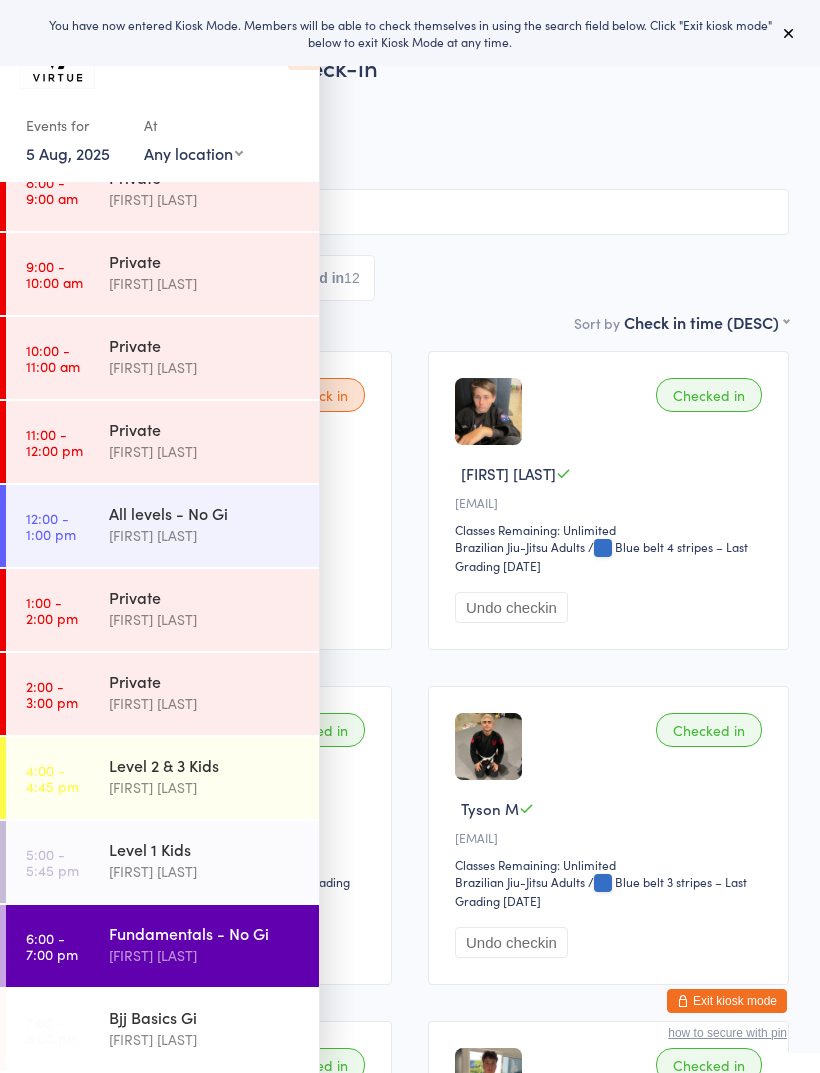 click on "[FIRST] [LAST]" at bounding box center (205, 871) 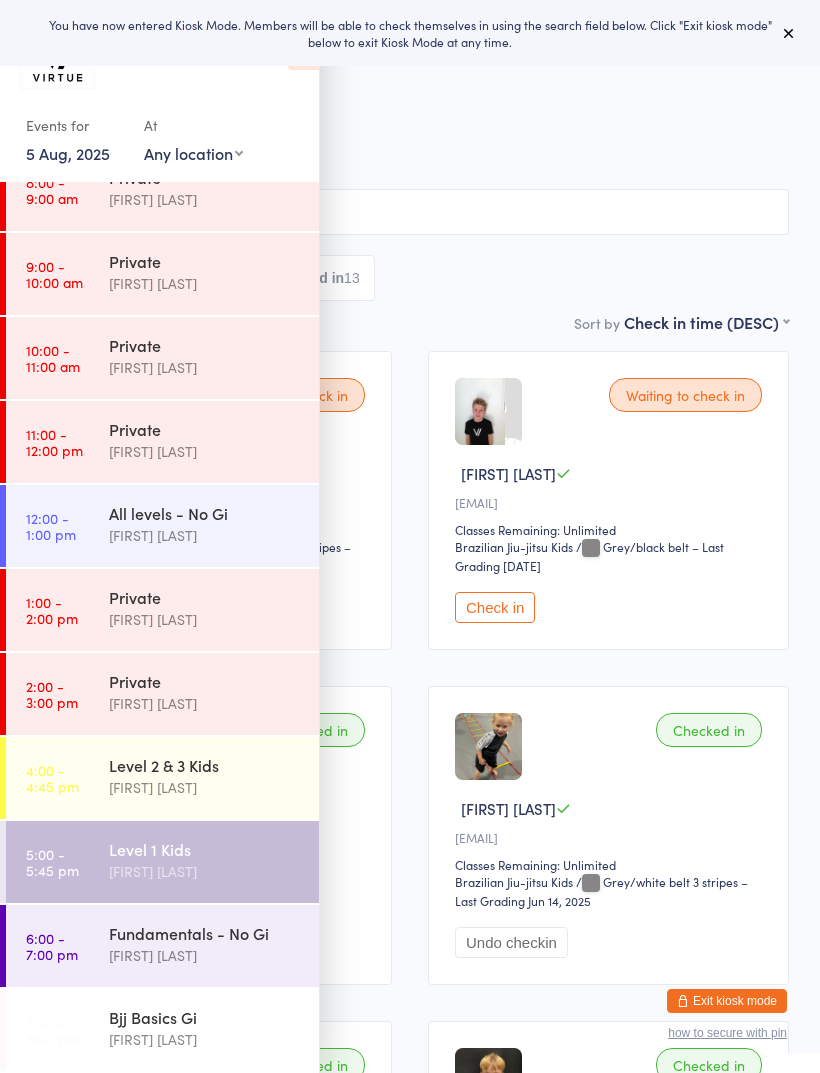 click at bounding box center [303, 49] 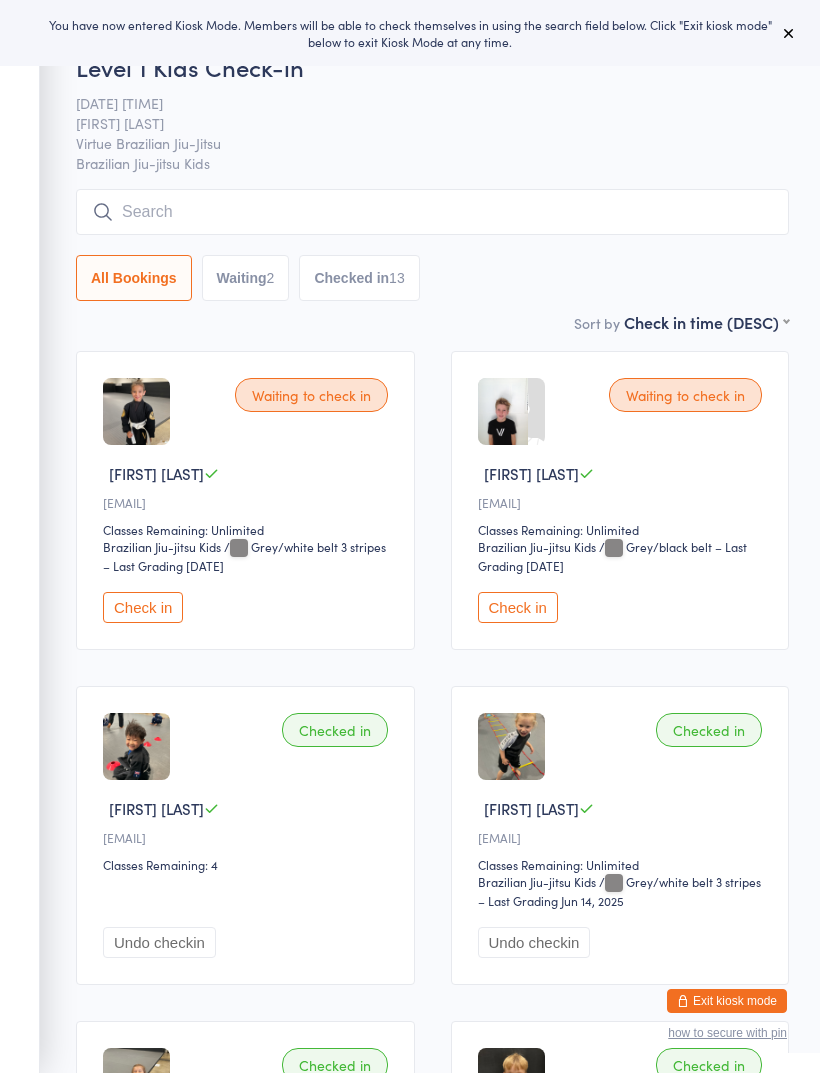 click on "You have now entered Kiosk Mode. Members will be able to check themselves in using the search field below. Click "Exit kiosk mode" below to exit Kiosk Mode at any time." at bounding box center [410, 33] 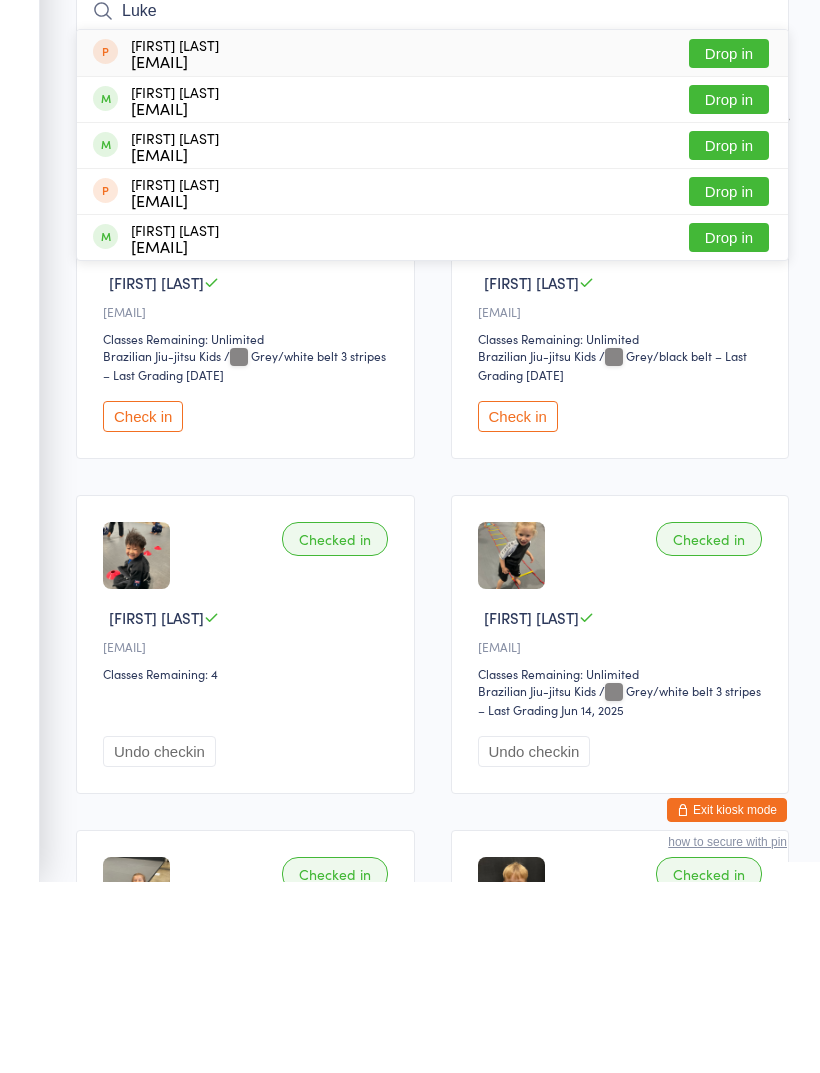 type on "Luke" 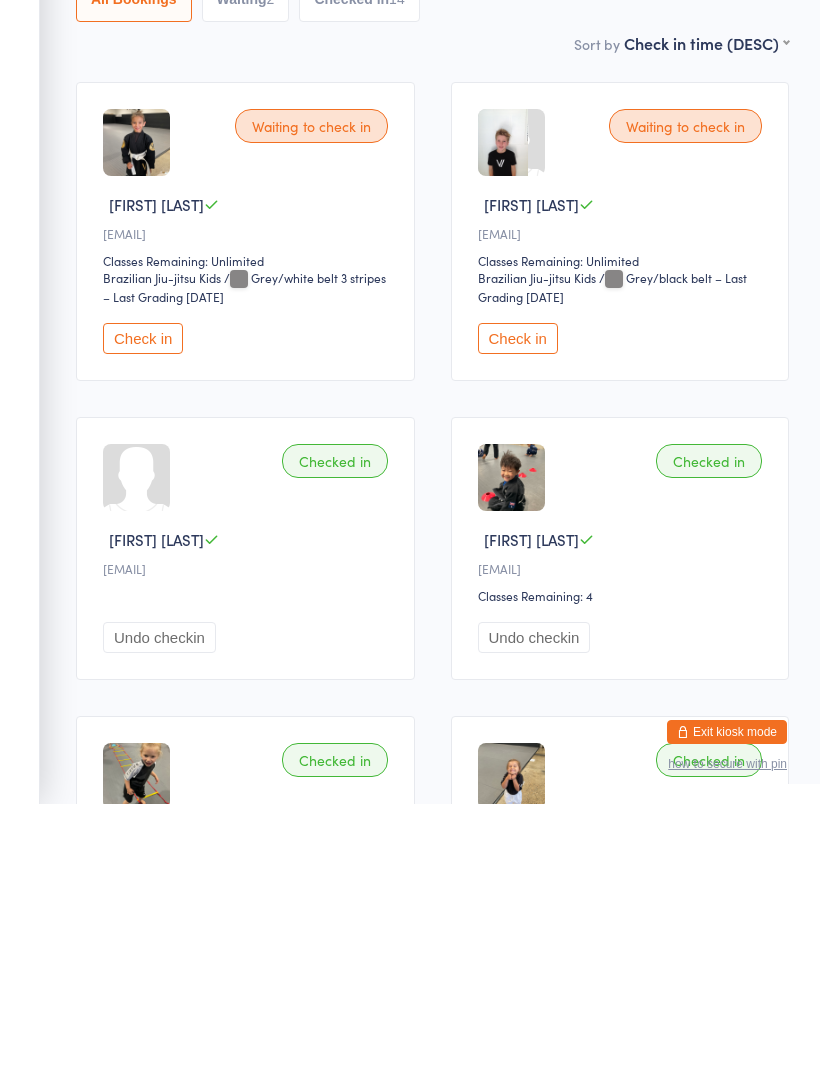 click at bounding box center (136, 746) 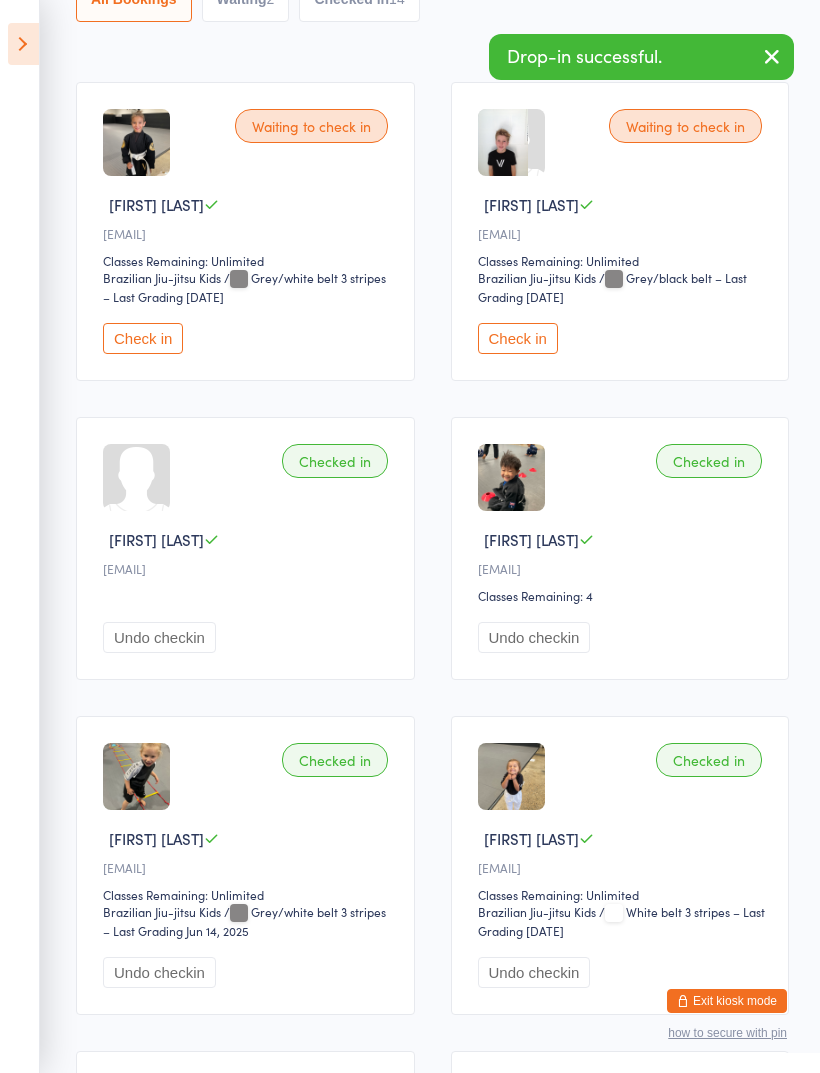 click at bounding box center (136, 477) 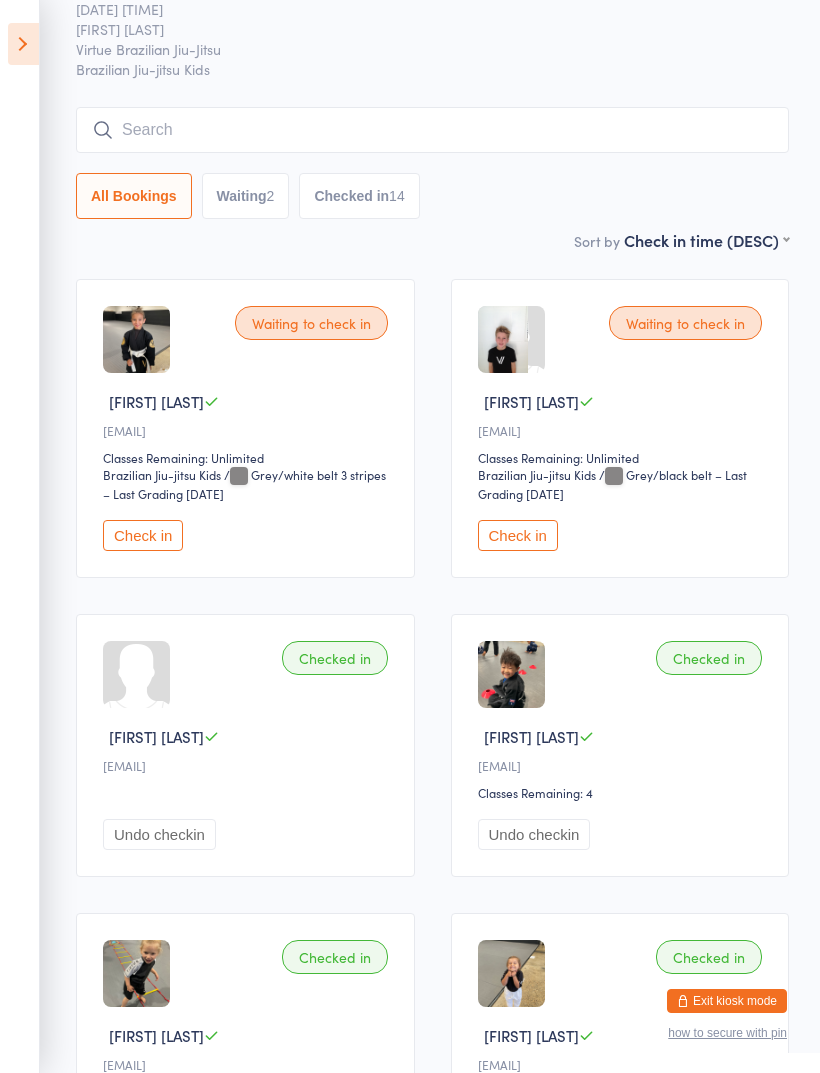 scroll, scrollTop: 0, scrollLeft: 0, axis: both 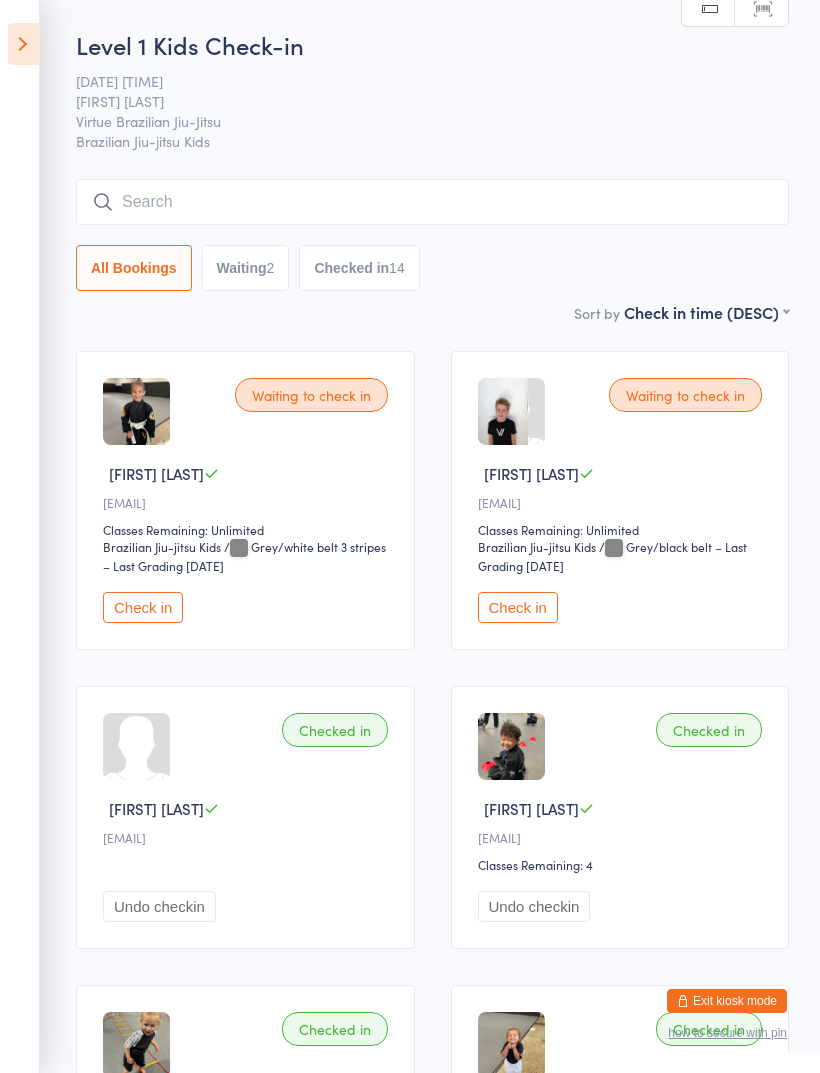 click on "Level 1 Kids Check-in 5 Aug 5:00pm  Thiago Pegado  Virtue Brazilian Jiu-Jitsu  Brazilian Jiu-jitsu Kids  Manual search Scanner input All Bookings Waiting  2 Checked in  14" at bounding box center (432, 164) 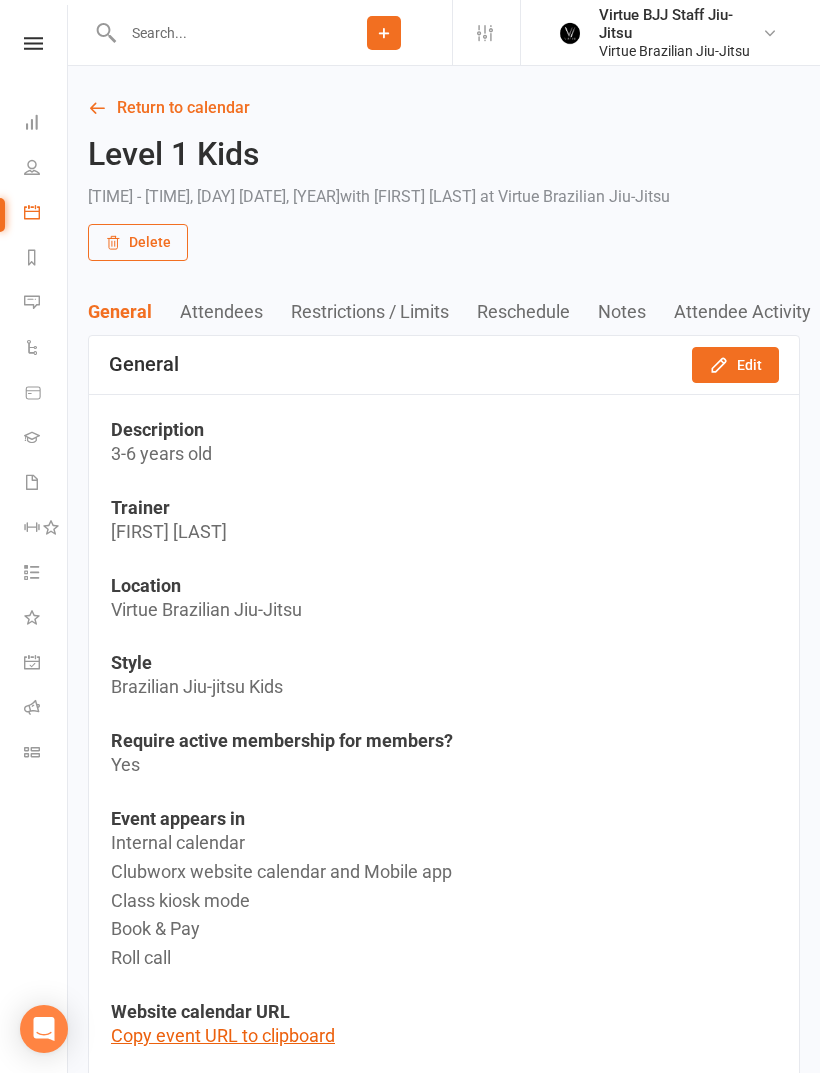 scroll, scrollTop: 0, scrollLeft: 0, axis: both 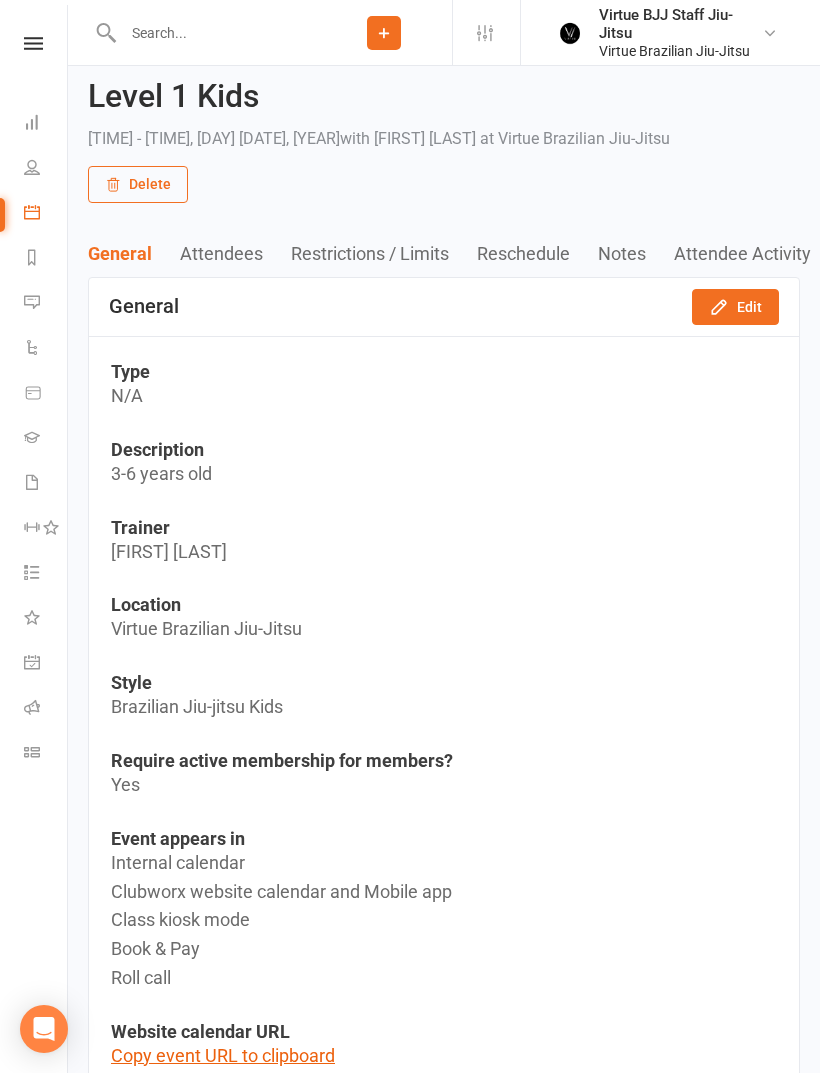 click at bounding box center (216, 33) 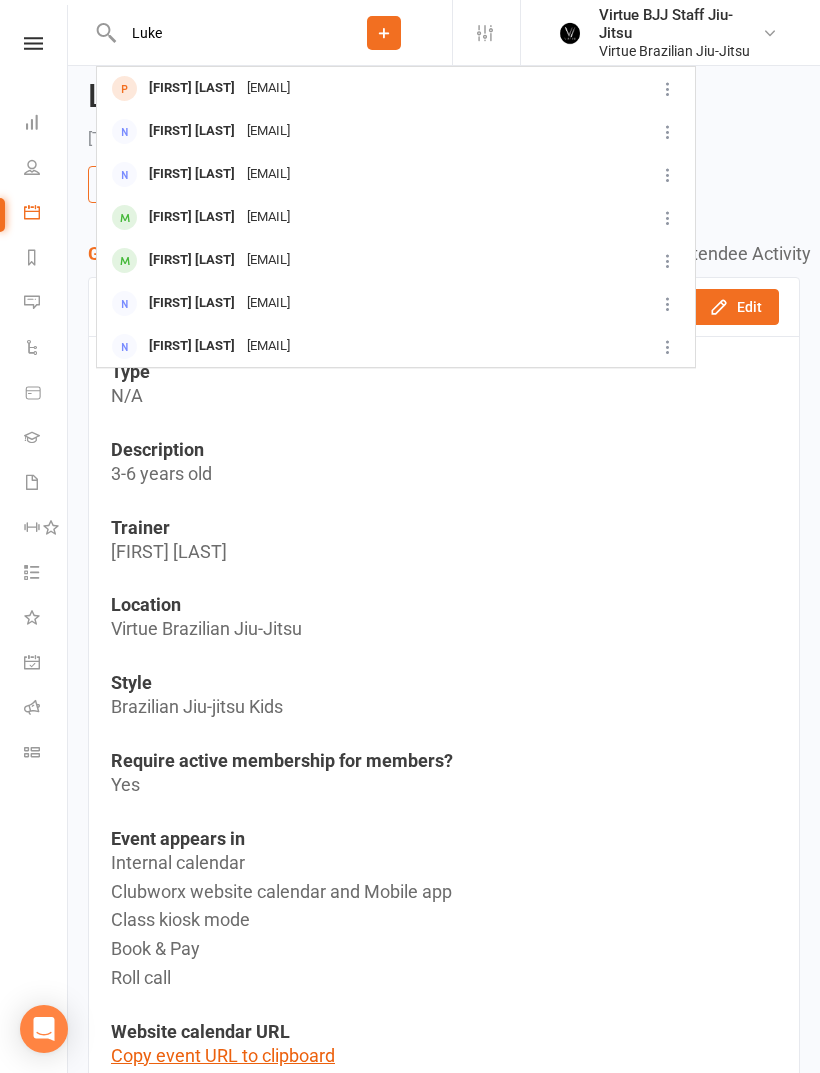 type on "Luke" 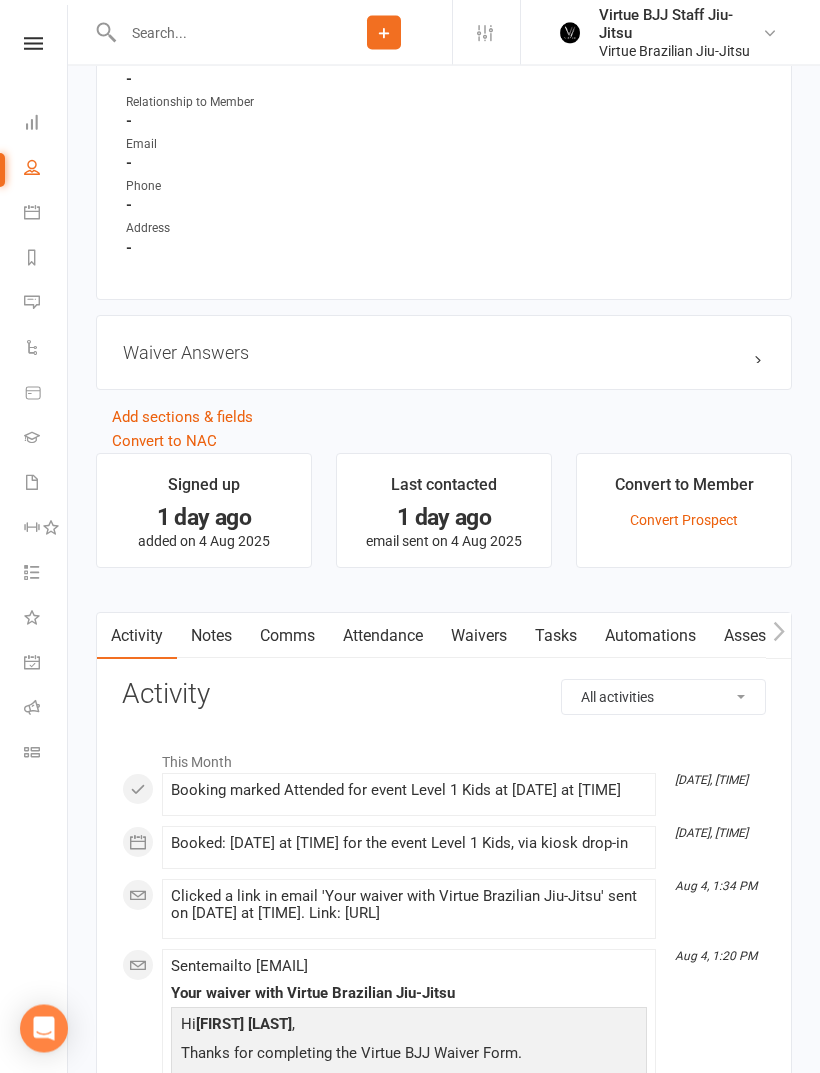 scroll, scrollTop: 1311, scrollLeft: 0, axis: vertical 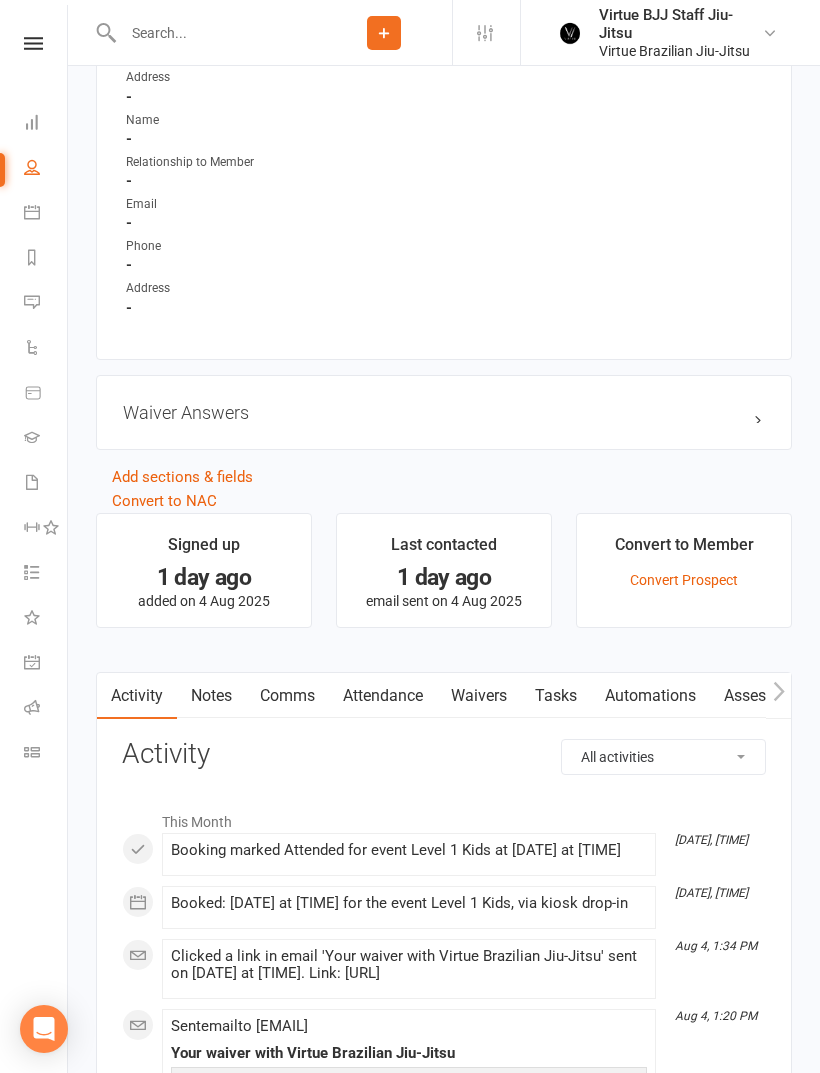click on "Convert Prospect" at bounding box center (684, 580) 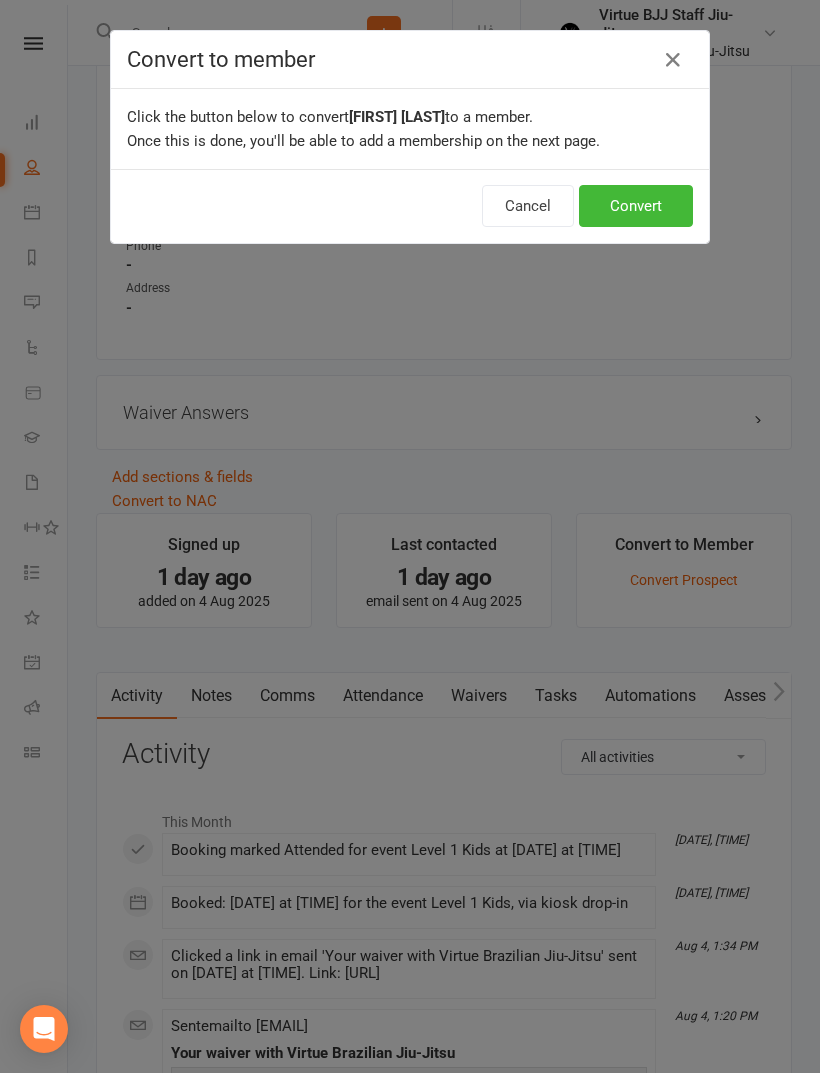 click on "Convert" at bounding box center [636, 206] 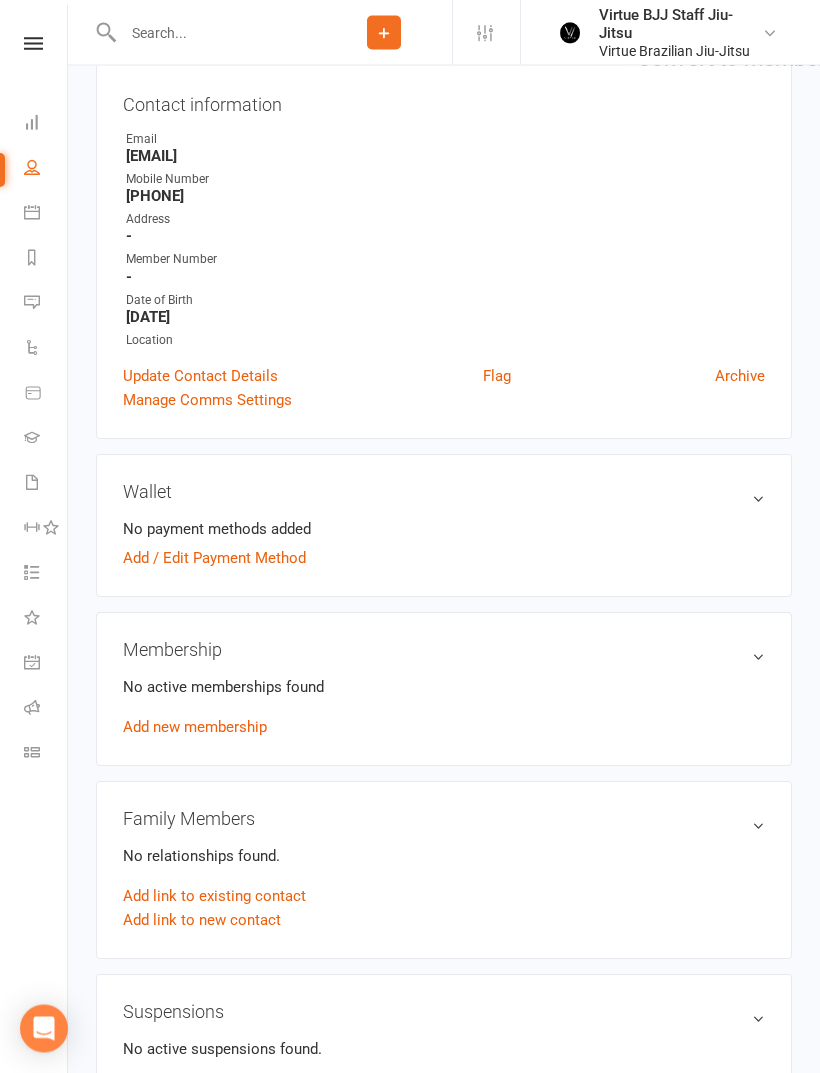 scroll, scrollTop: 188, scrollLeft: 0, axis: vertical 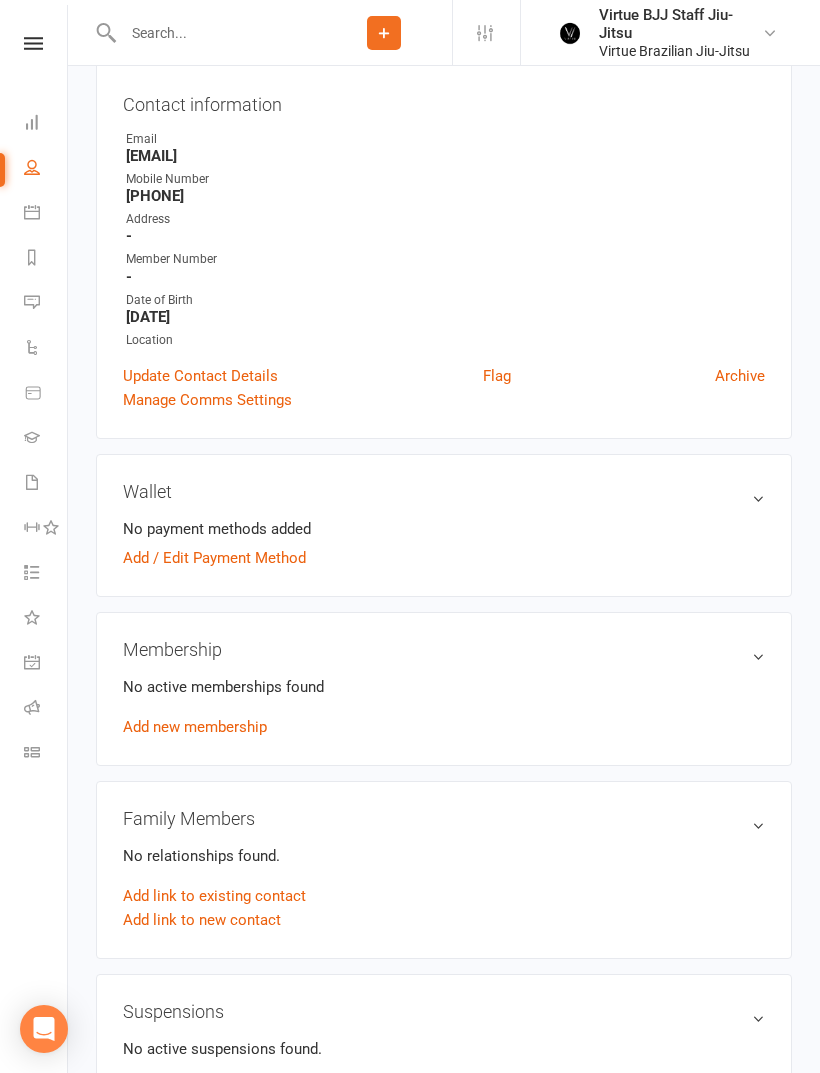 click on "Add new membership" at bounding box center (195, 727) 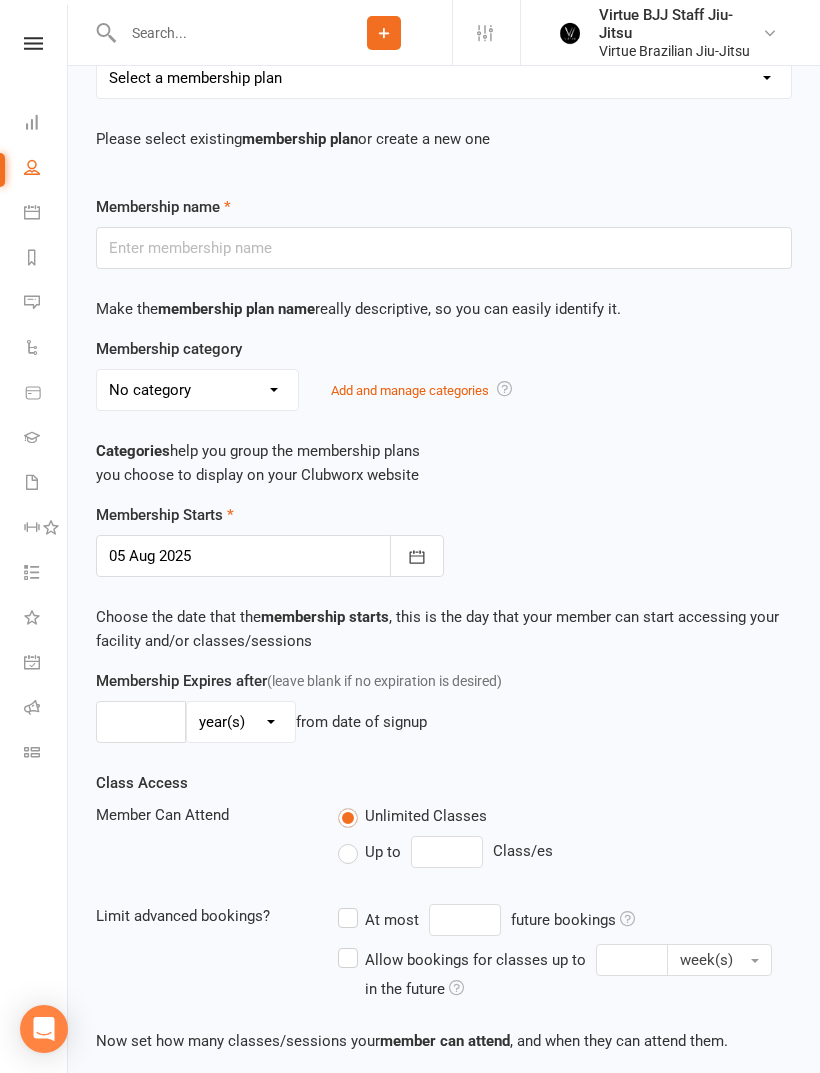 scroll, scrollTop: 0, scrollLeft: 0, axis: both 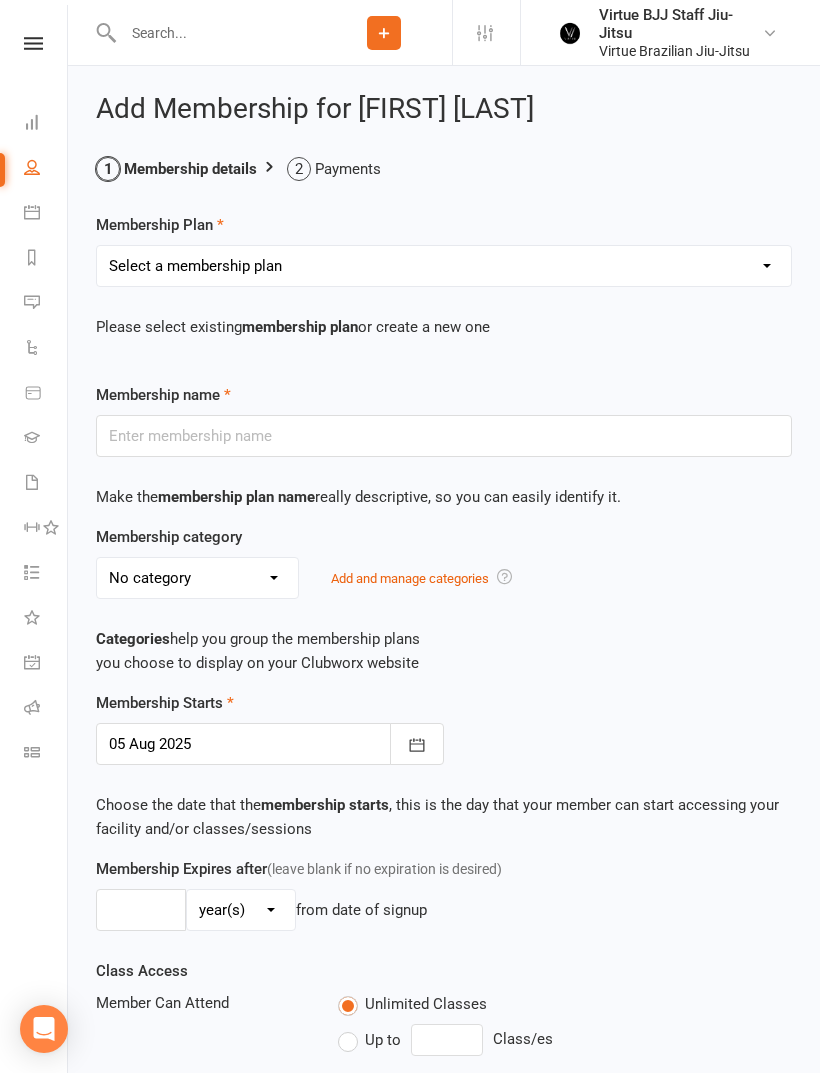 click on "Select a membership plan Create new Membership Plan Adult BJJ 1 Year Adult BJJ 6 Months Adult BJJ 3 Months Adult BJJ Month-By-Month KIDS BJJ 1 Year KIDS BJJ 6 Months KIDS BJJ 3 Months Cash Payment Only KIDS BJJ Month-by-Month ADULT BJJ  10-Pack KIDS 10-Pack Coaches Membership Kids Second family member - 10% discount Kids Second Family Member - 20% Discount 20% BJJ Only Family Discount Free membership 2 weeks per month of training International Student Membership Discount Adult BJJ 1 Year Cash Payment only Adult BJJ 3 Months Cash Payment Only Adult BJJ 6 Months Cash Payment Only KIDS BJJ 1 Year Cash Payment Only KIDS BJJ 3 Months KIDS BJJ 6 Months Cash Payment Only Visitor Day Pass Visitor Week Pass Visitor Month Pass Adult BJJ 1 Month Cash Payment Only Visitor One Class Pass Flexi Membership - no cancellation fees Kids Flexi Membership - no cancellation fees Adult BJJ one year Kids BJJ 1 Month Cash Payment Only" at bounding box center [444, 266] 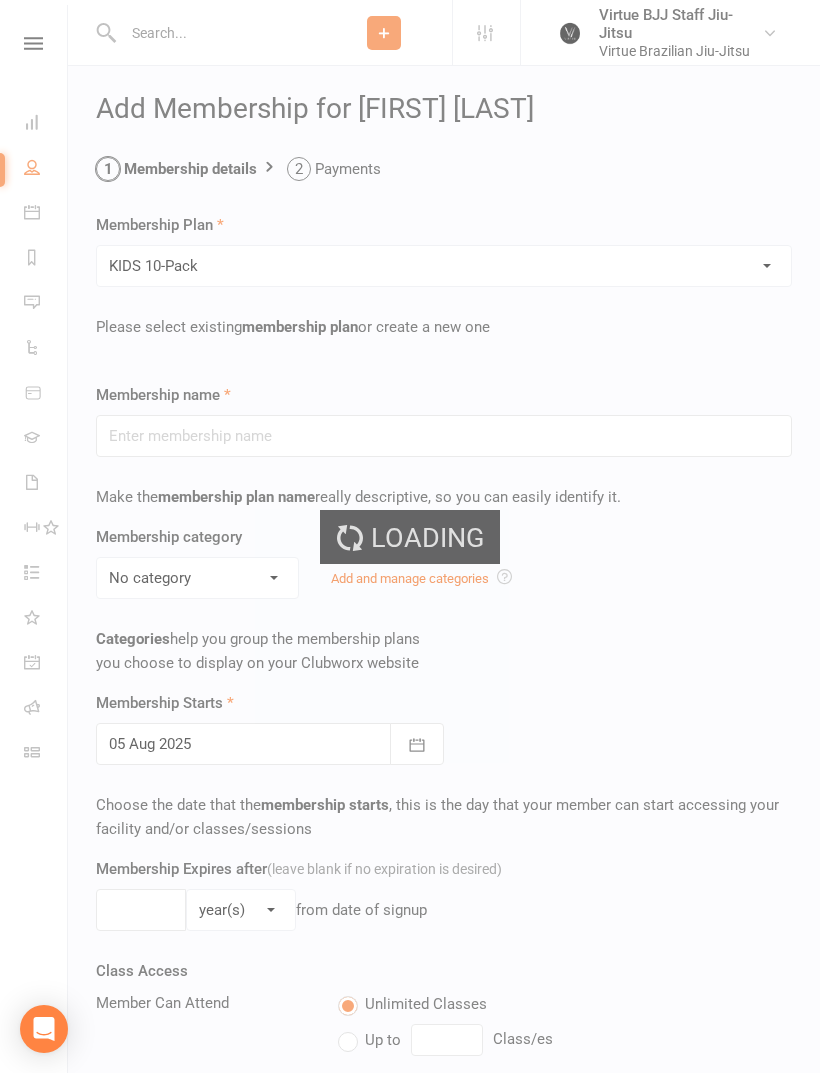 type on "KIDS 10-Pack" 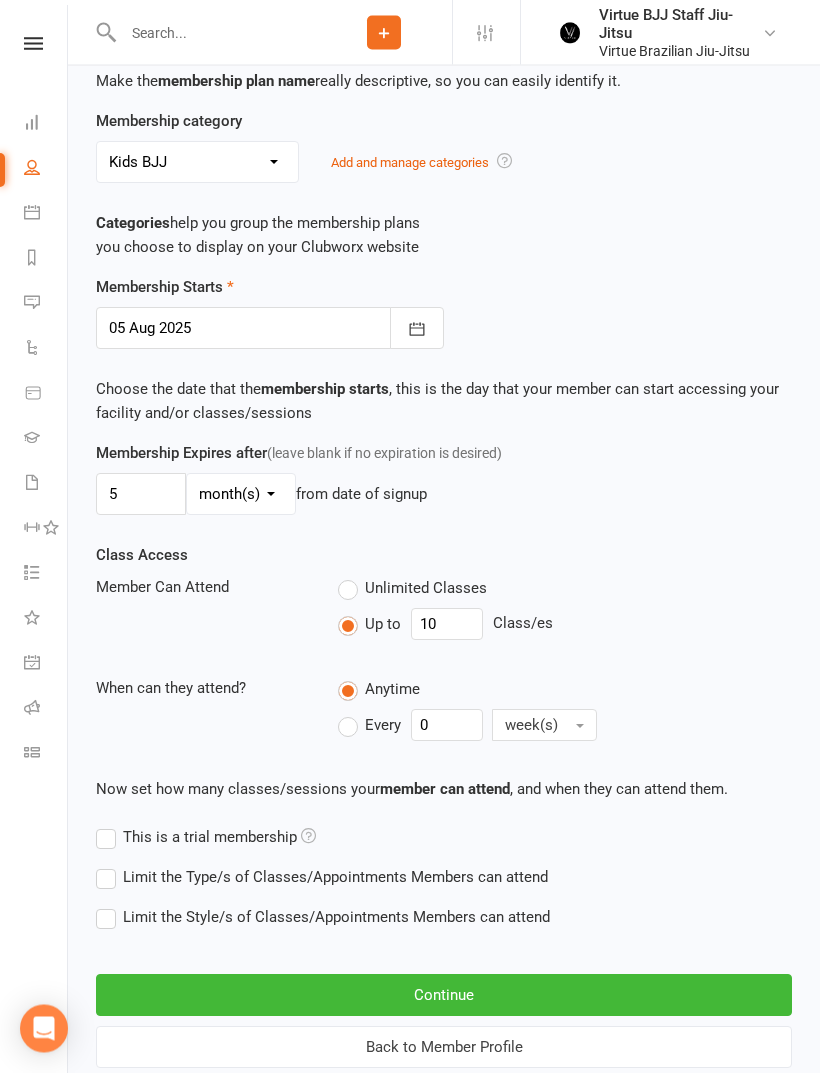 scroll, scrollTop: 425, scrollLeft: 0, axis: vertical 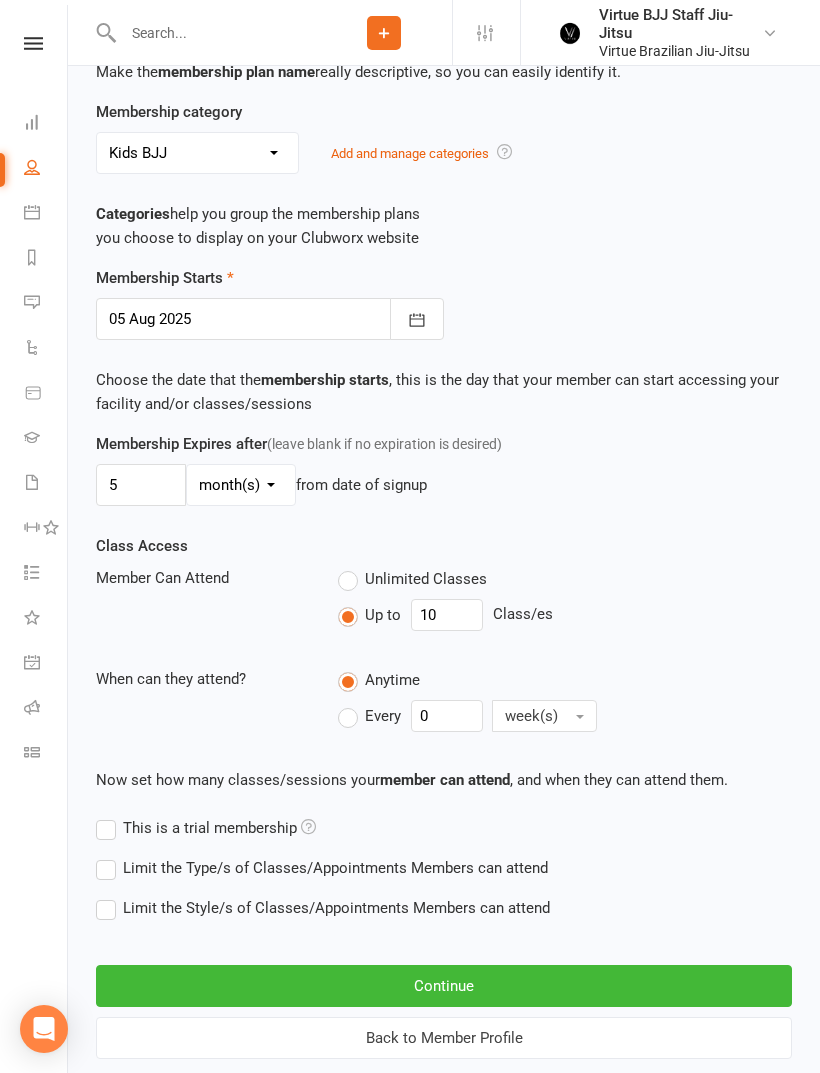 click on "Continue" at bounding box center (444, 986) 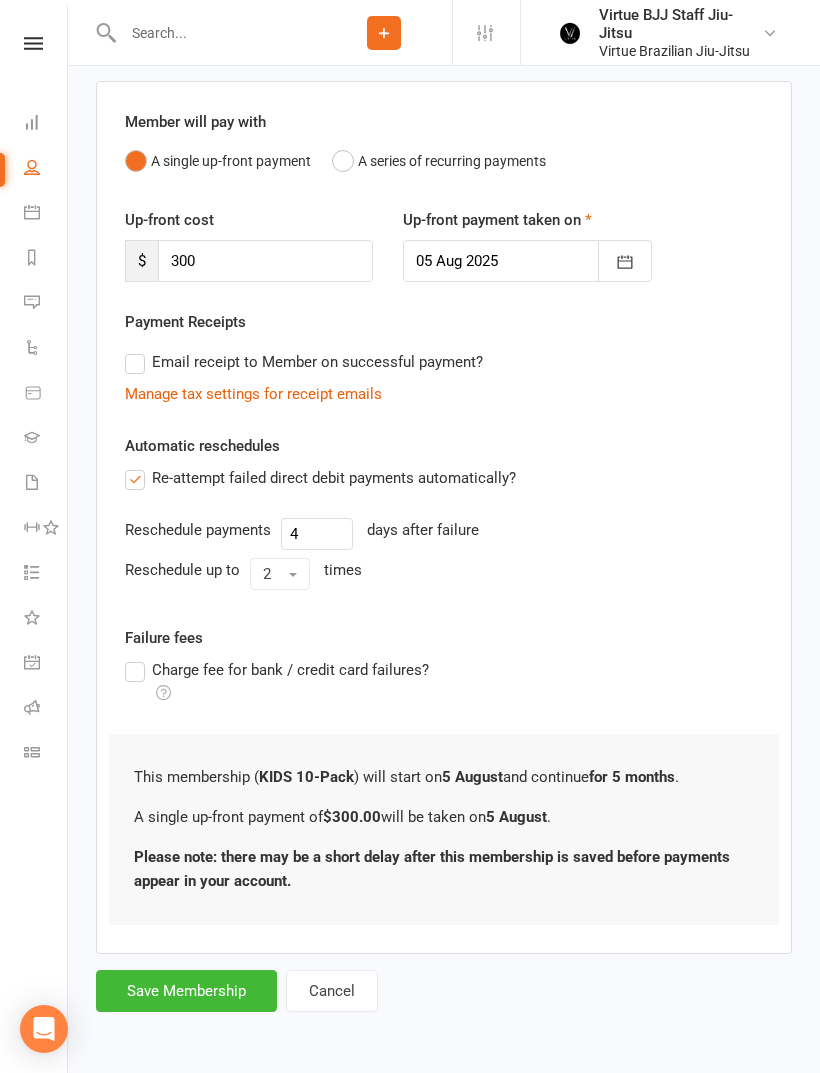 scroll, scrollTop: 0, scrollLeft: 0, axis: both 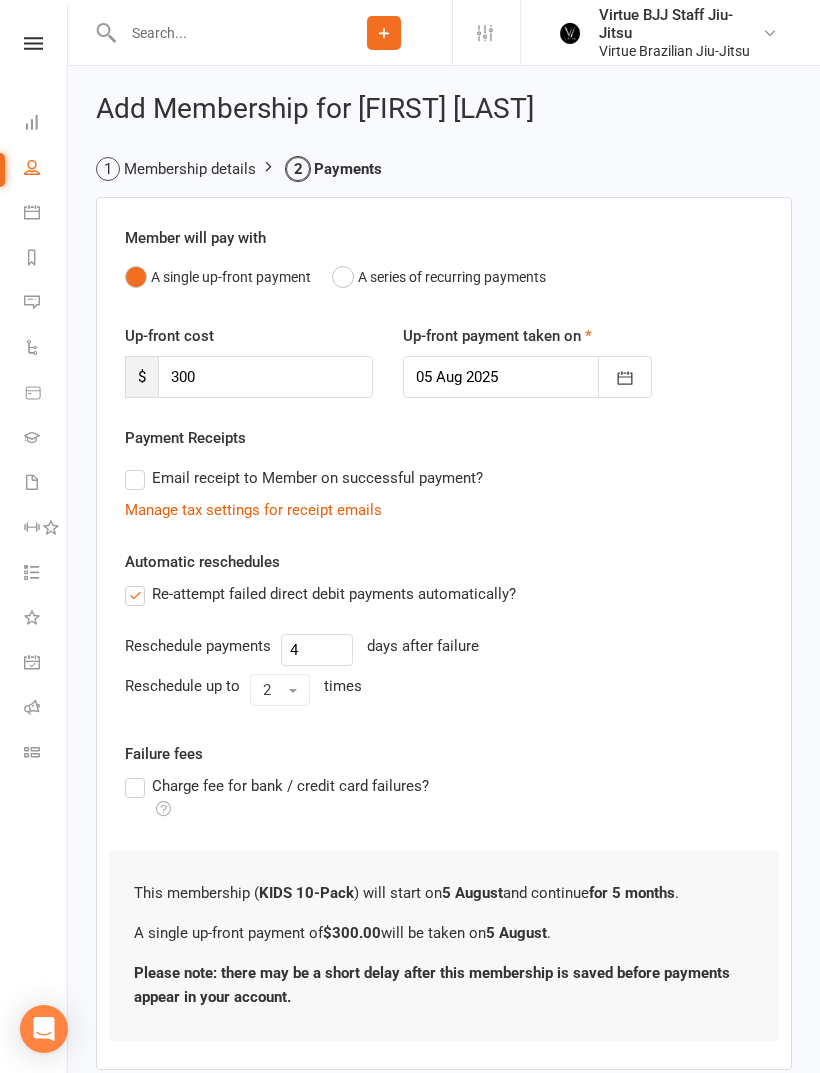 click on "Email receipt to Member on successful payment?" at bounding box center (304, 478) 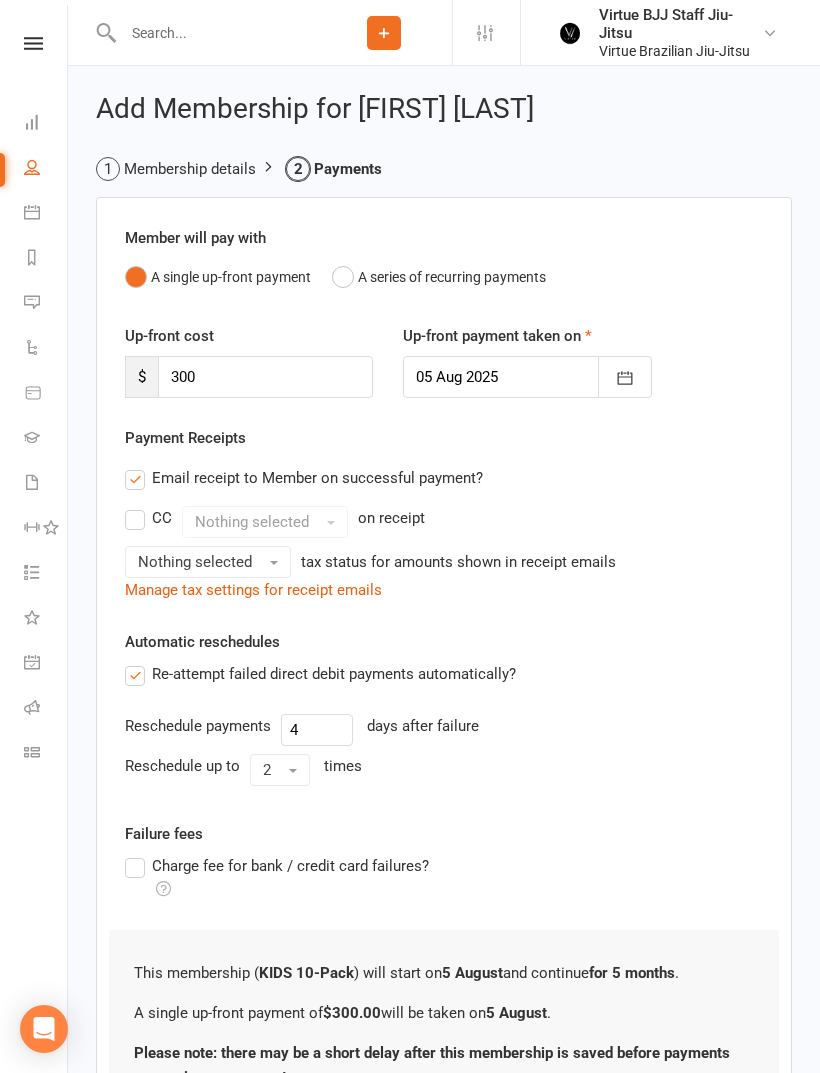 click on "Email receipt to Member on successful payment?" at bounding box center (304, 478) 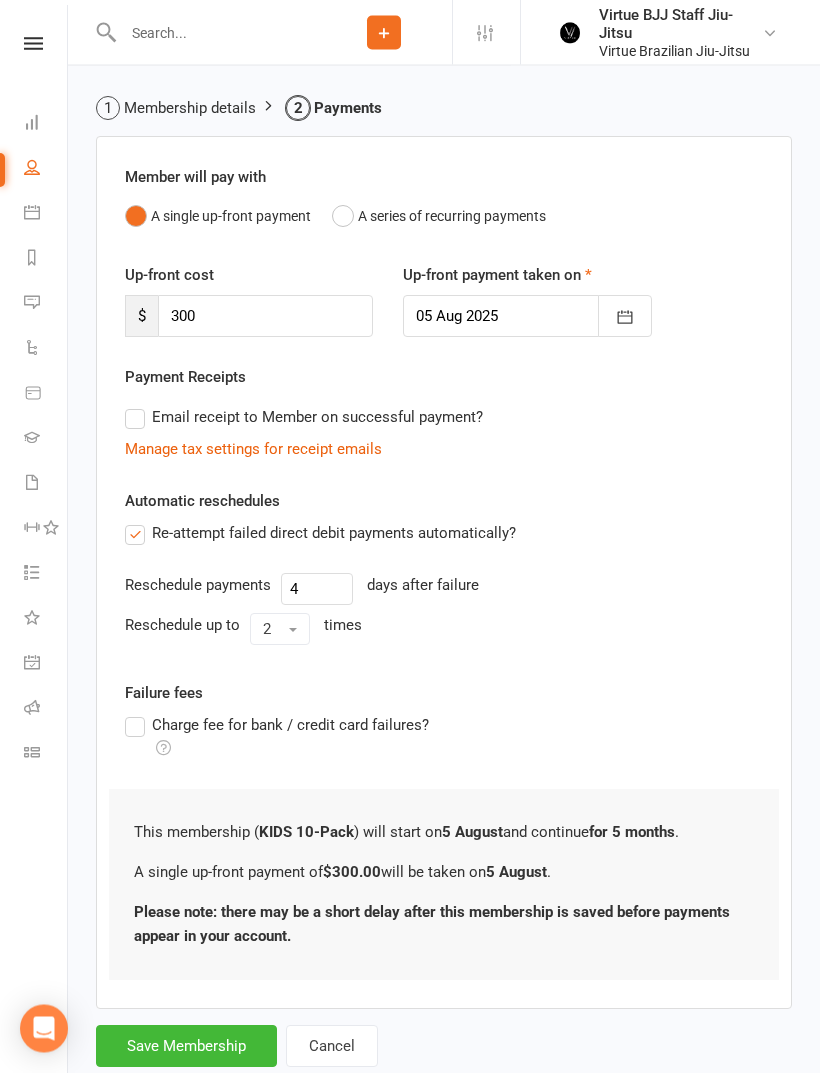 scroll, scrollTop: 68, scrollLeft: 0, axis: vertical 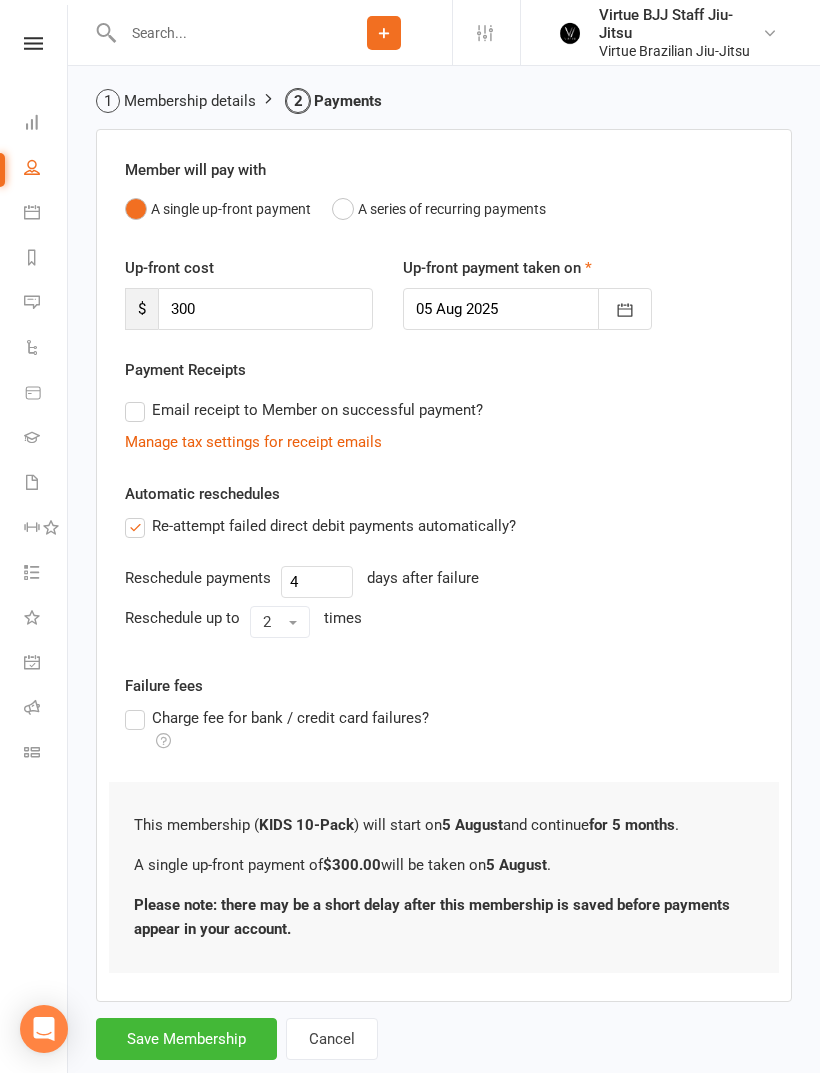 click on "Charge fee for bank / credit card failures?" at bounding box center [290, 716] 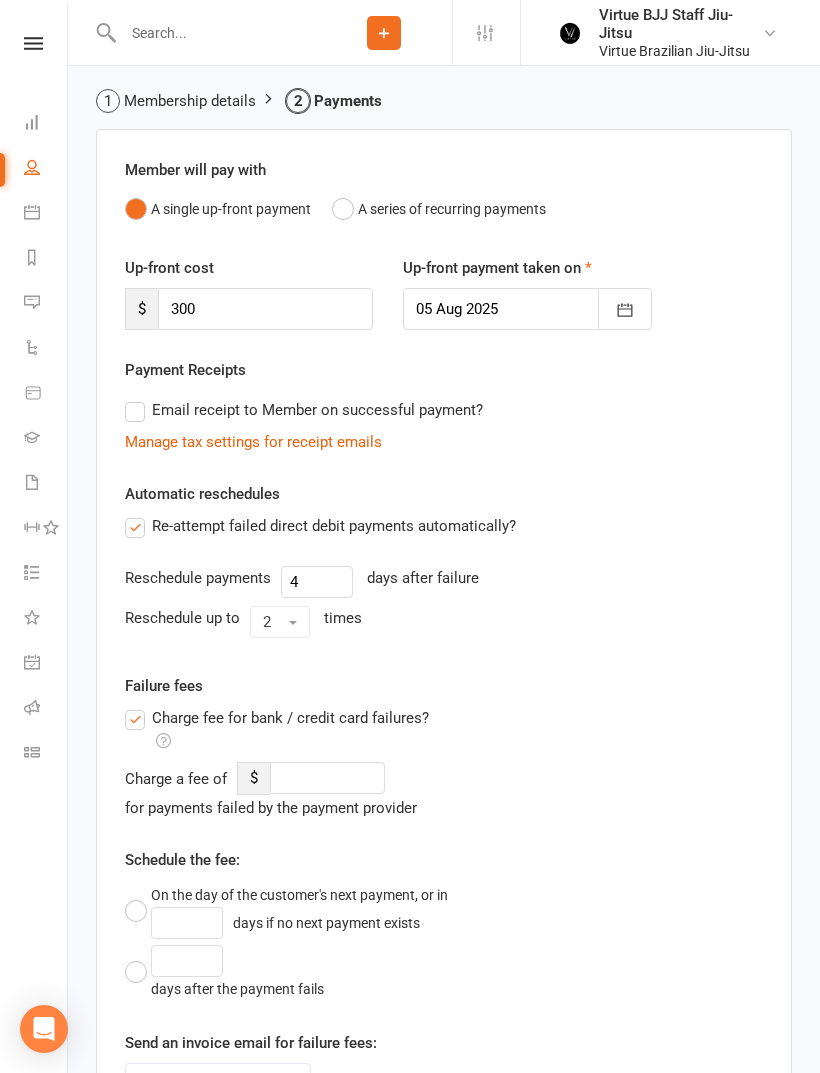click on "Charge fee for bank / credit card failures?" at bounding box center [290, 716] 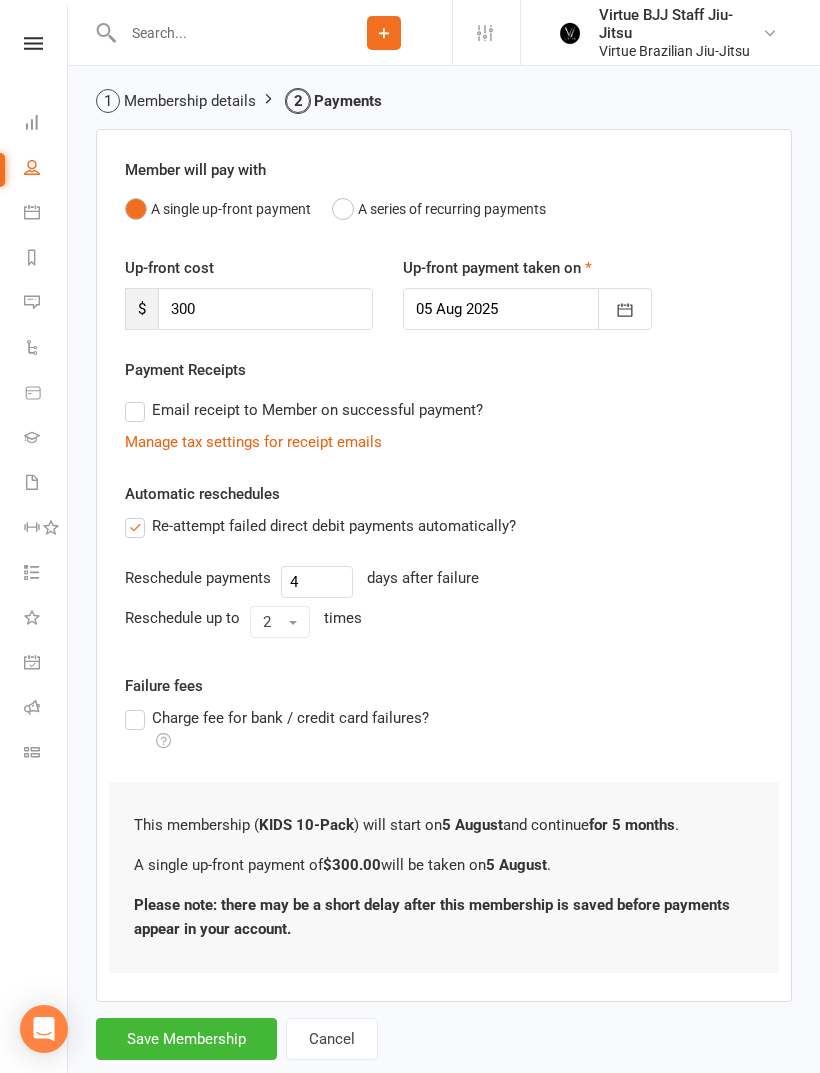 click on "Save Membership" at bounding box center [186, 1039] 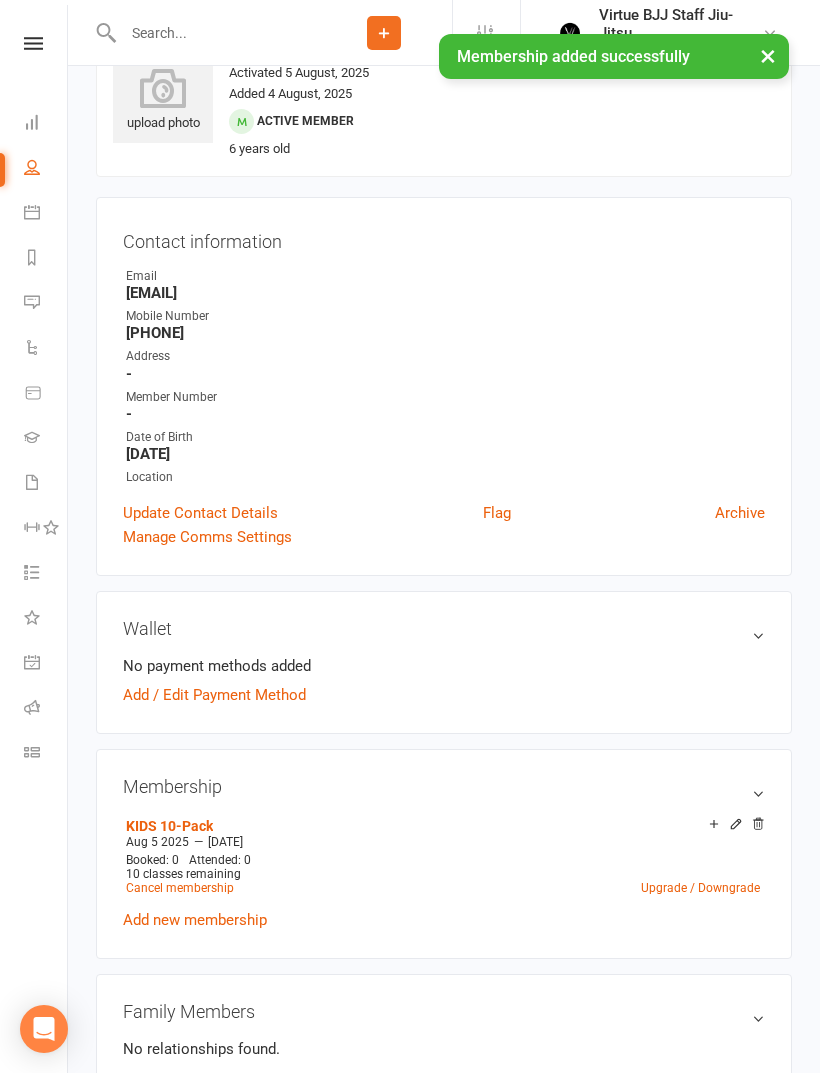 scroll, scrollTop: 0, scrollLeft: 0, axis: both 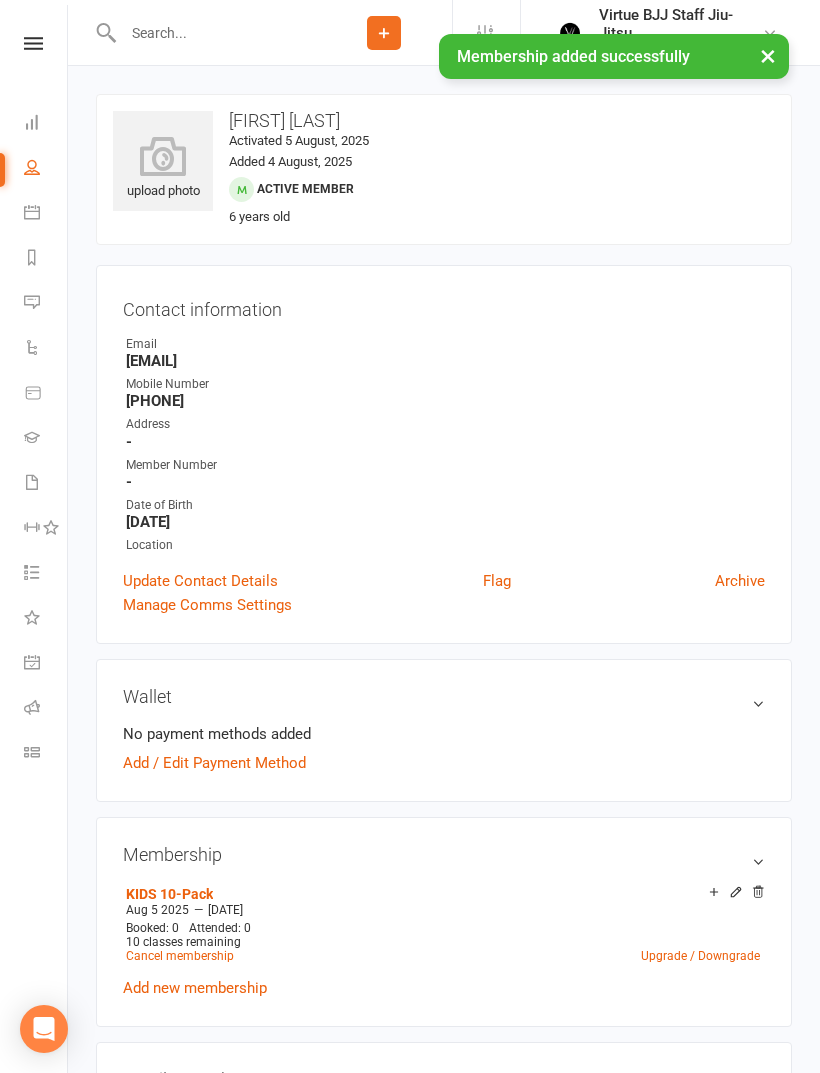 click on "Add / Edit Payment Method" at bounding box center (214, 763) 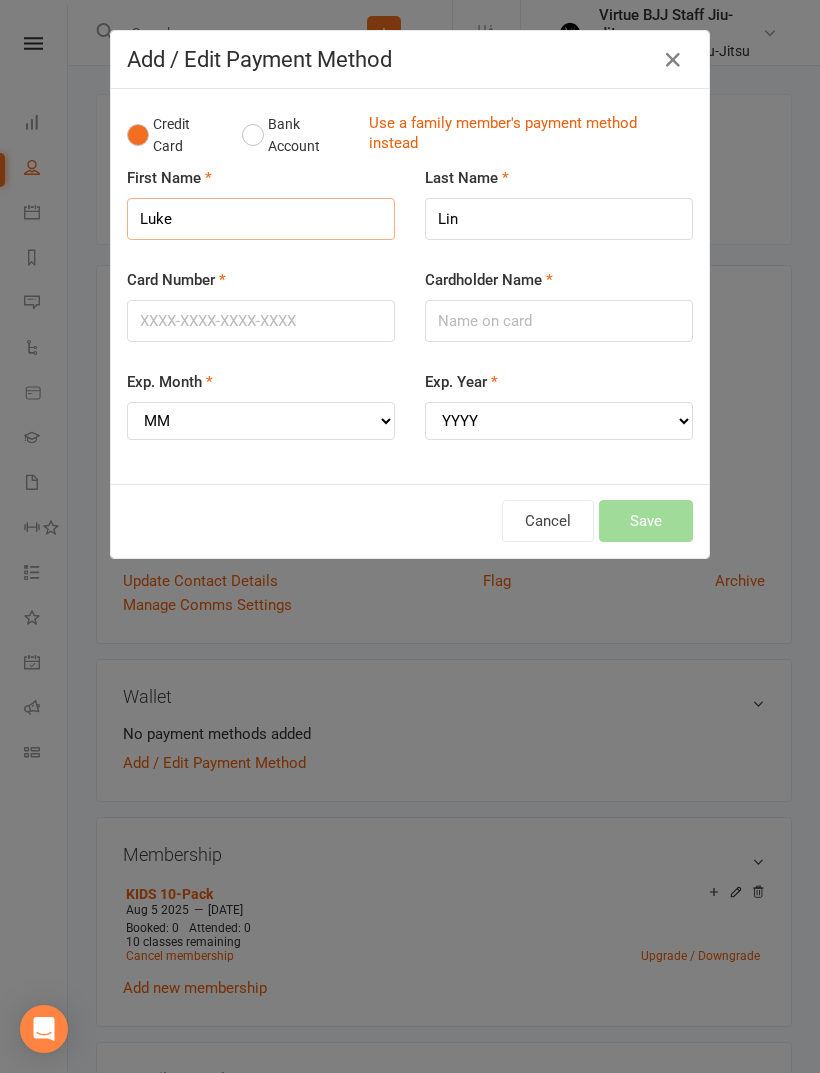 click on "Luke" at bounding box center (261, 219) 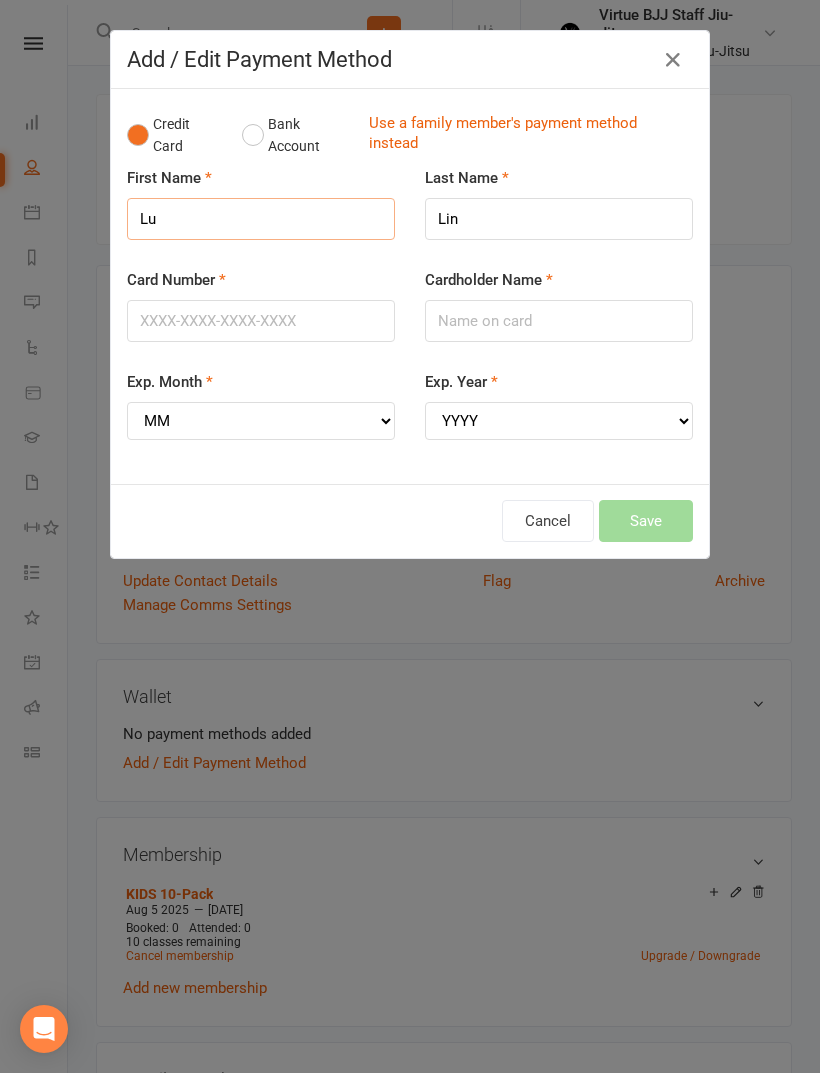 type on "L" 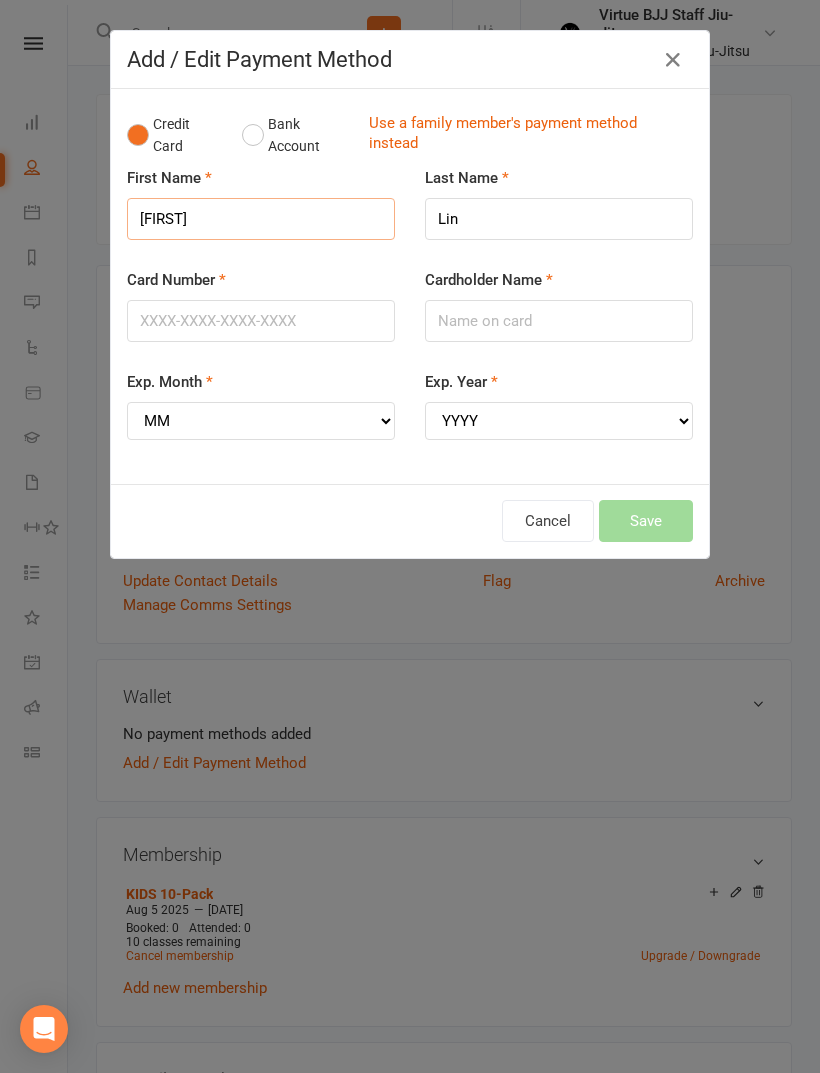 type on "Jiamin" 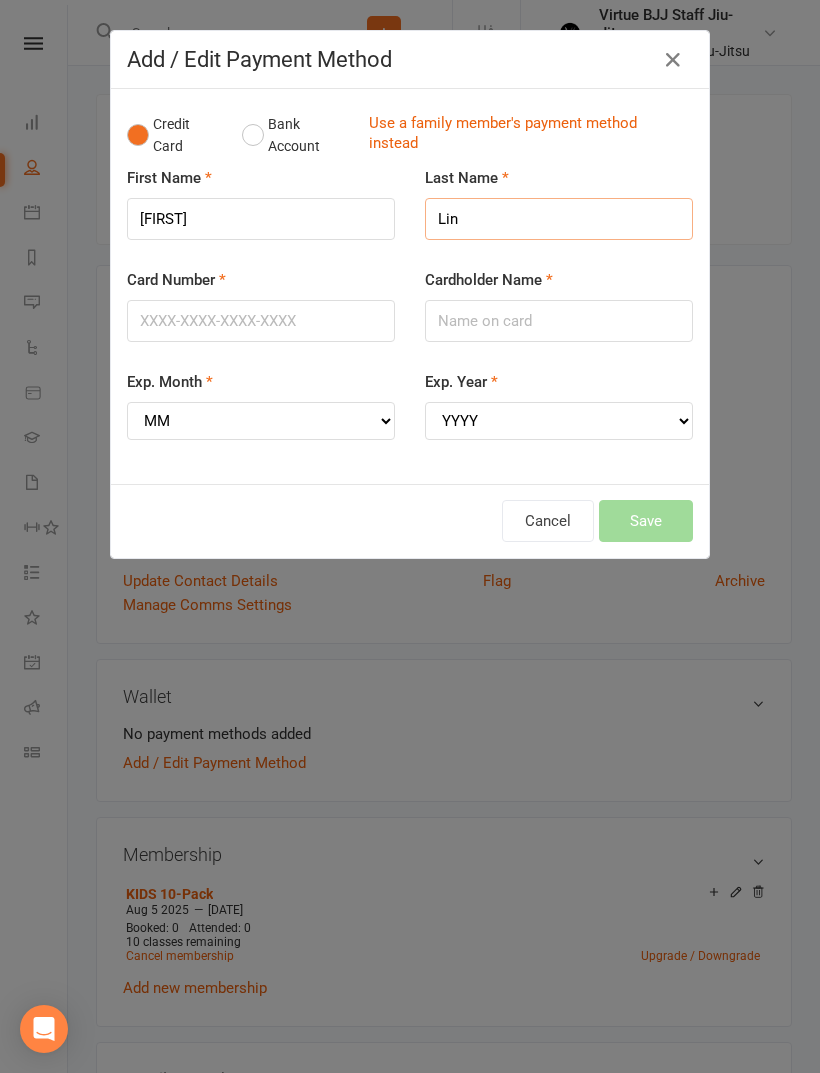 click on "Lin" at bounding box center [559, 219] 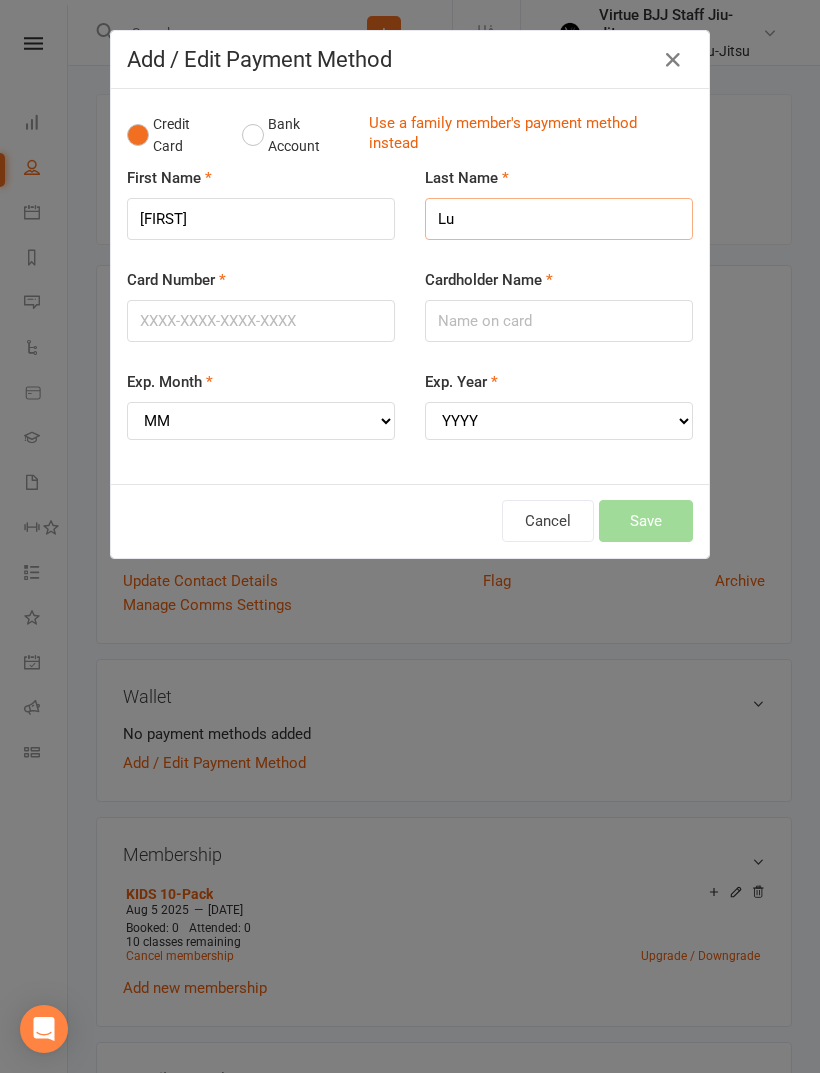 type on "Lu" 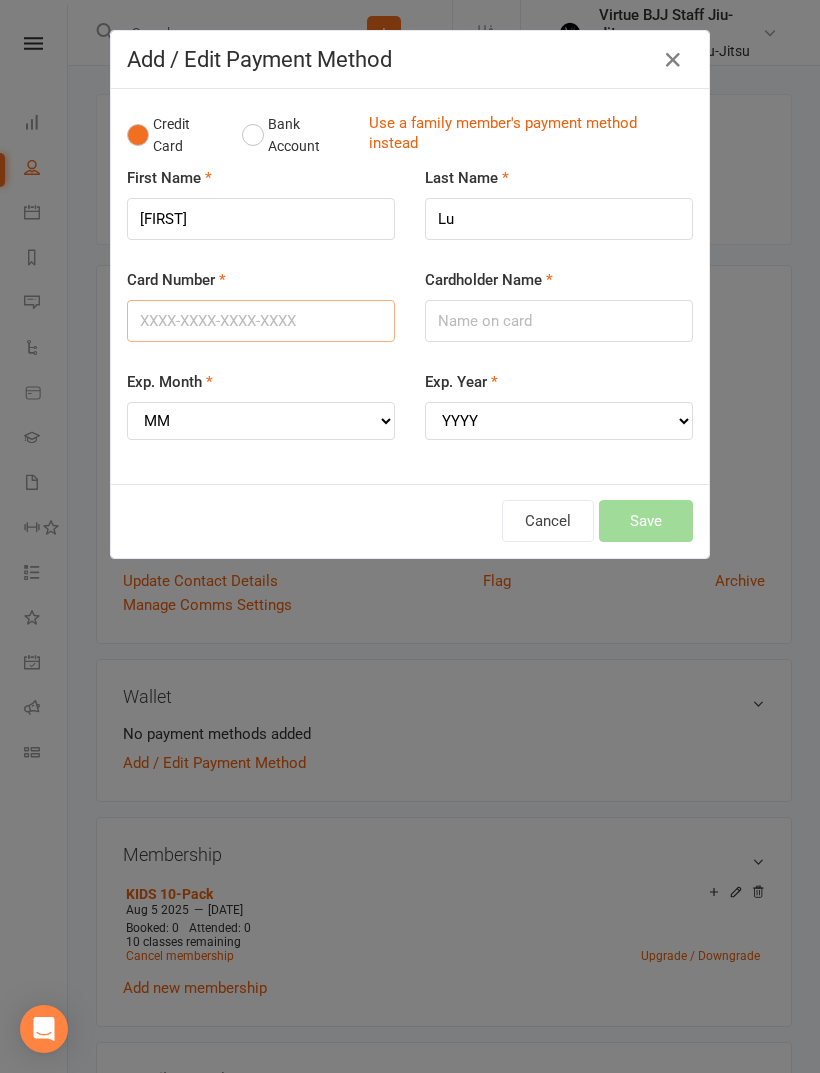click on "Card Number" at bounding box center (261, 321) 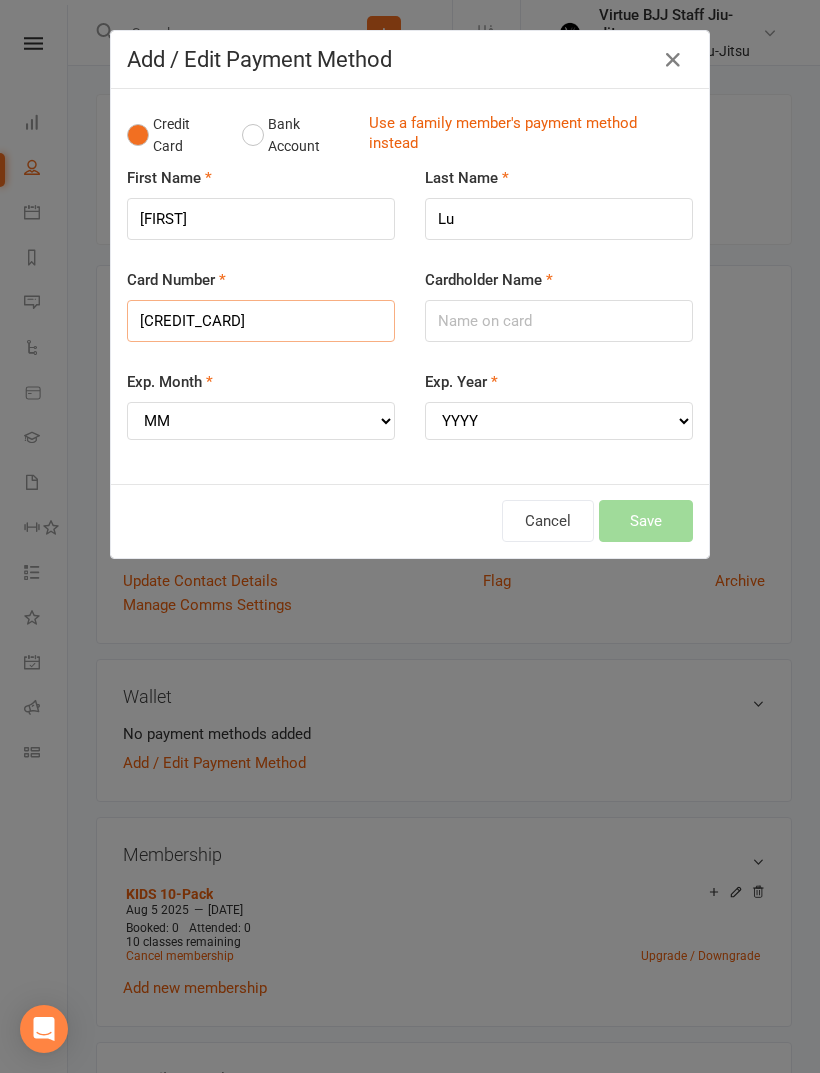 type on "4514617562293789" 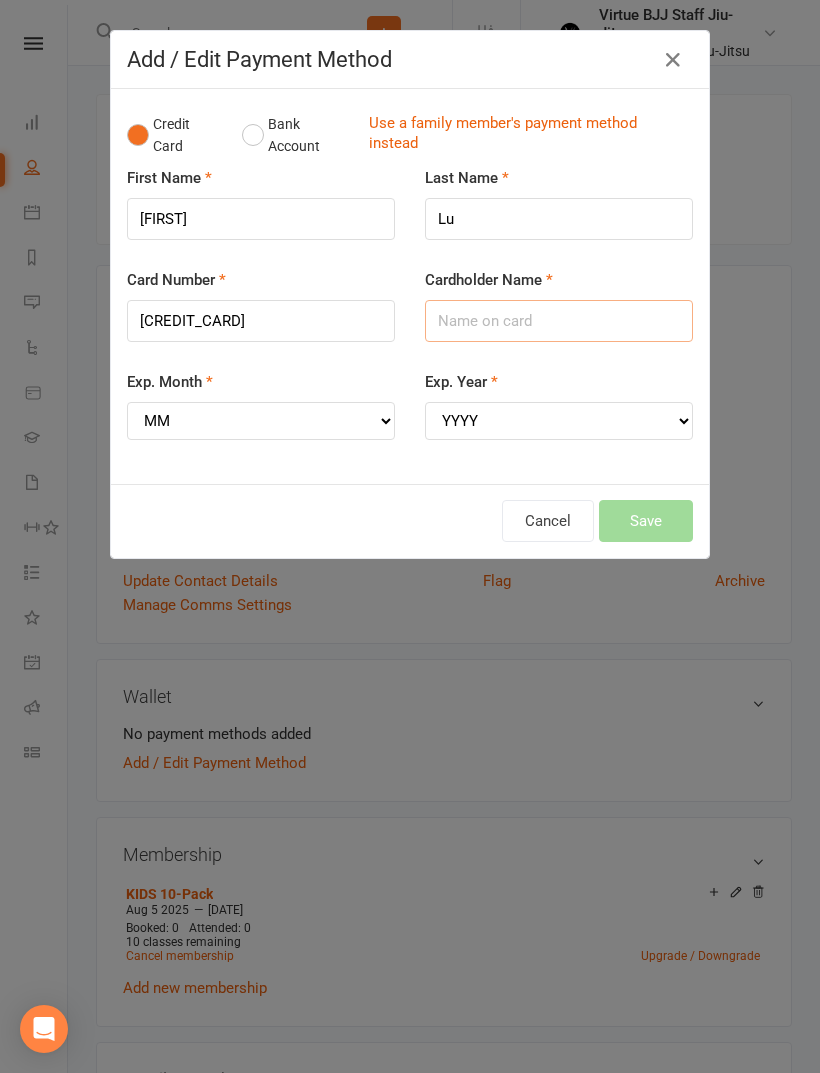 click on "Cardholder Name" at bounding box center [559, 321] 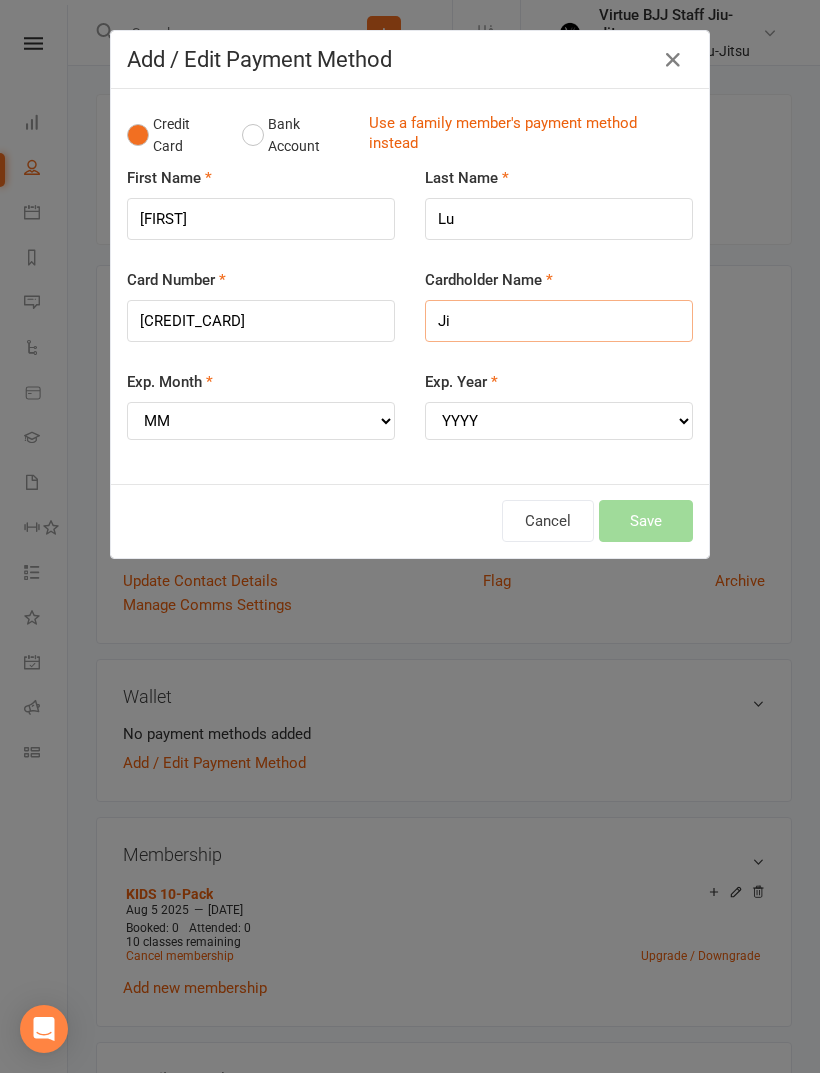 type on "J" 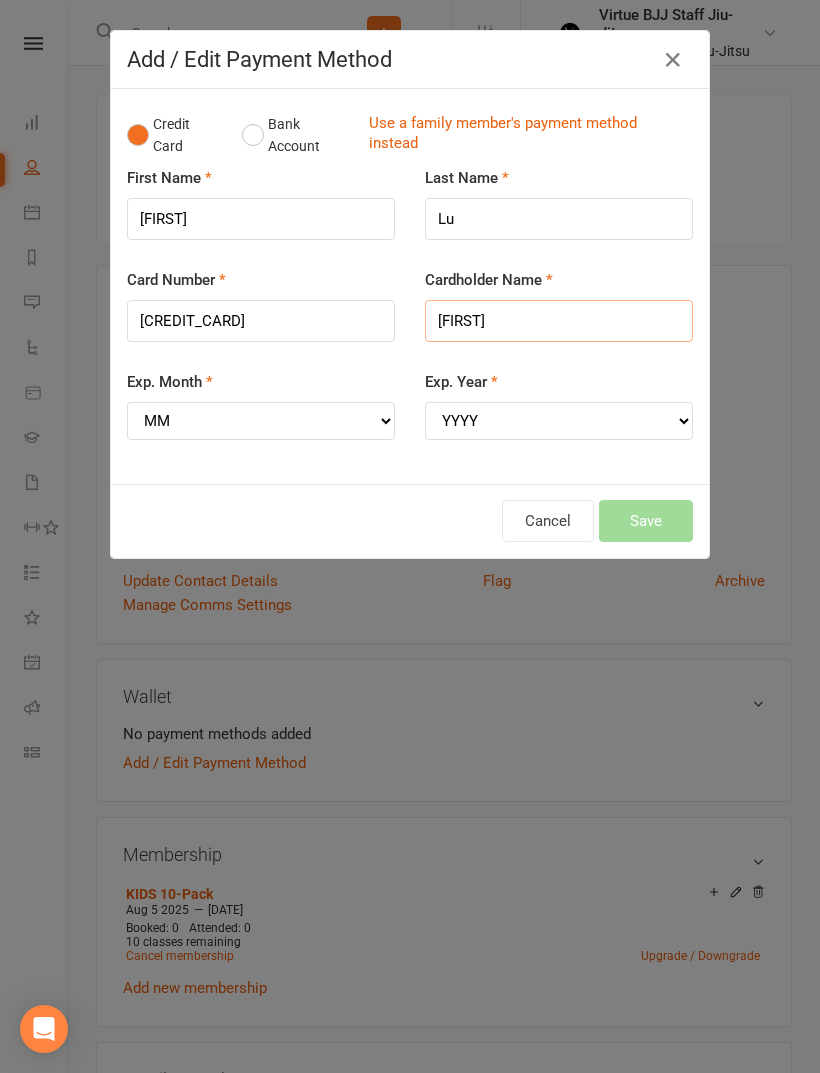 type on "Lujiamin" 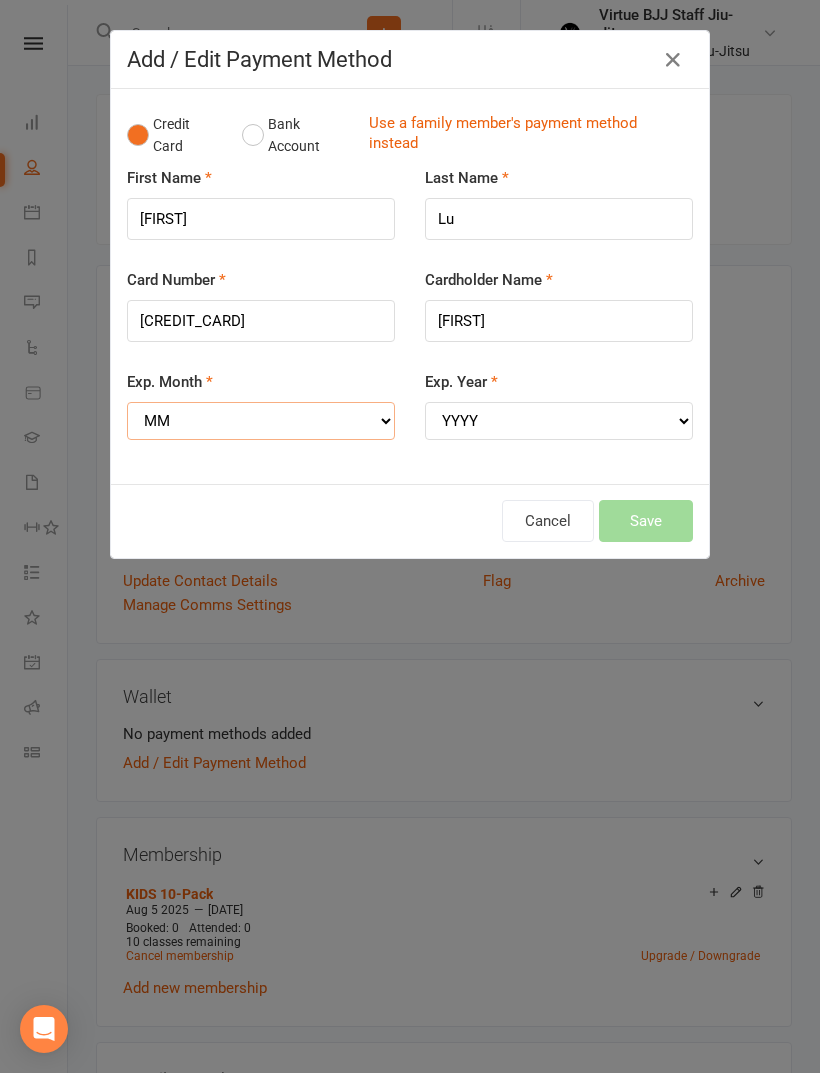 click on "MM 01 02 03 04 05 06 07 08 09 10 11 12" at bounding box center [261, 421] 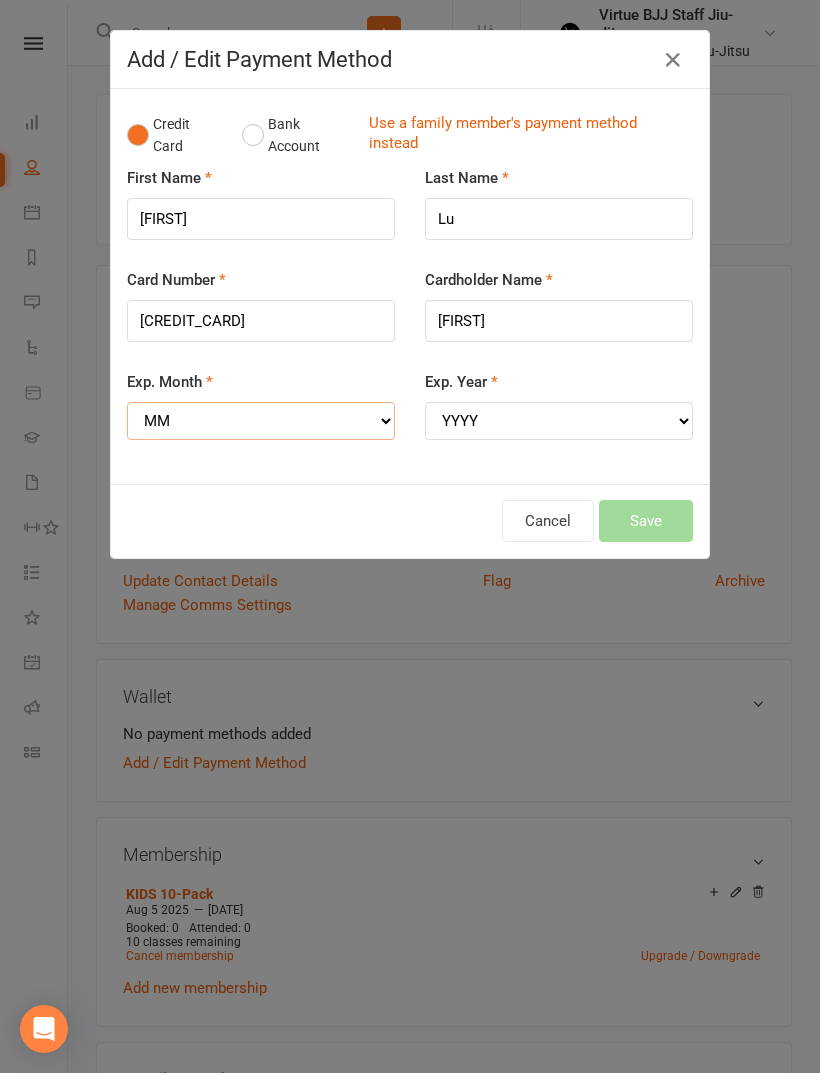 select on "04" 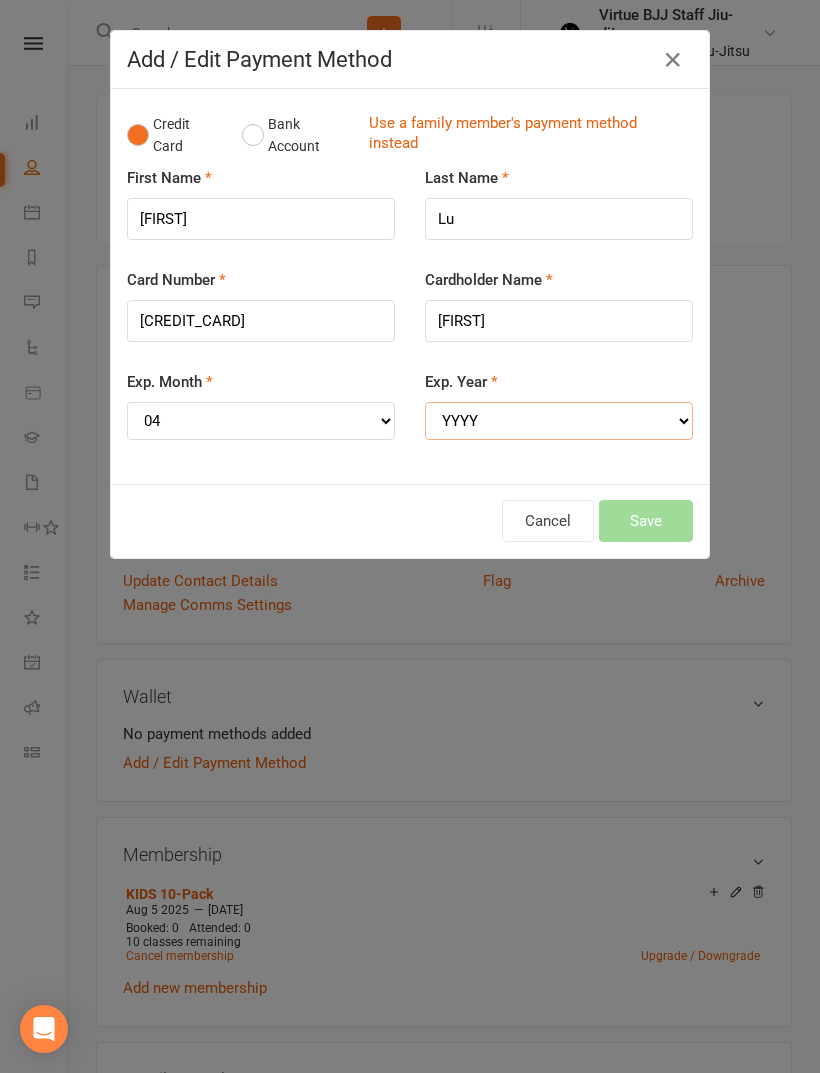 click on "YYYY 2025 2026 2027 2028 2029 2030 2031 2032 2033 2034" at bounding box center (559, 421) 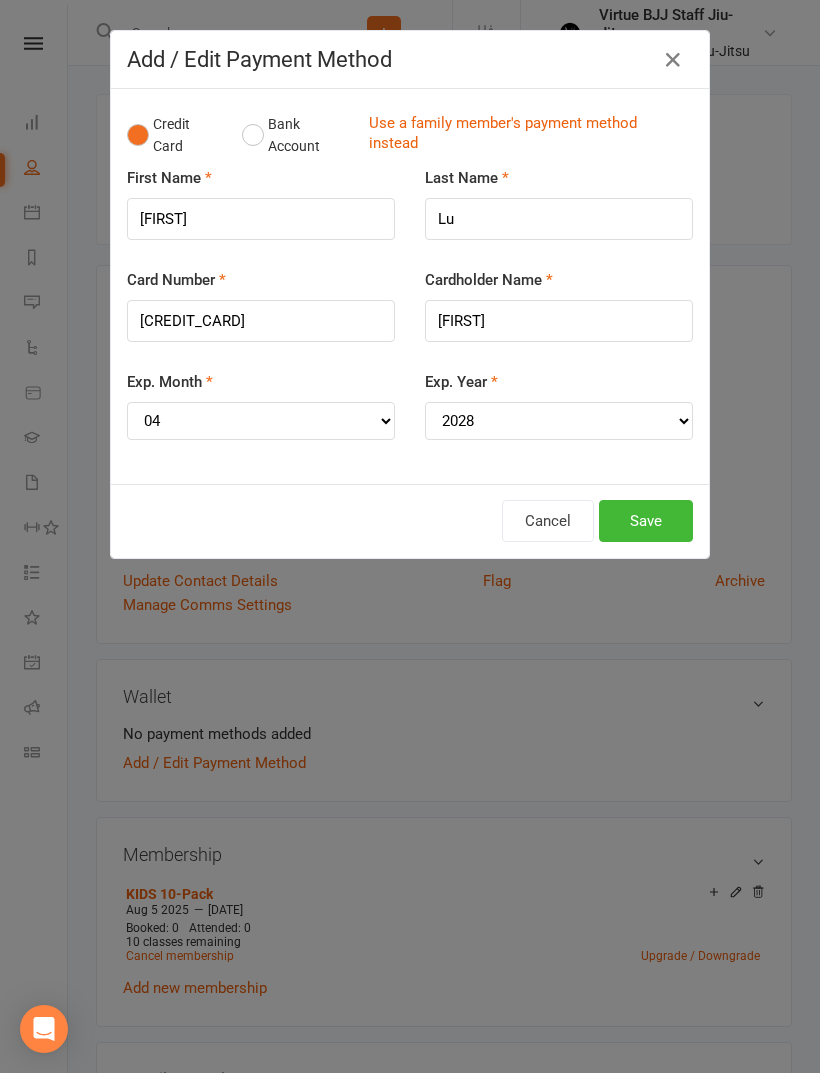 click on "Save" at bounding box center [646, 521] 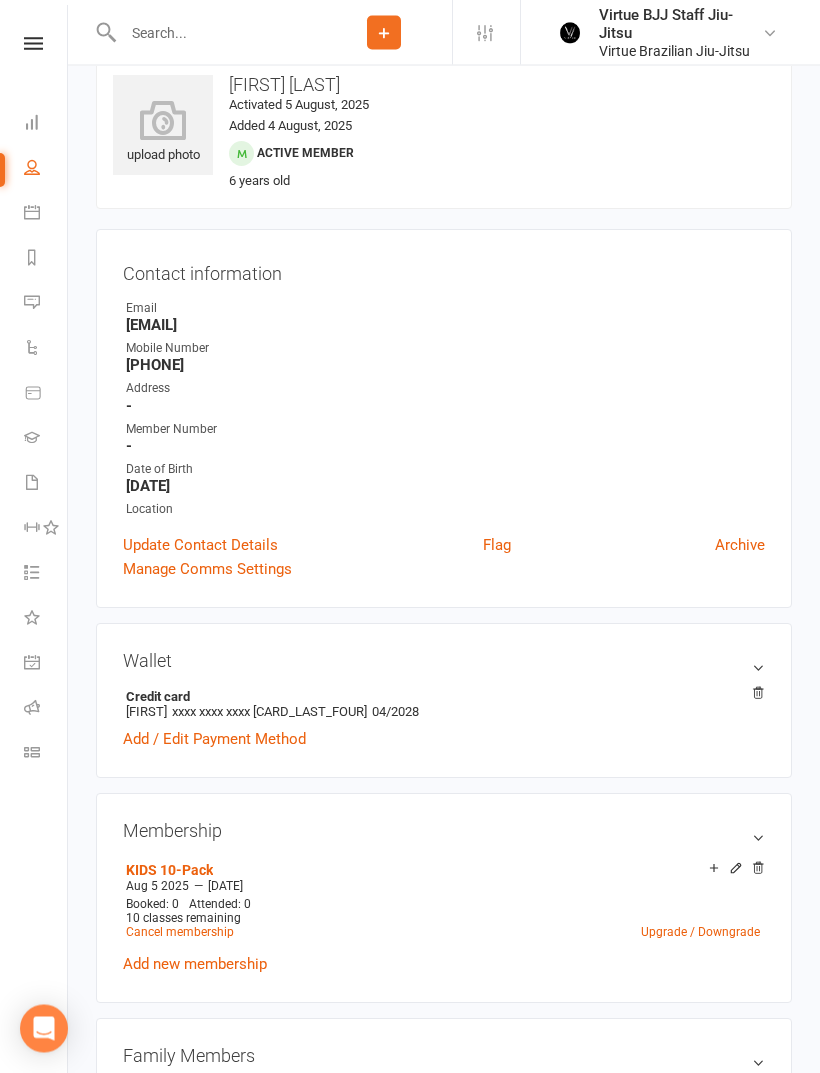 scroll, scrollTop: 36, scrollLeft: 0, axis: vertical 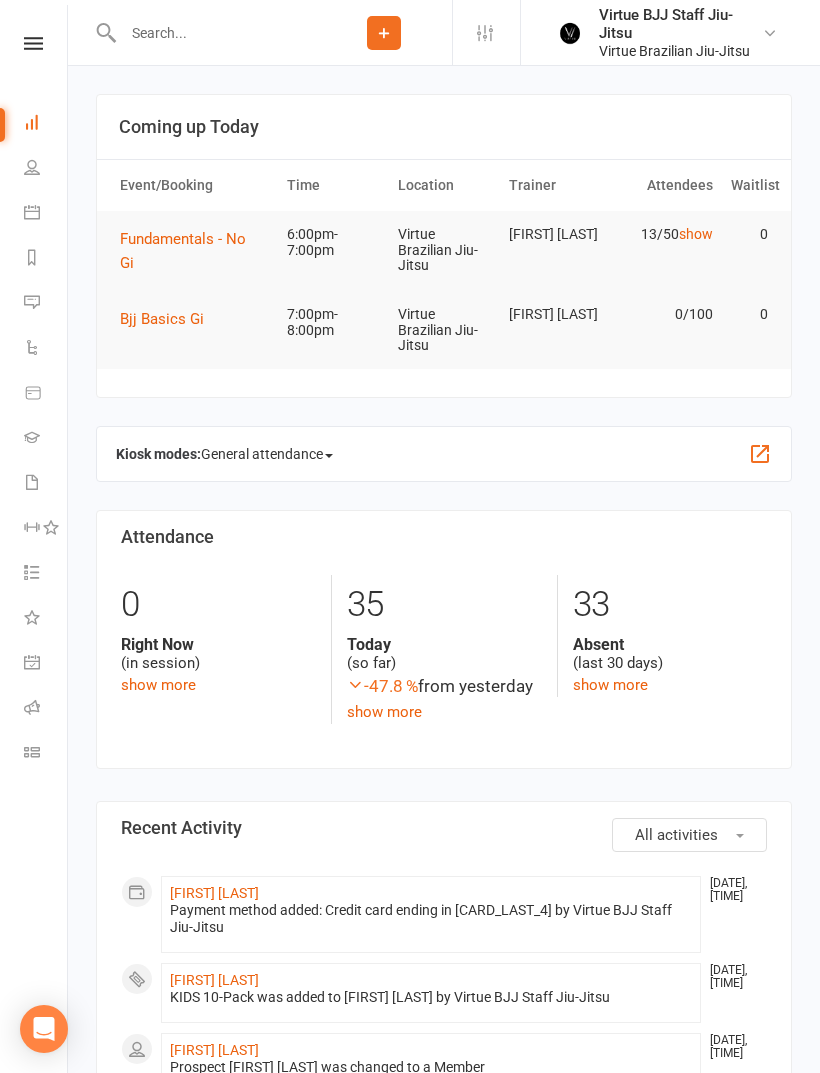 click at bounding box center (33, 43) 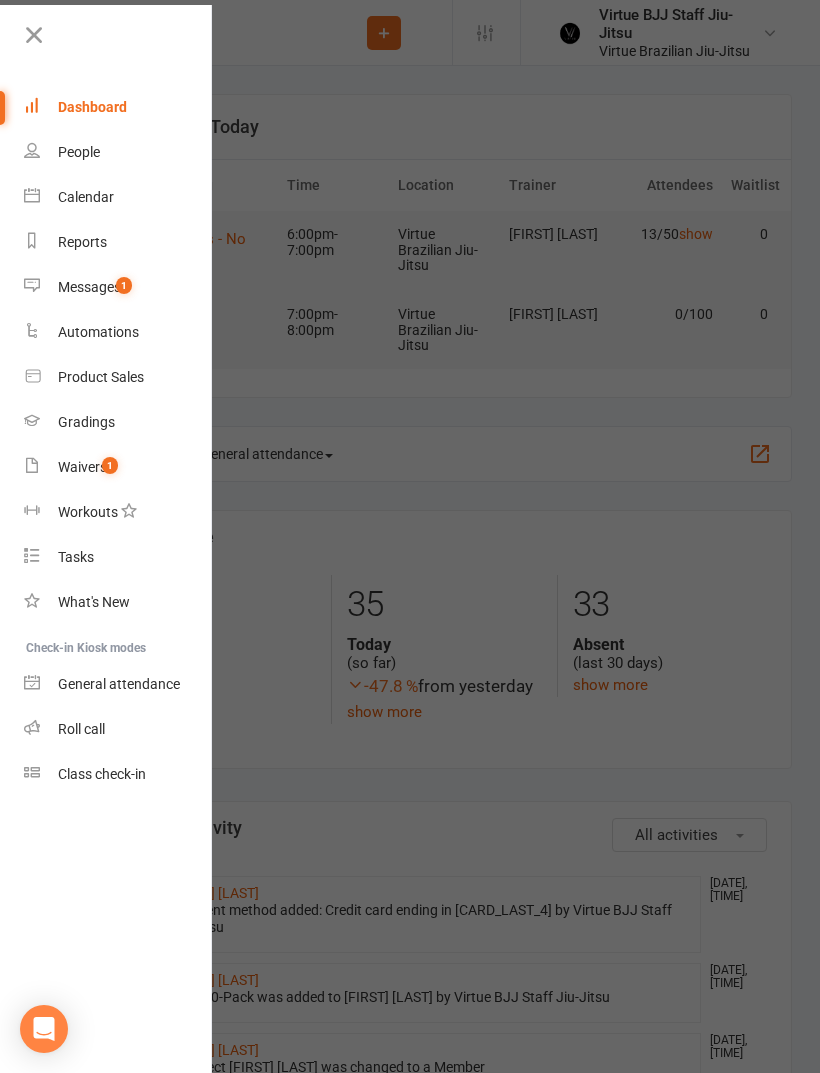 click on "Class check-in" at bounding box center (118, 774) 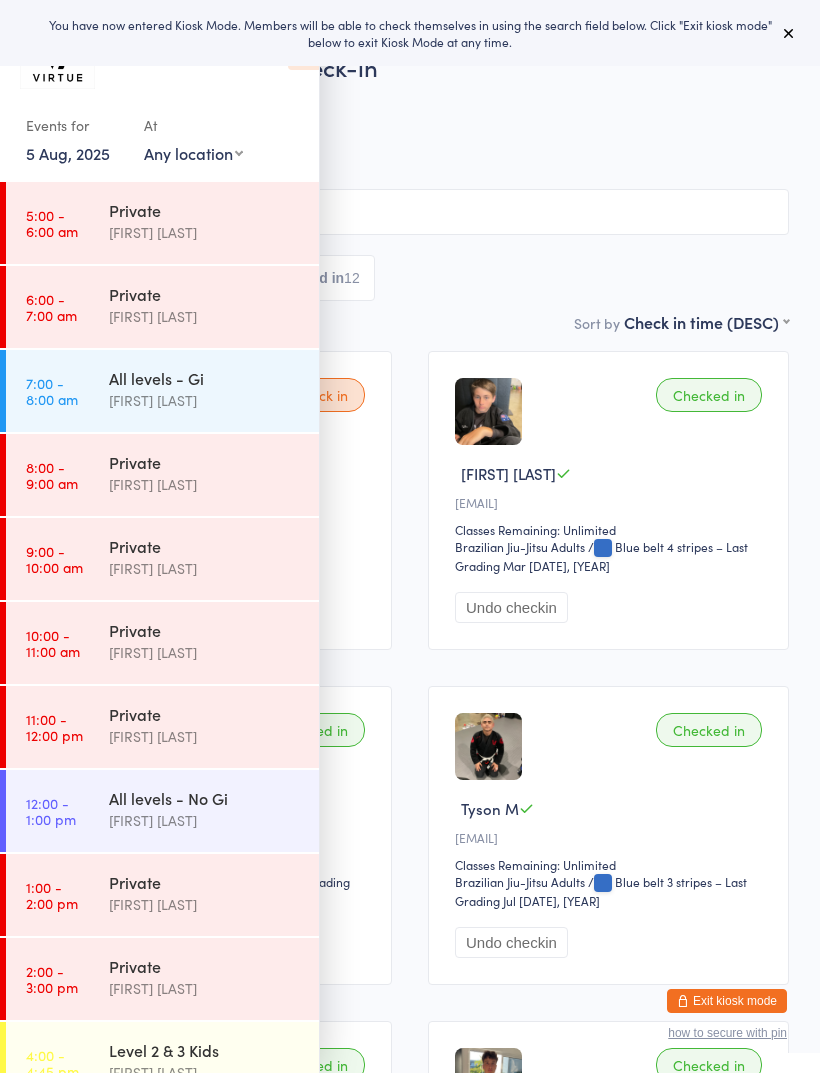 scroll, scrollTop: 0, scrollLeft: 0, axis: both 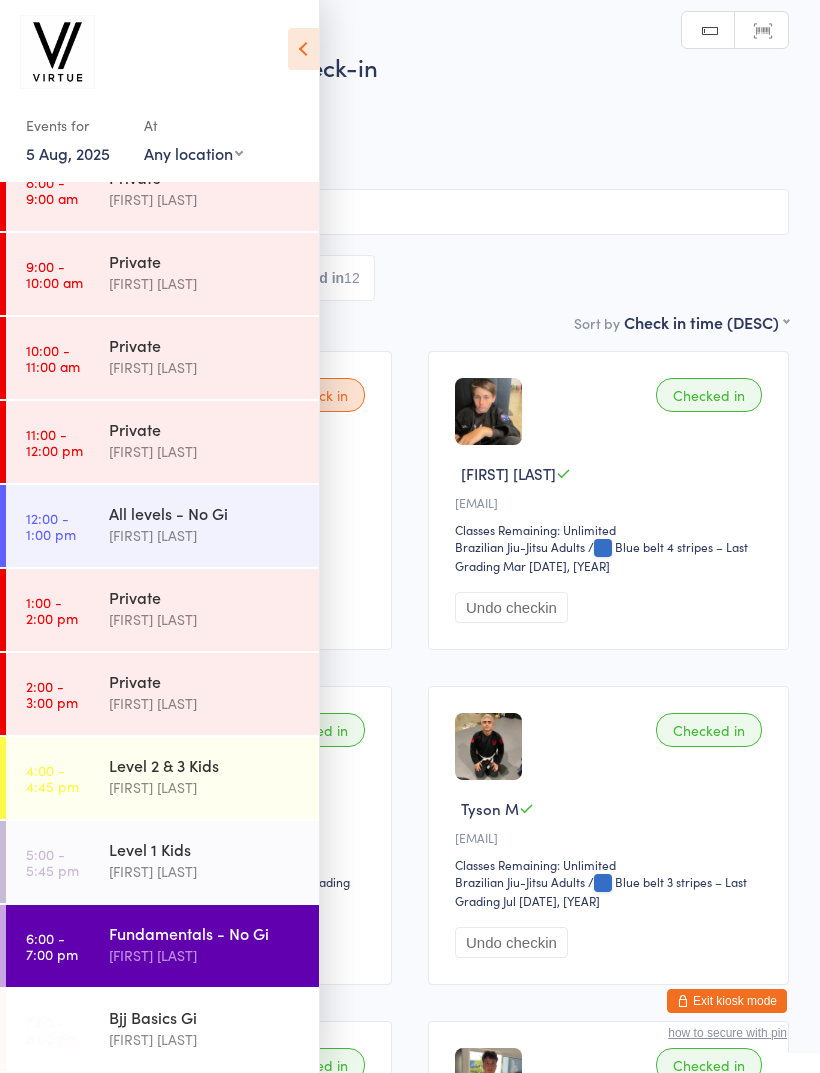 click on "6:00 - 7:00 pm" at bounding box center [52, 946] 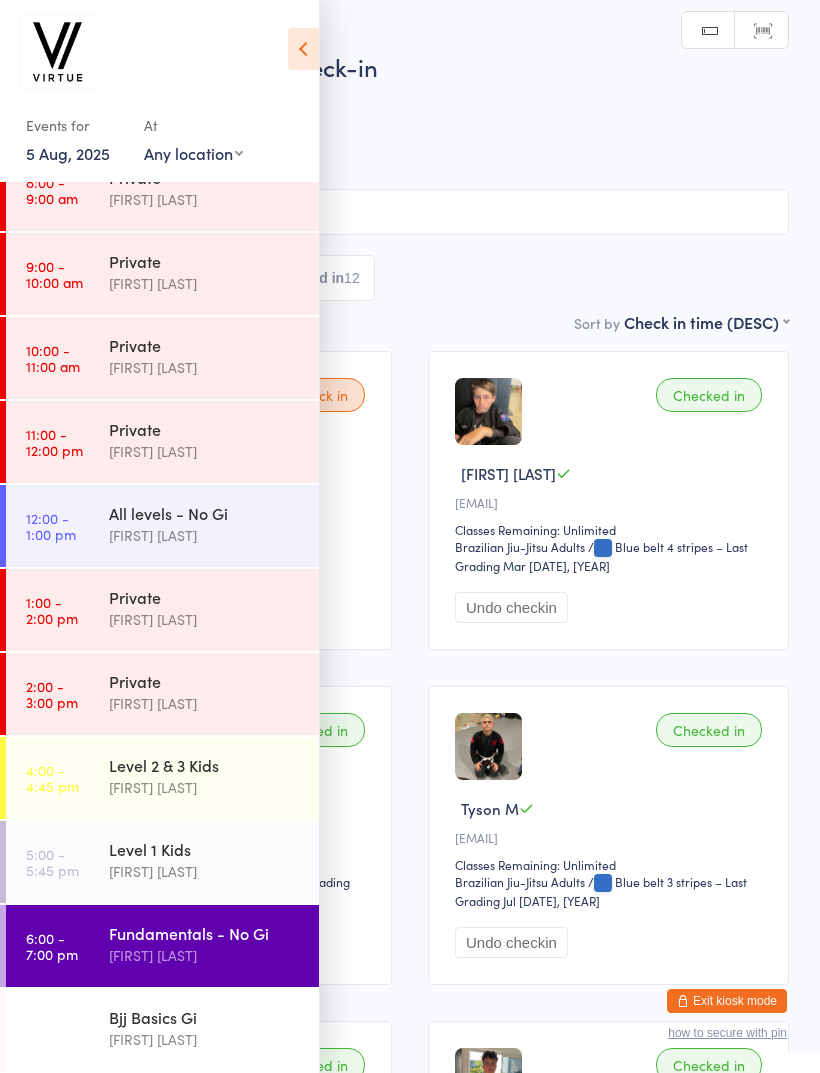 click at bounding box center [303, 49] 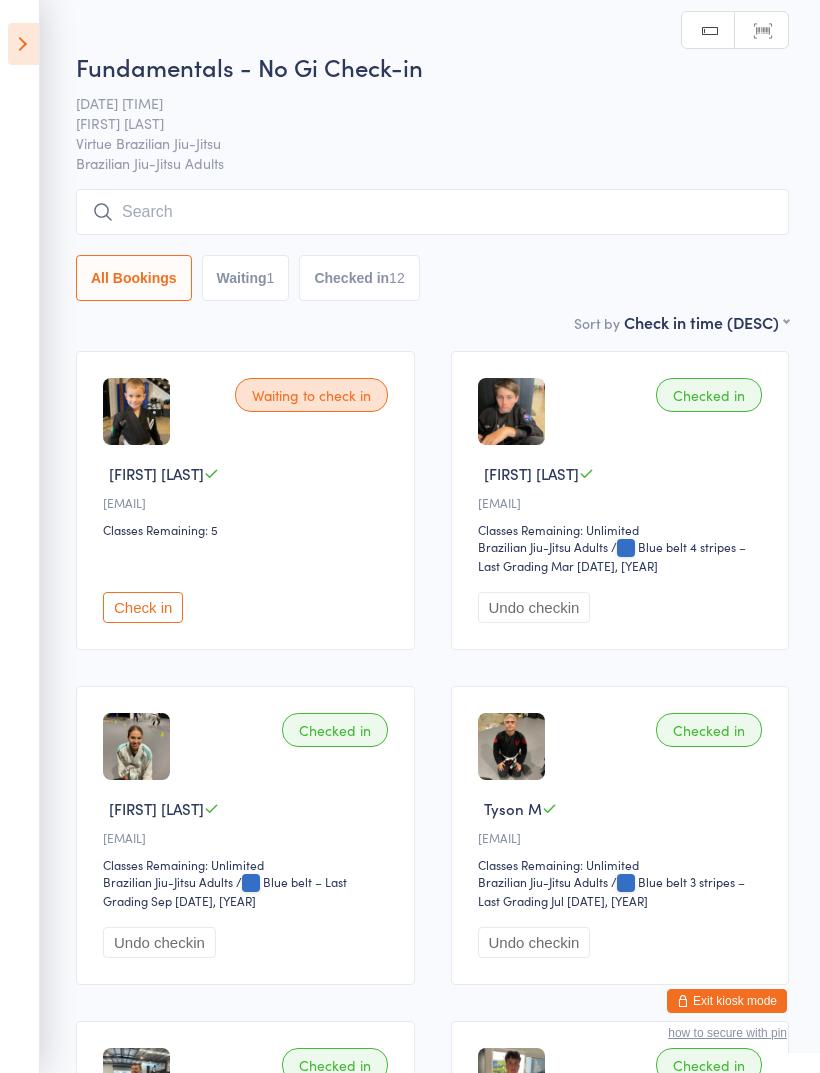 click at bounding box center (432, 212) 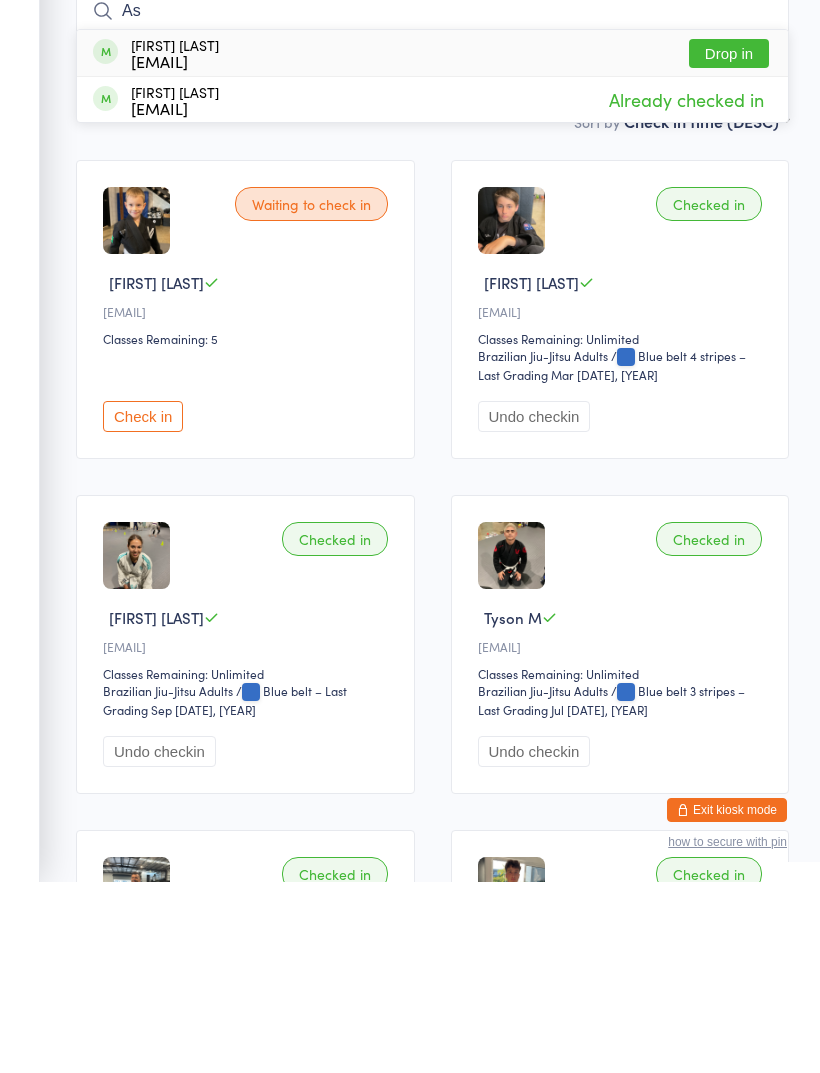 type on "A" 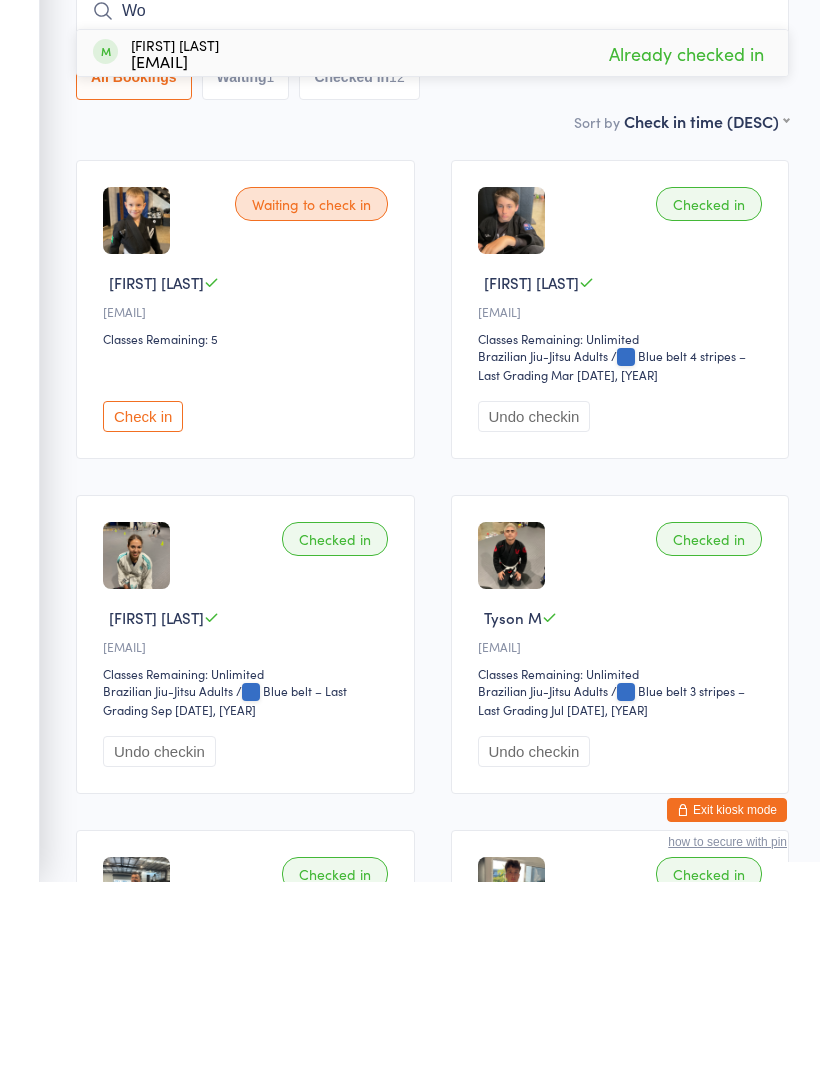 type on "W" 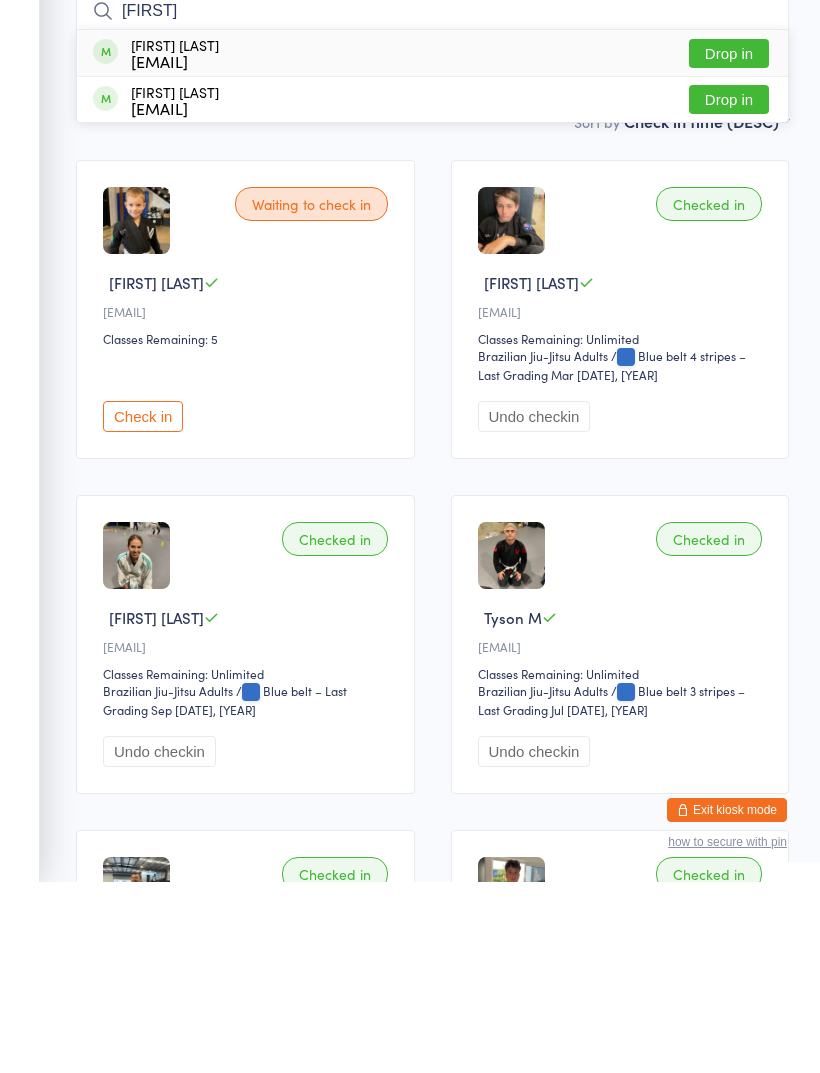 type on "Kaue" 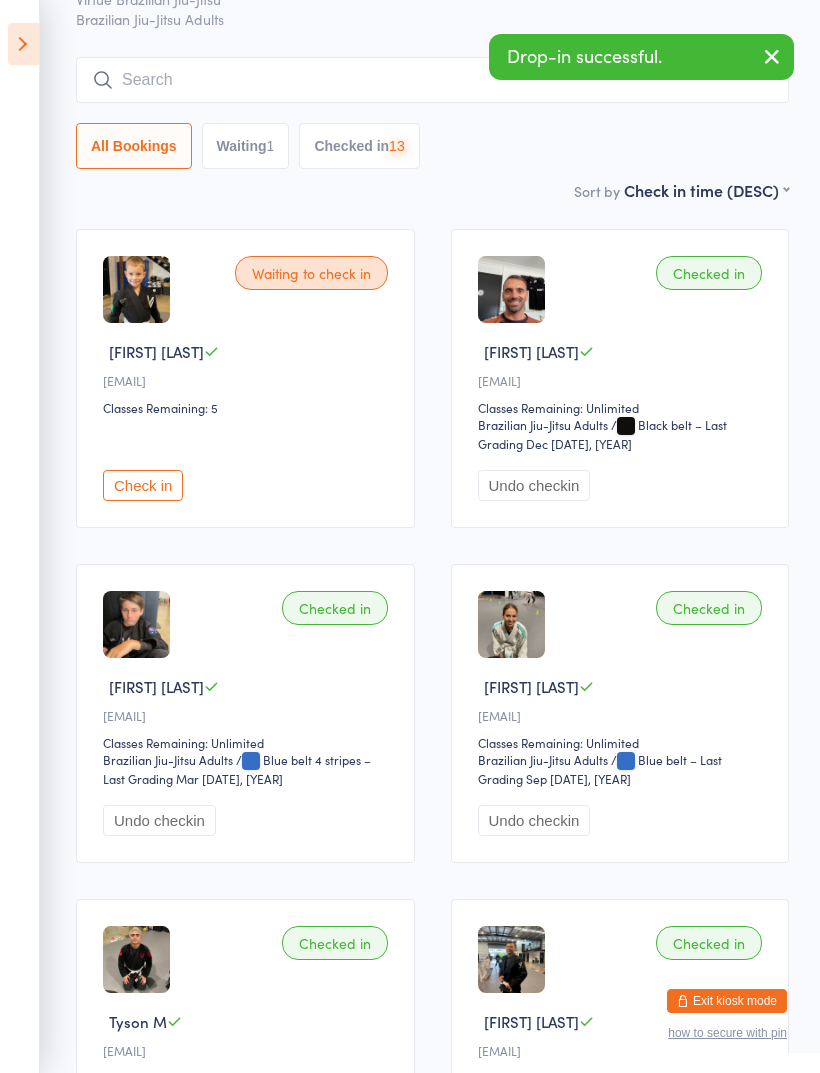 scroll, scrollTop: 123, scrollLeft: 0, axis: vertical 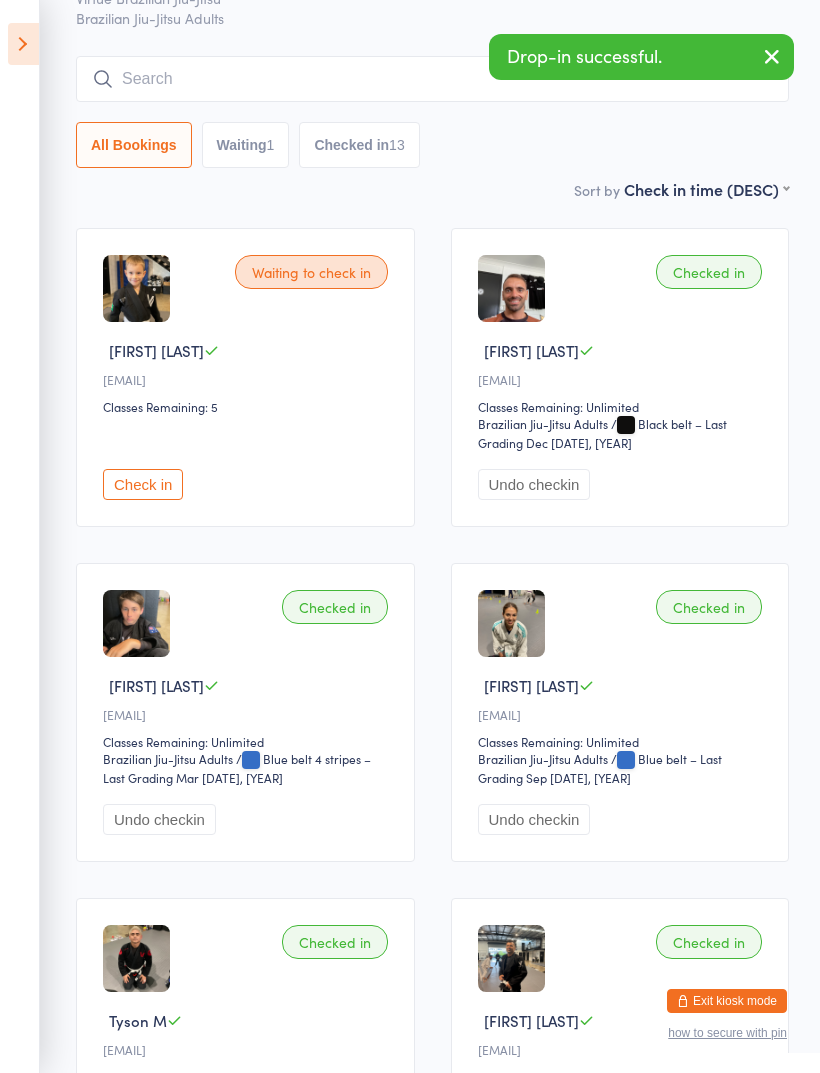 click at bounding box center (432, 79) 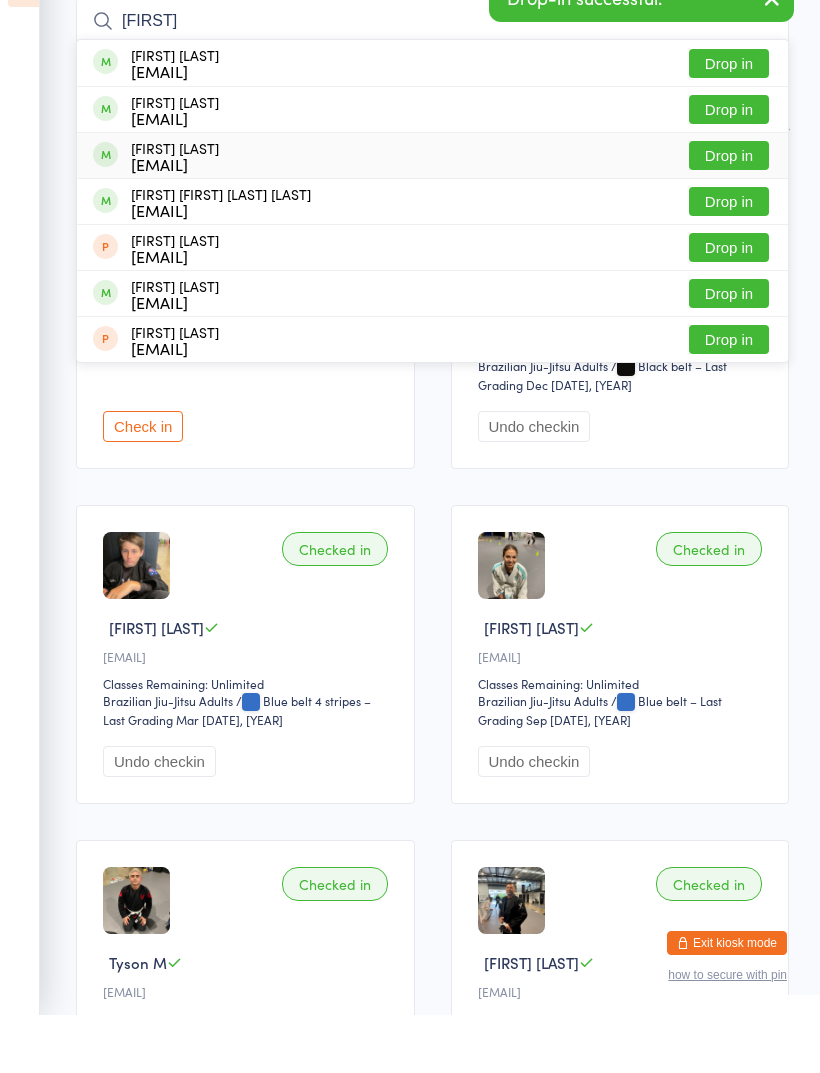 type on "Joao" 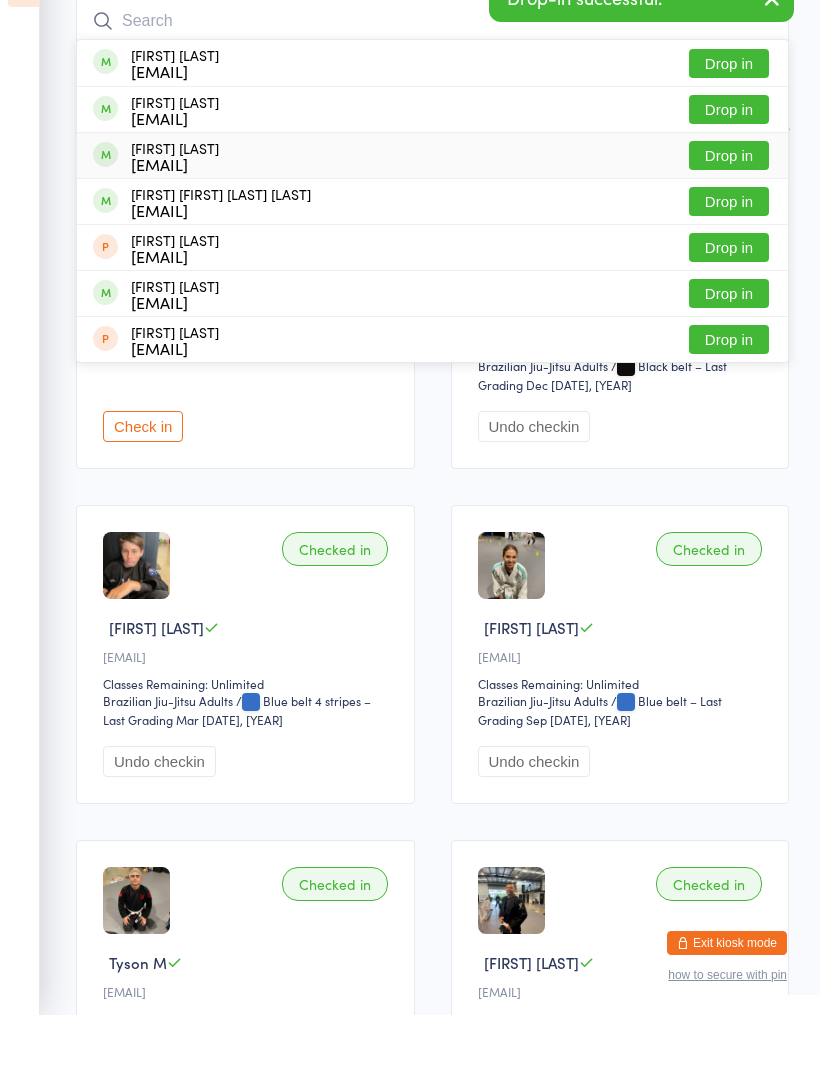 scroll, scrollTop: 181, scrollLeft: 0, axis: vertical 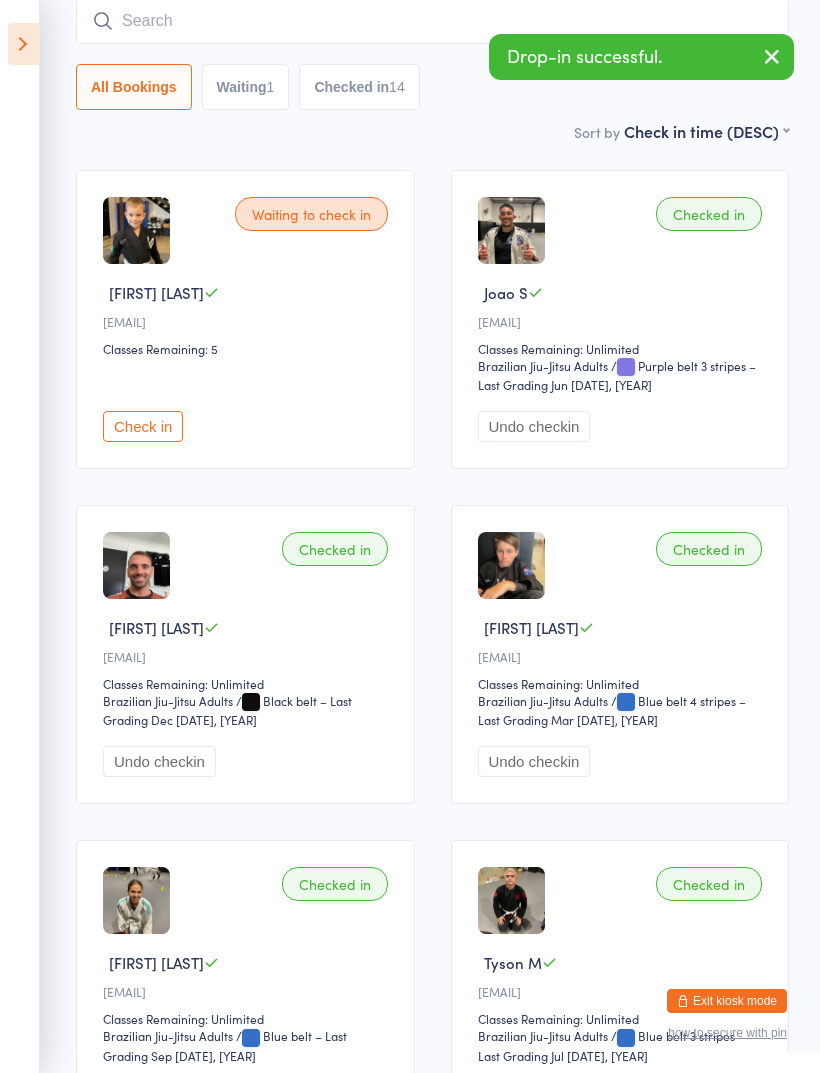 click at bounding box center [432, 21] 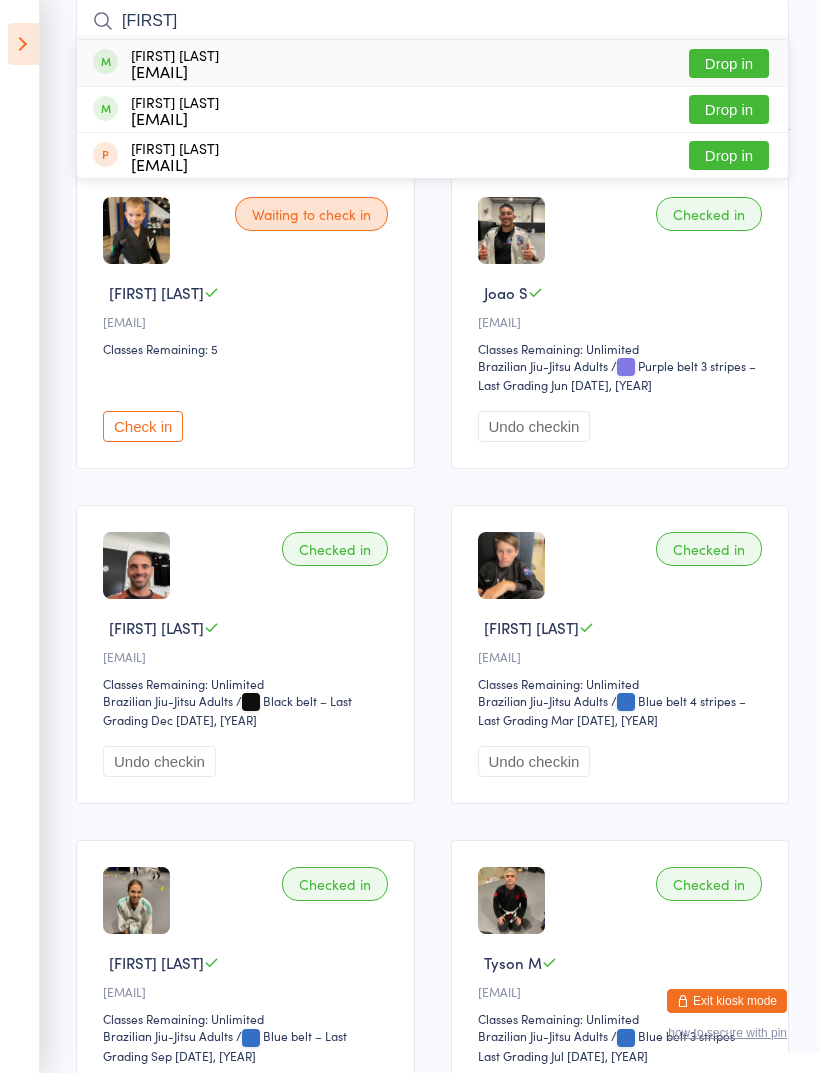 type on "Chavez" 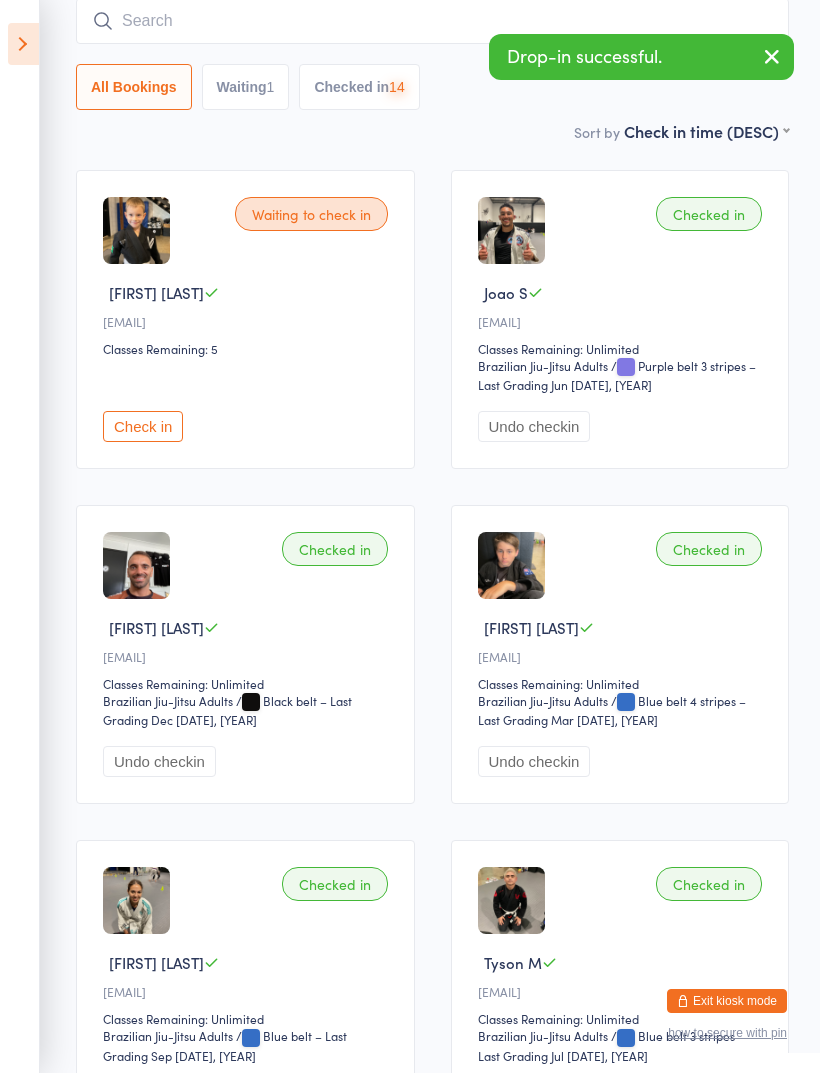 click at bounding box center (432, 21) 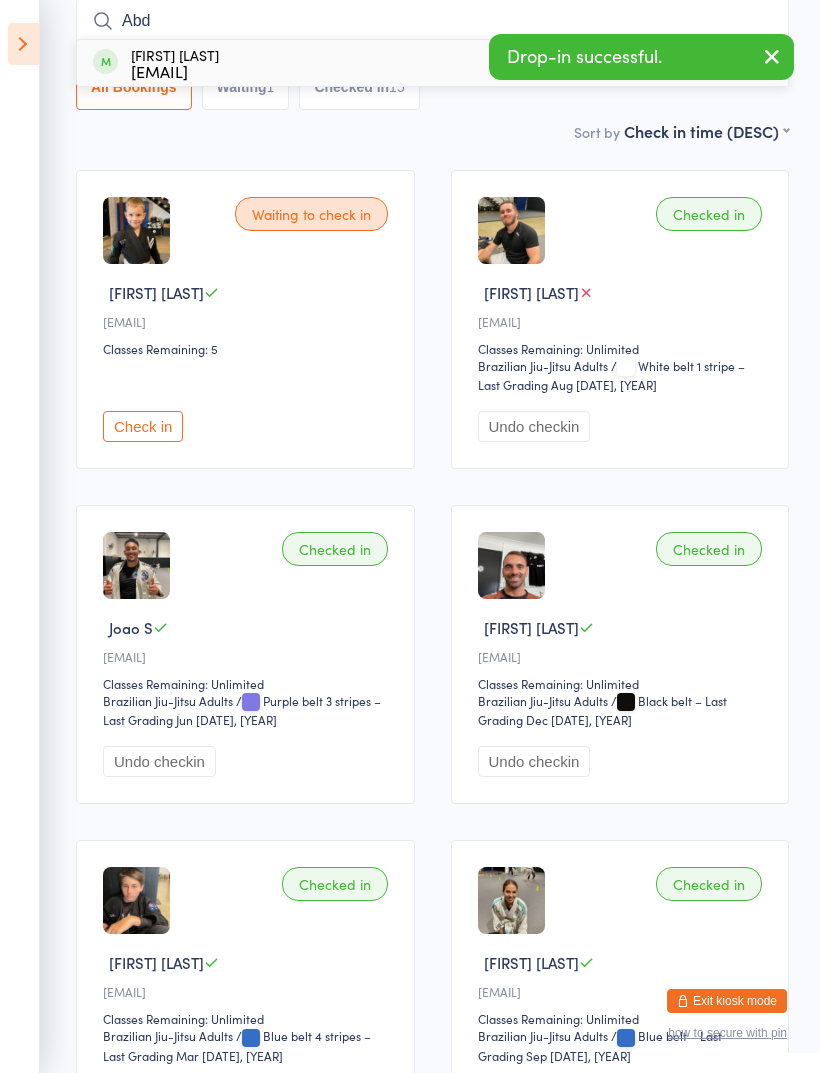 type on "Abd" 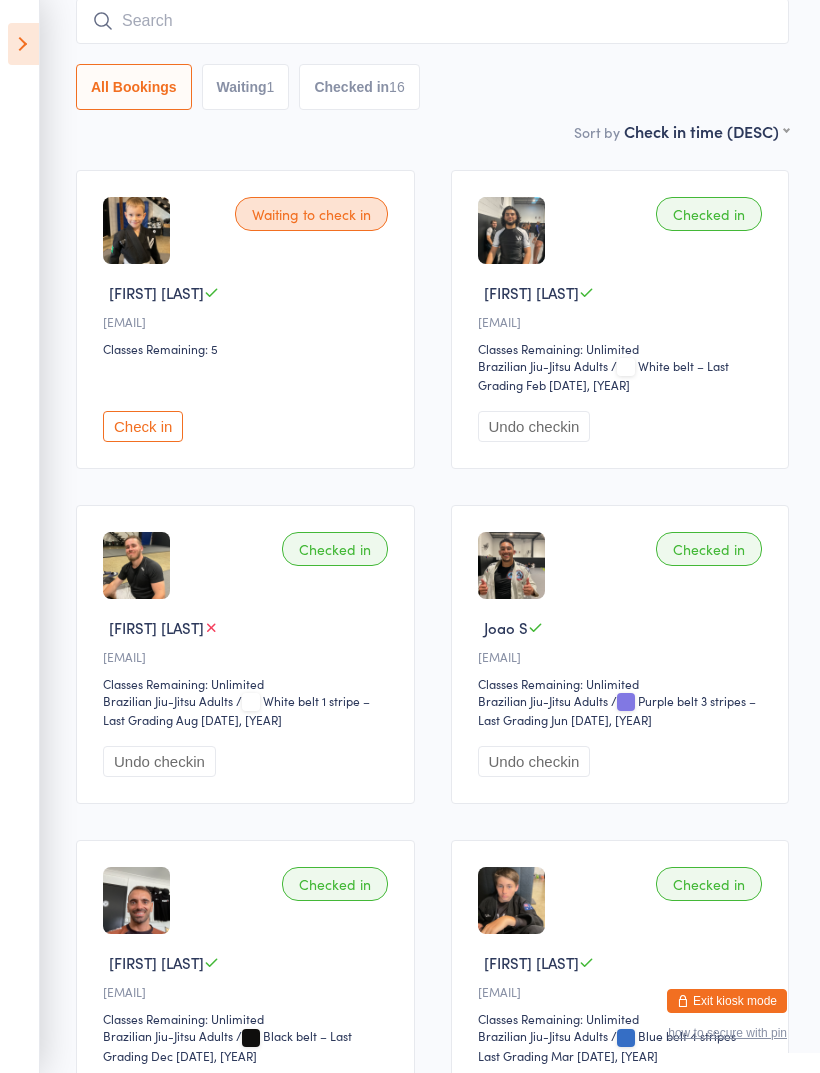 click at bounding box center [432, 21] 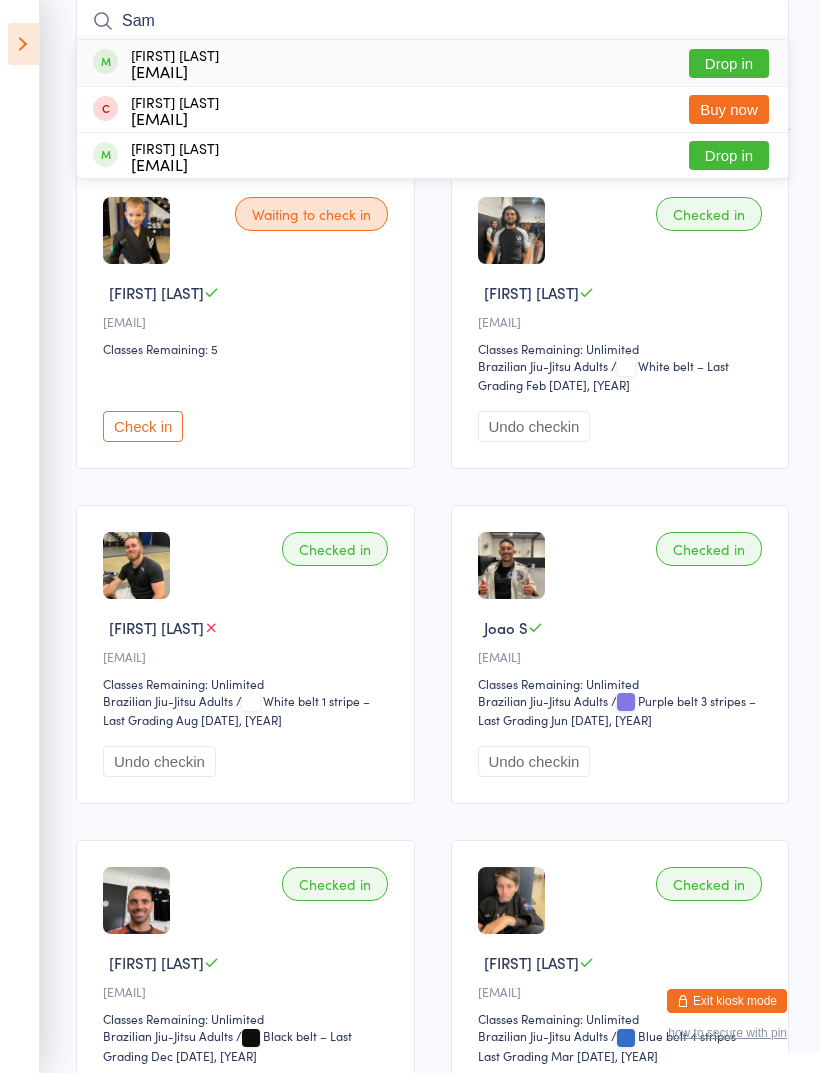 type on "Sam" 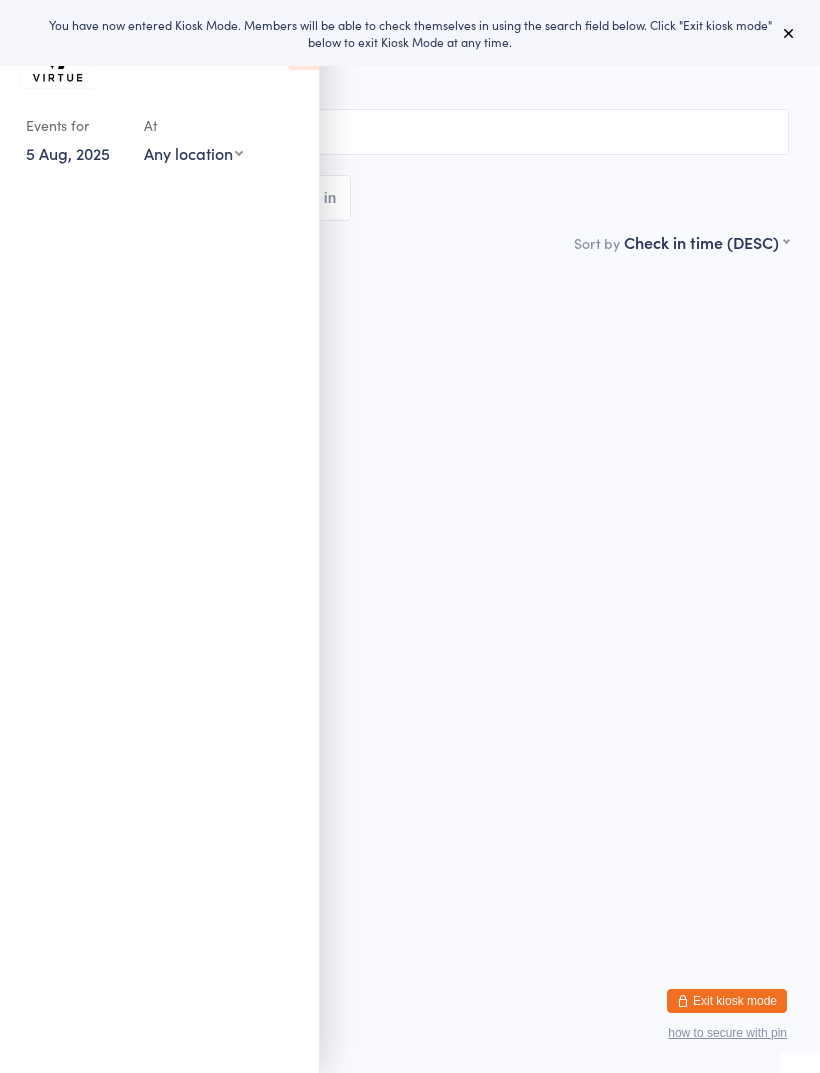 scroll, scrollTop: 3, scrollLeft: 0, axis: vertical 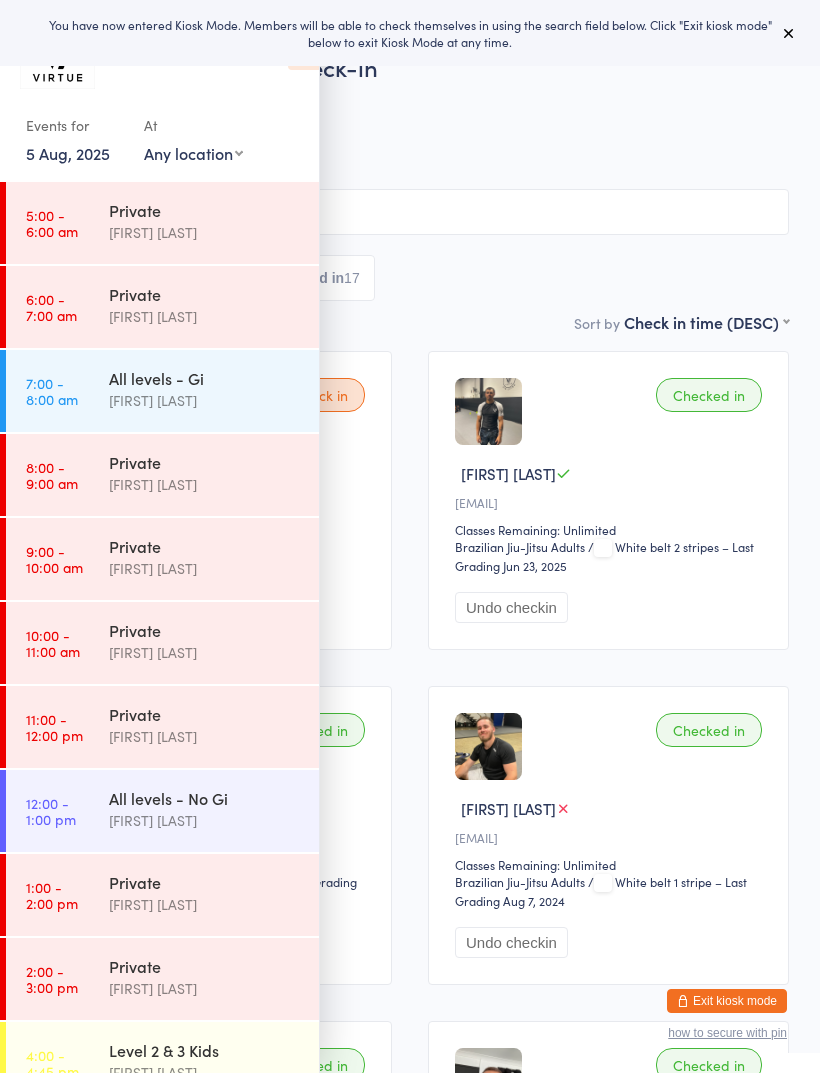 click at bounding box center (789, 33) 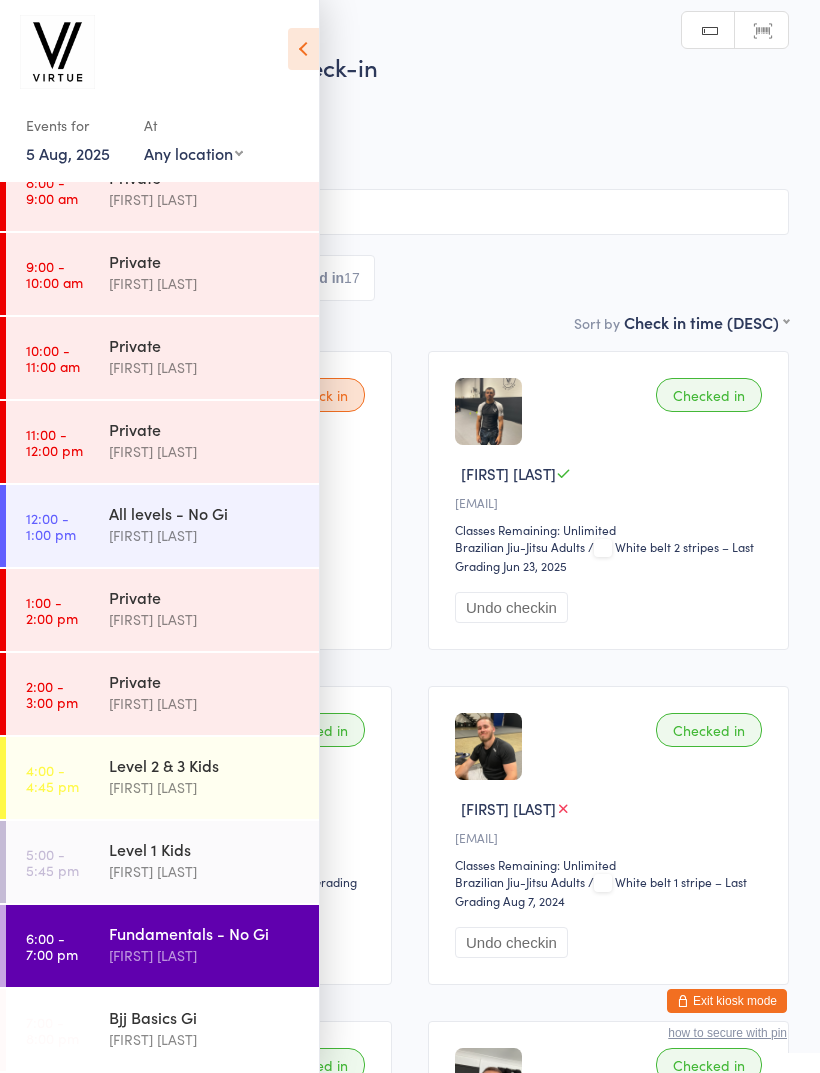 scroll, scrollTop: 285, scrollLeft: 0, axis: vertical 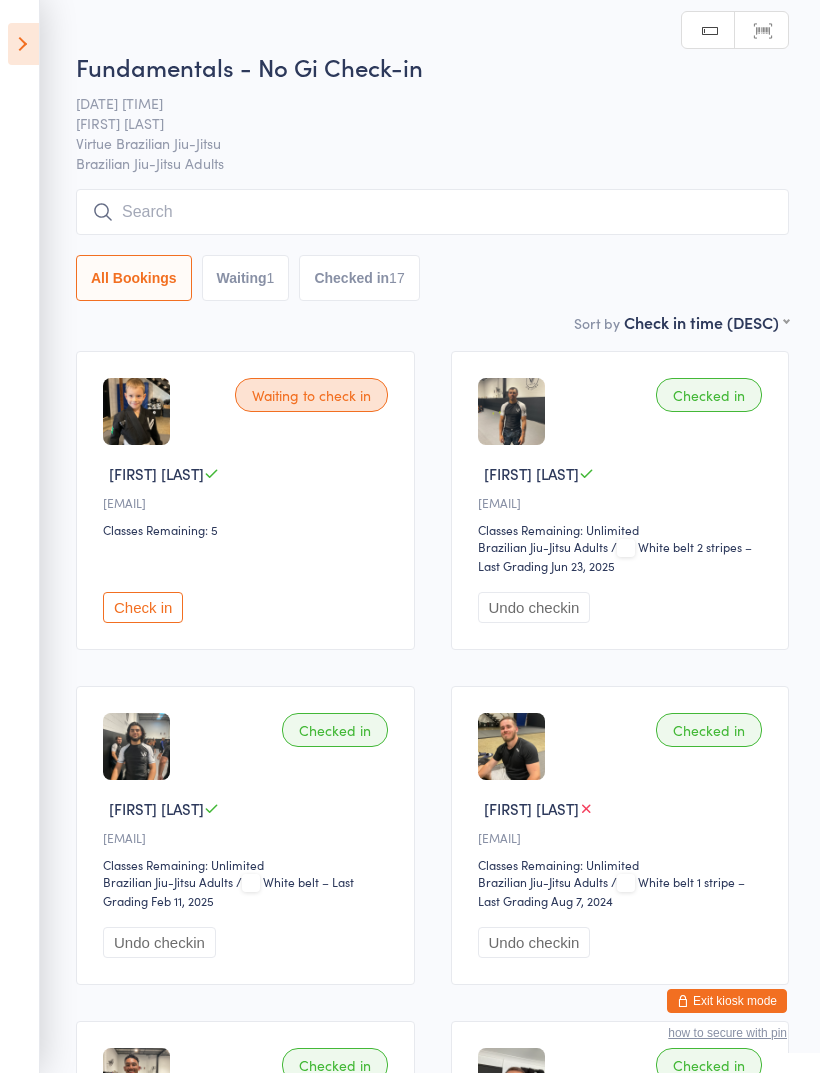 click at bounding box center [432, 212] 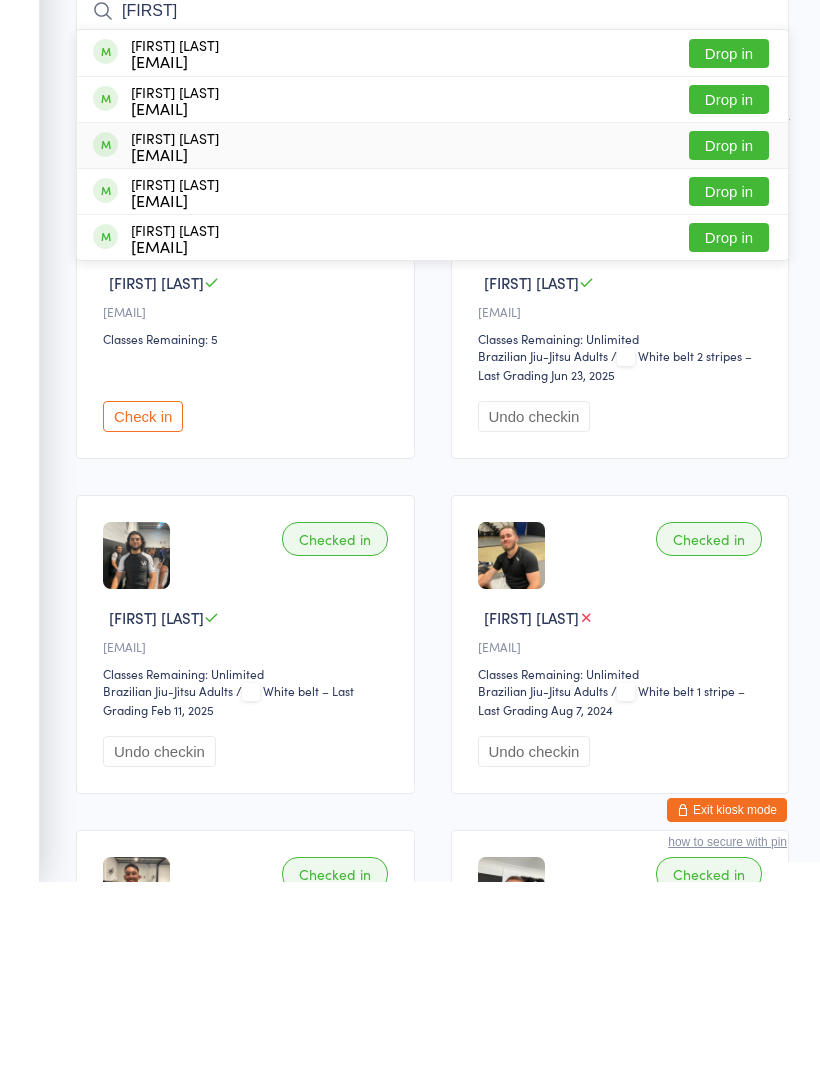 type on "[FIRST]" 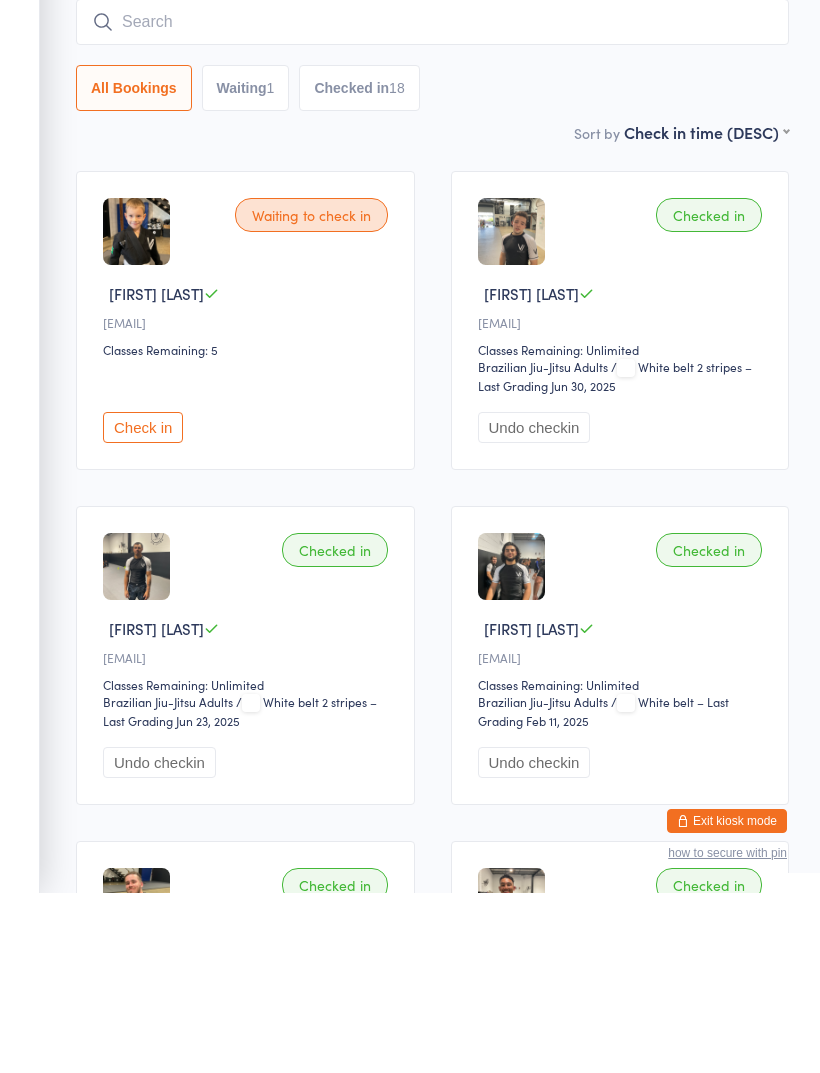 click on "All Bookings Waiting  1 Checked in  18" at bounding box center [432, 268] 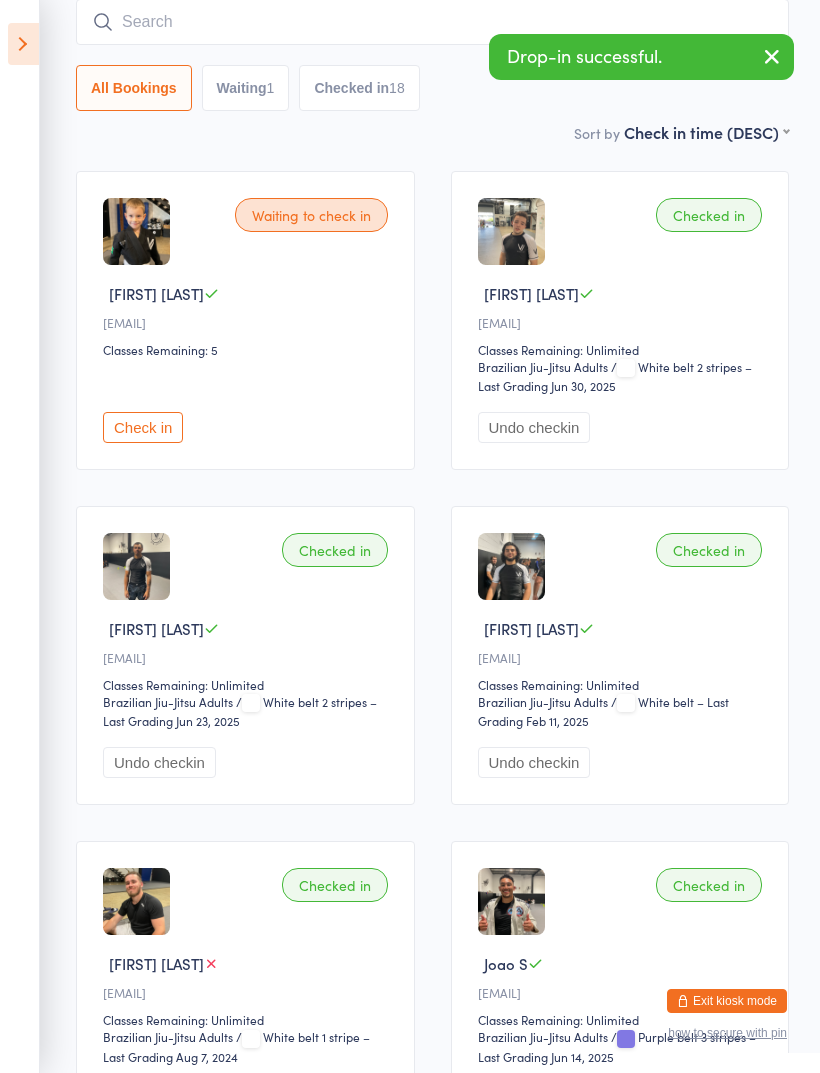 click on "Exit kiosk mode" at bounding box center [727, 1001] 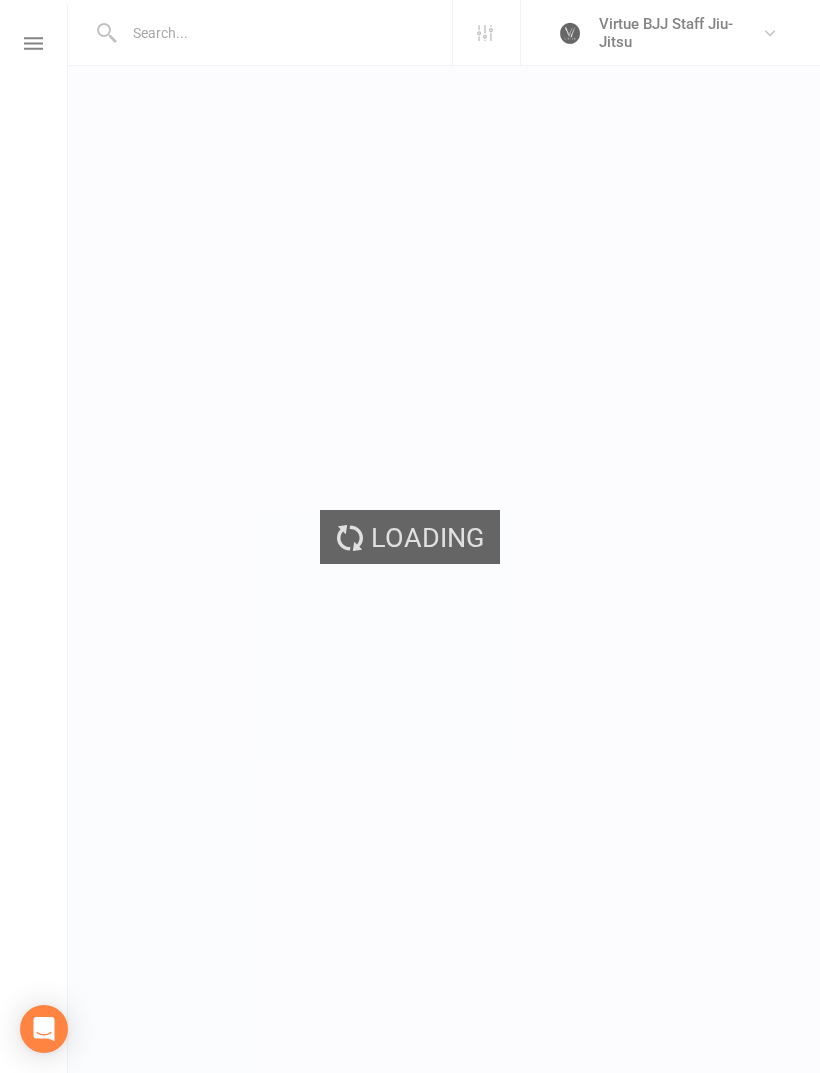 scroll, scrollTop: 0, scrollLeft: 0, axis: both 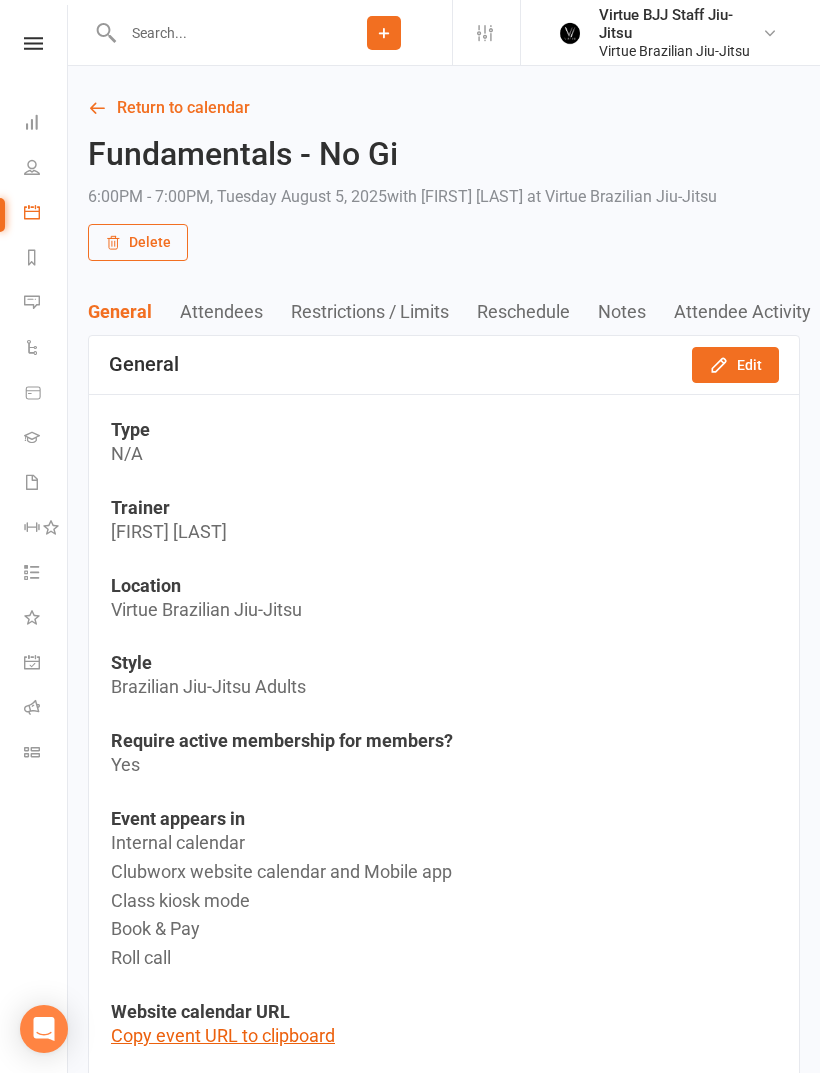 click at bounding box center (33, 43) 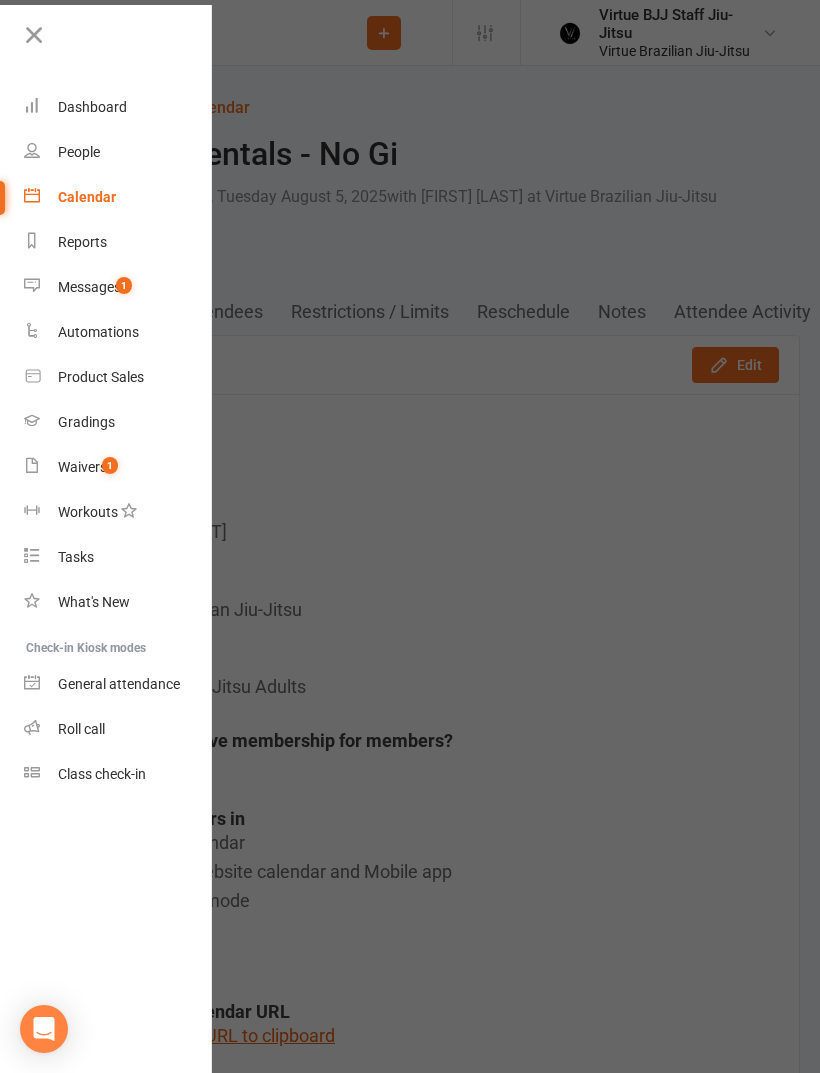 click at bounding box center (410, 536) 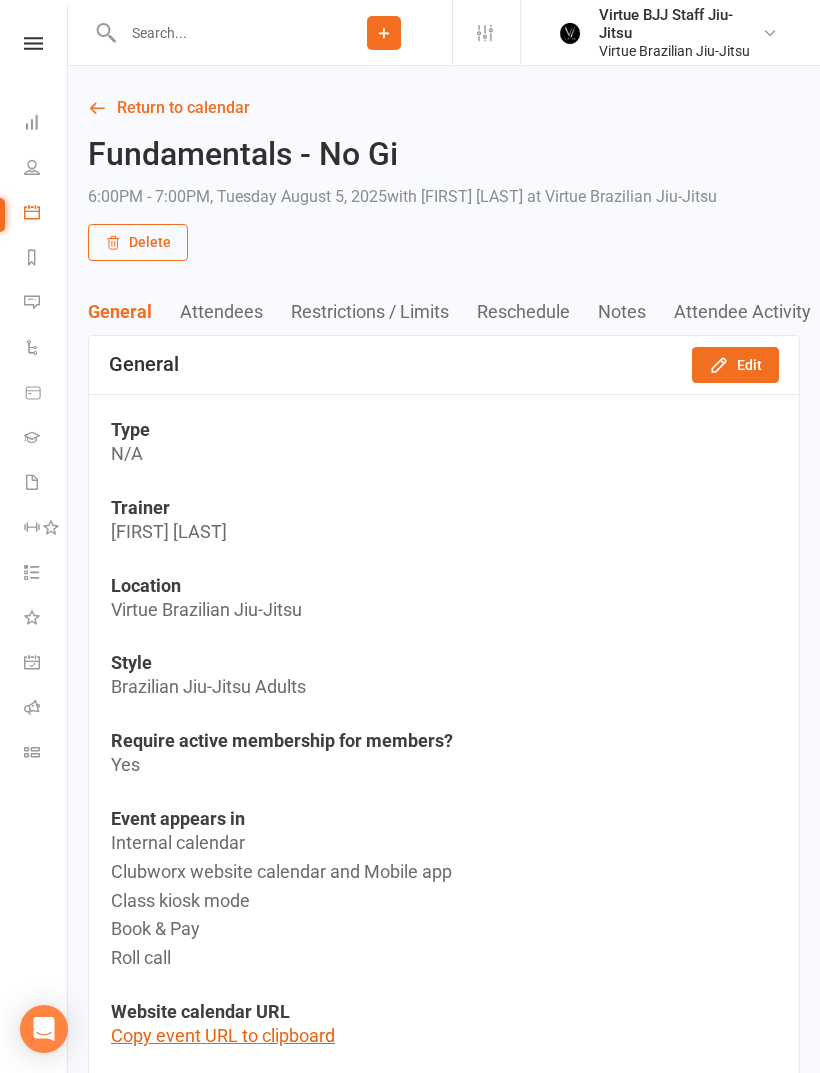 click on "Attendees" at bounding box center (235, 311) 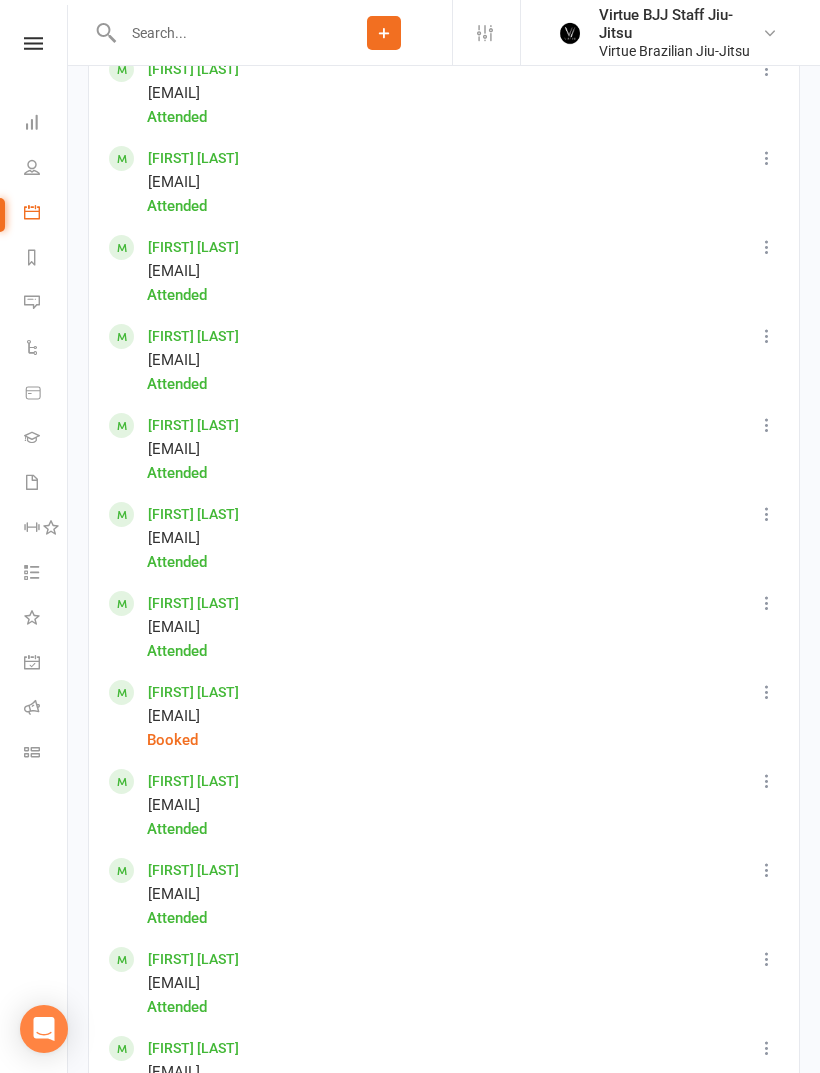 scroll, scrollTop: 1656, scrollLeft: 0, axis: vertical 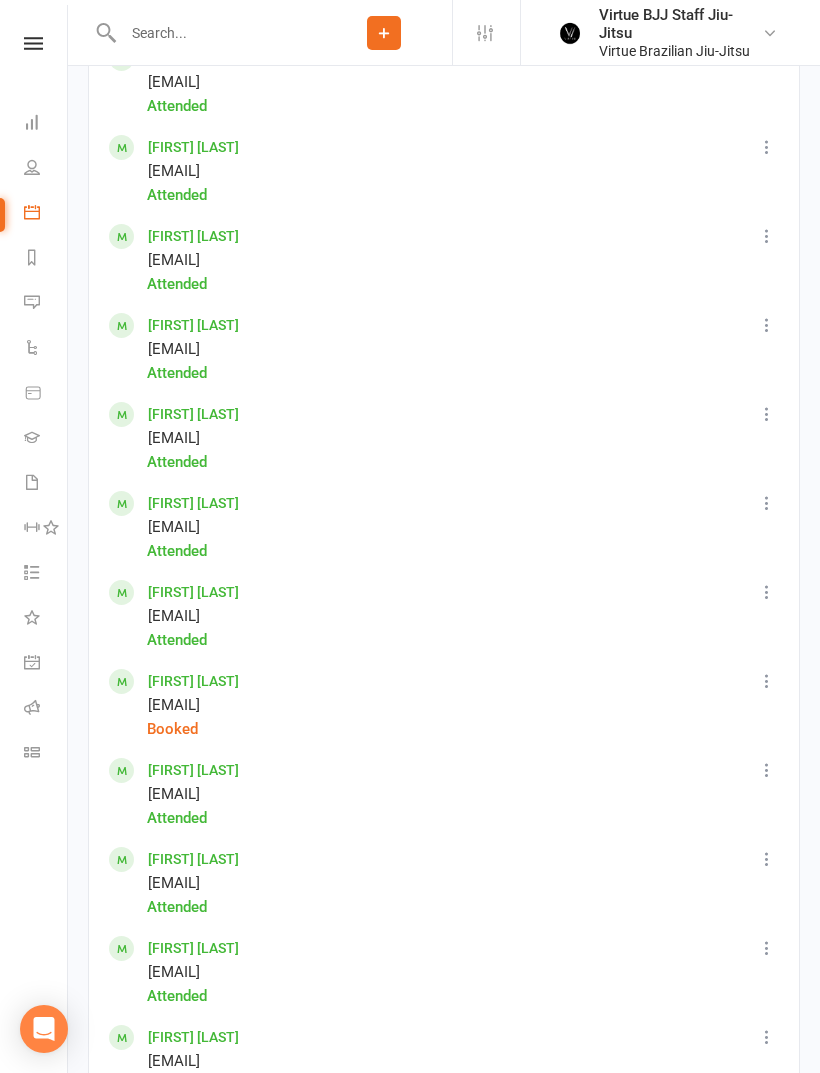click at bounding box center [767, 681] 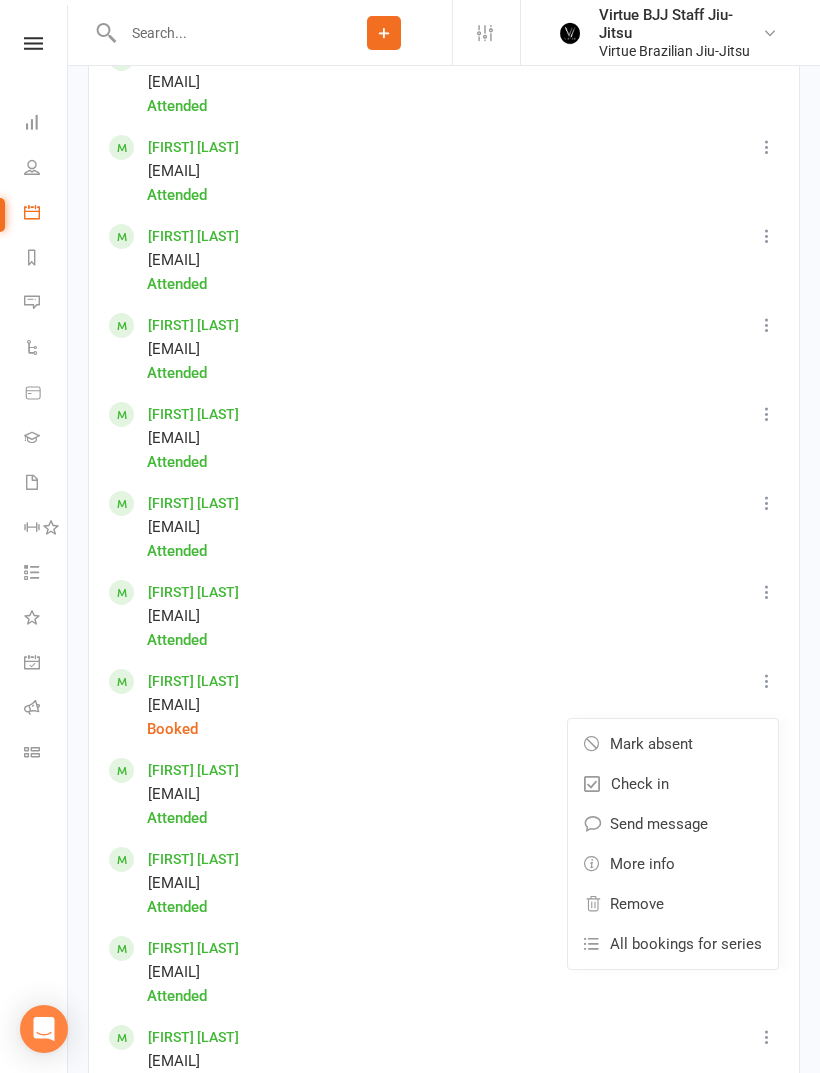 click on "Remove" at bounding box center [673, 904] 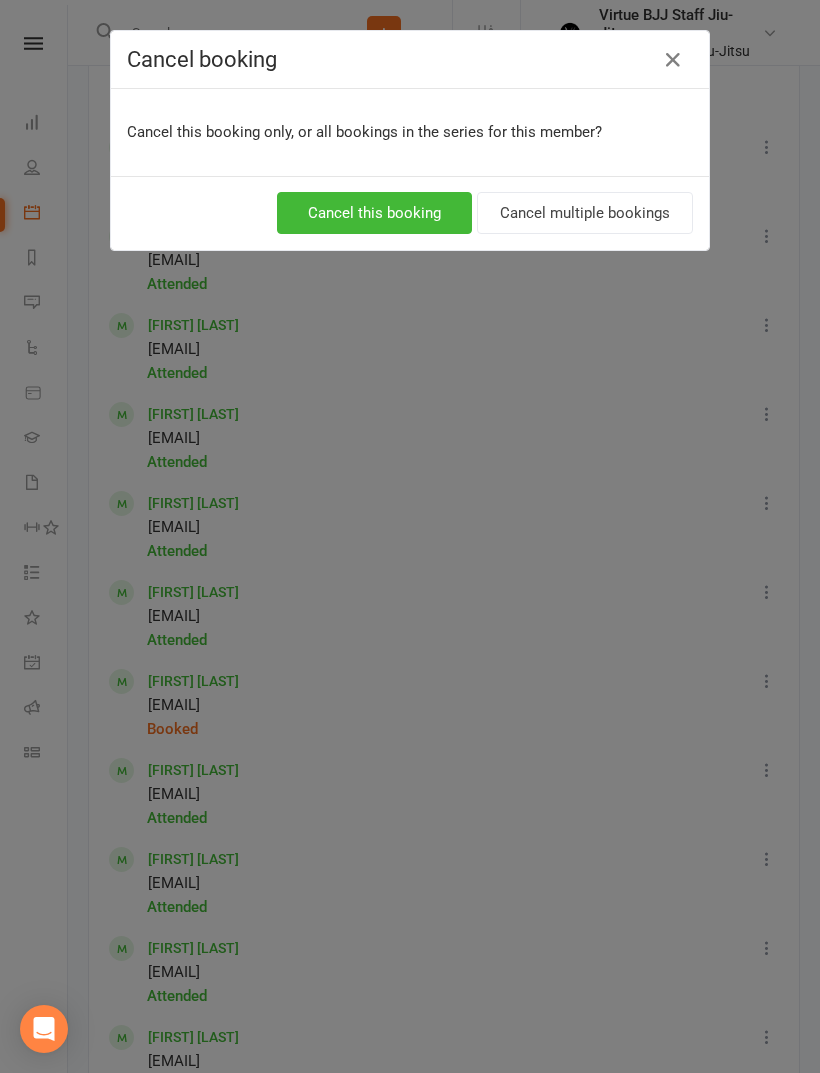 click on "Cancel this booking" at bounding box center [374, 213] 